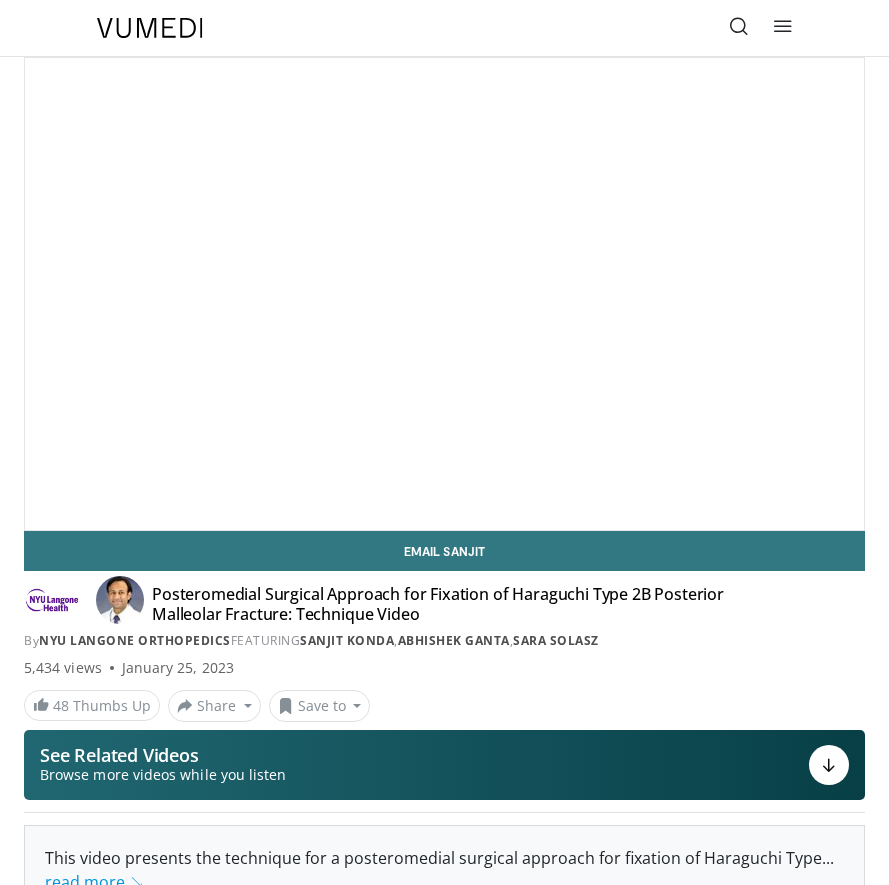 scroll, scrollTop: 0, scrollLeft: 0, axis: both 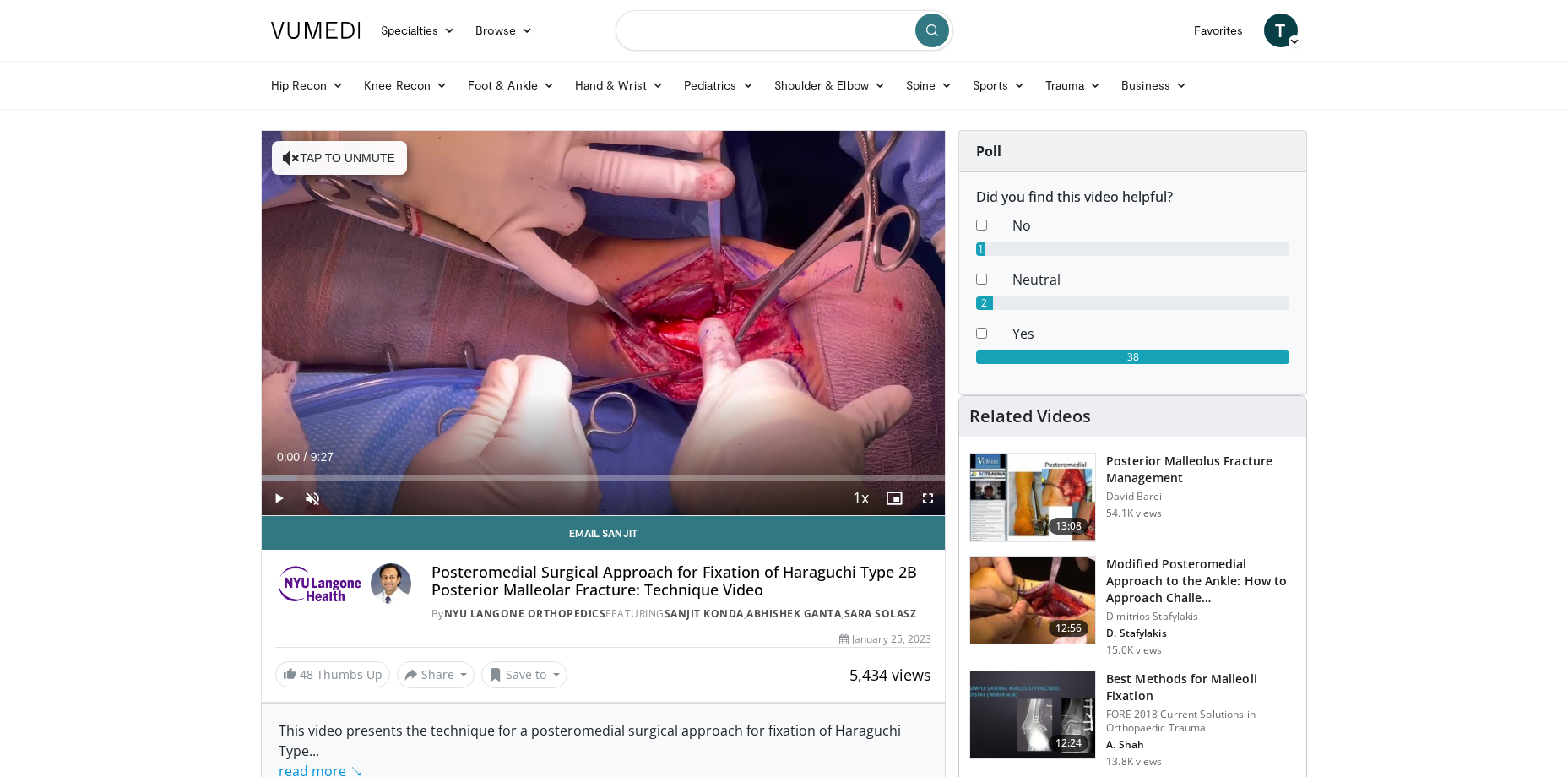 click at bounding box center (784, 30) 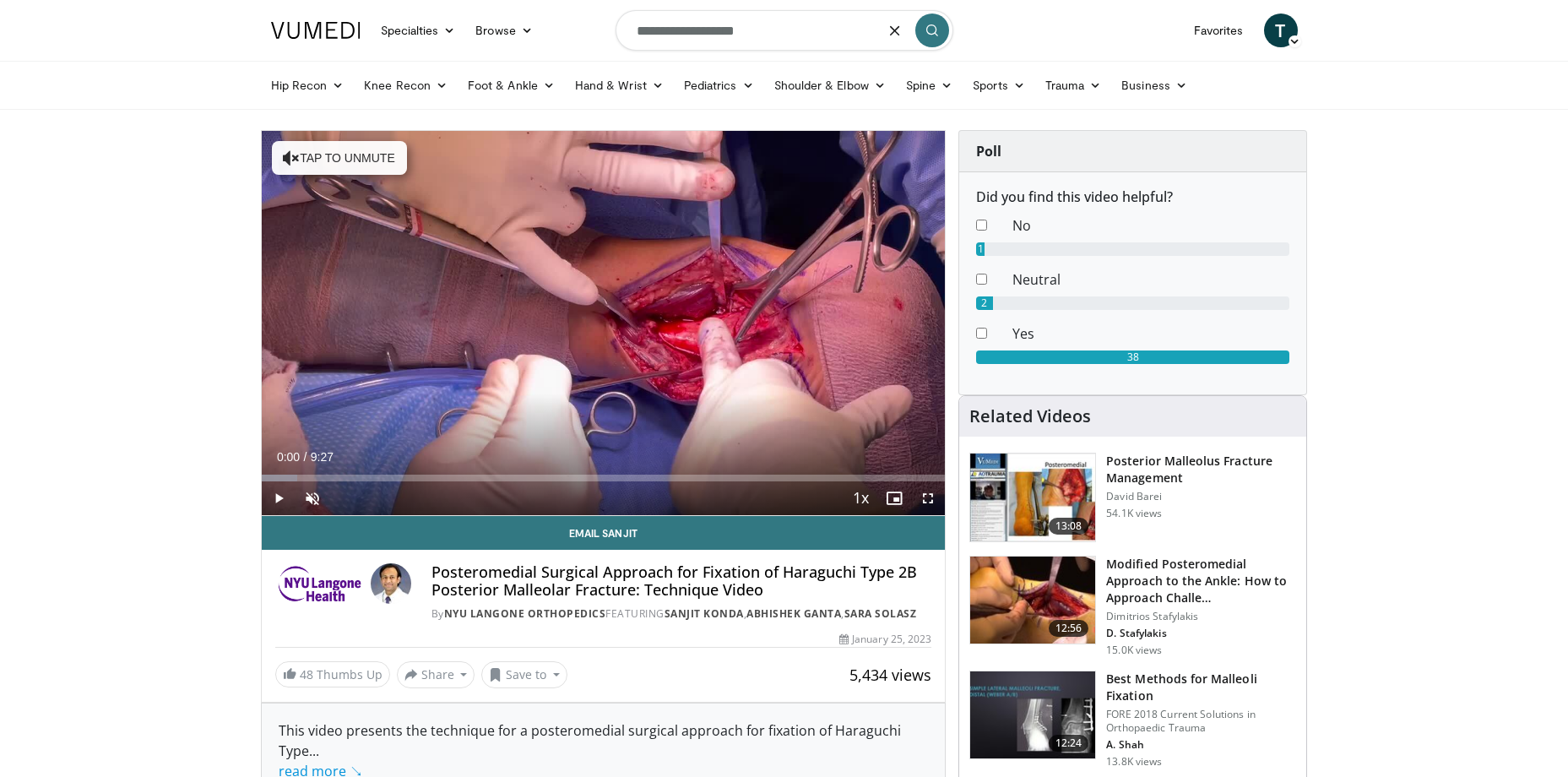 type on "**********" 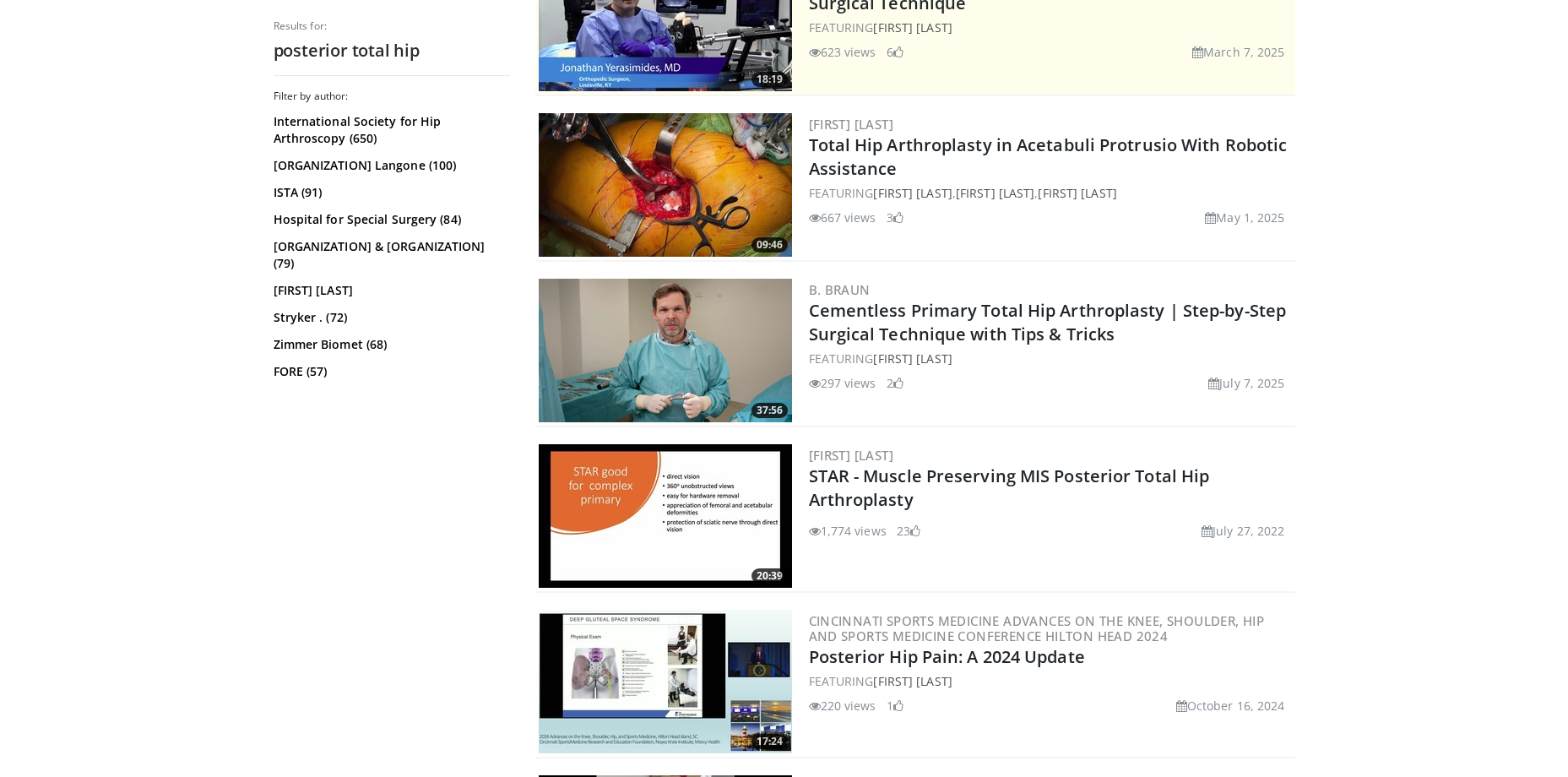 scroll, scrollTop: 422, scrollLeft: 0, axis: vertical 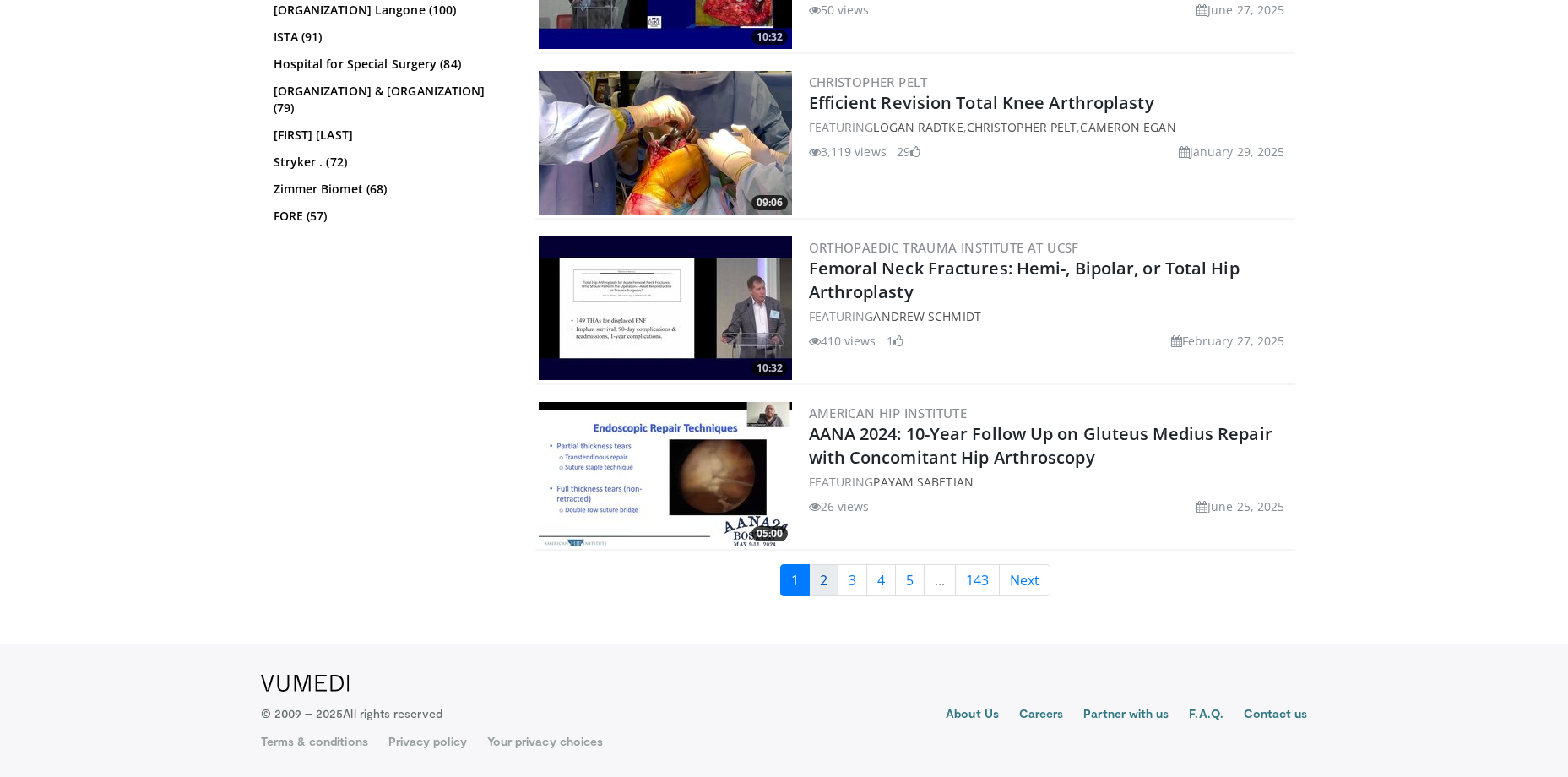 click on "2" at bounding box center (823, 580) 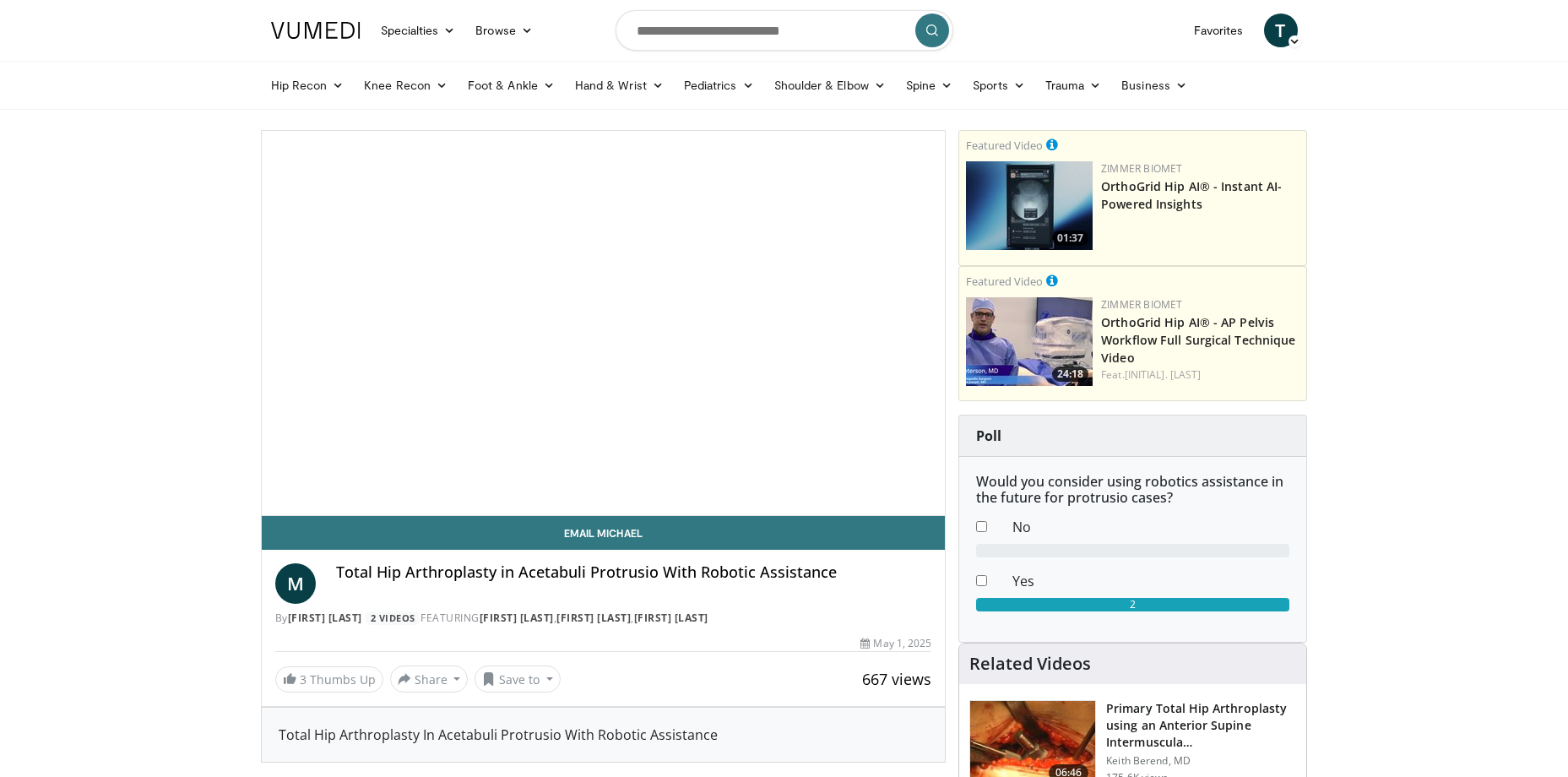 scroll, scrollTop: 0, scrollLeft: 0, axis: both 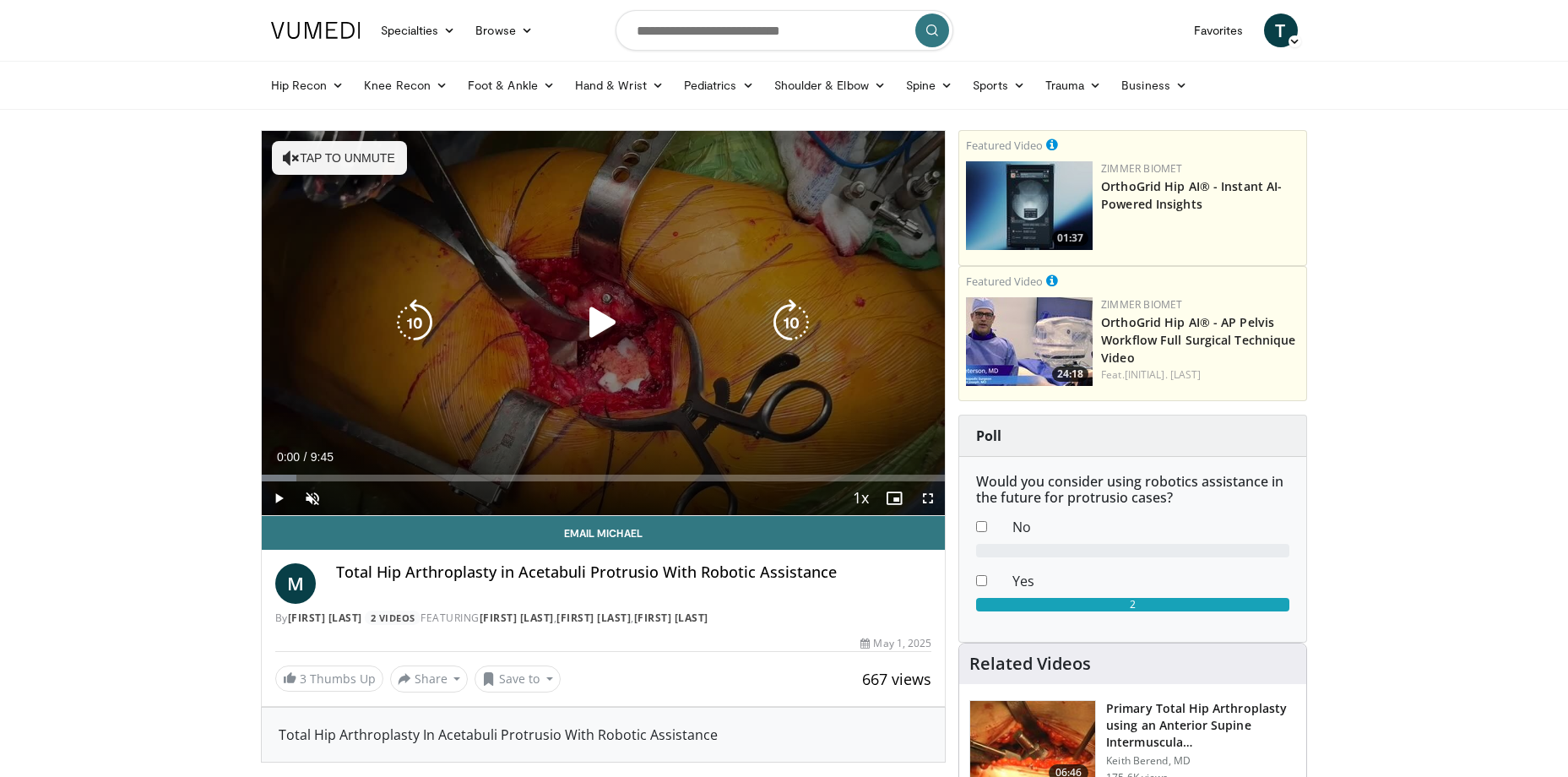 click at bounding box center [603, 323] 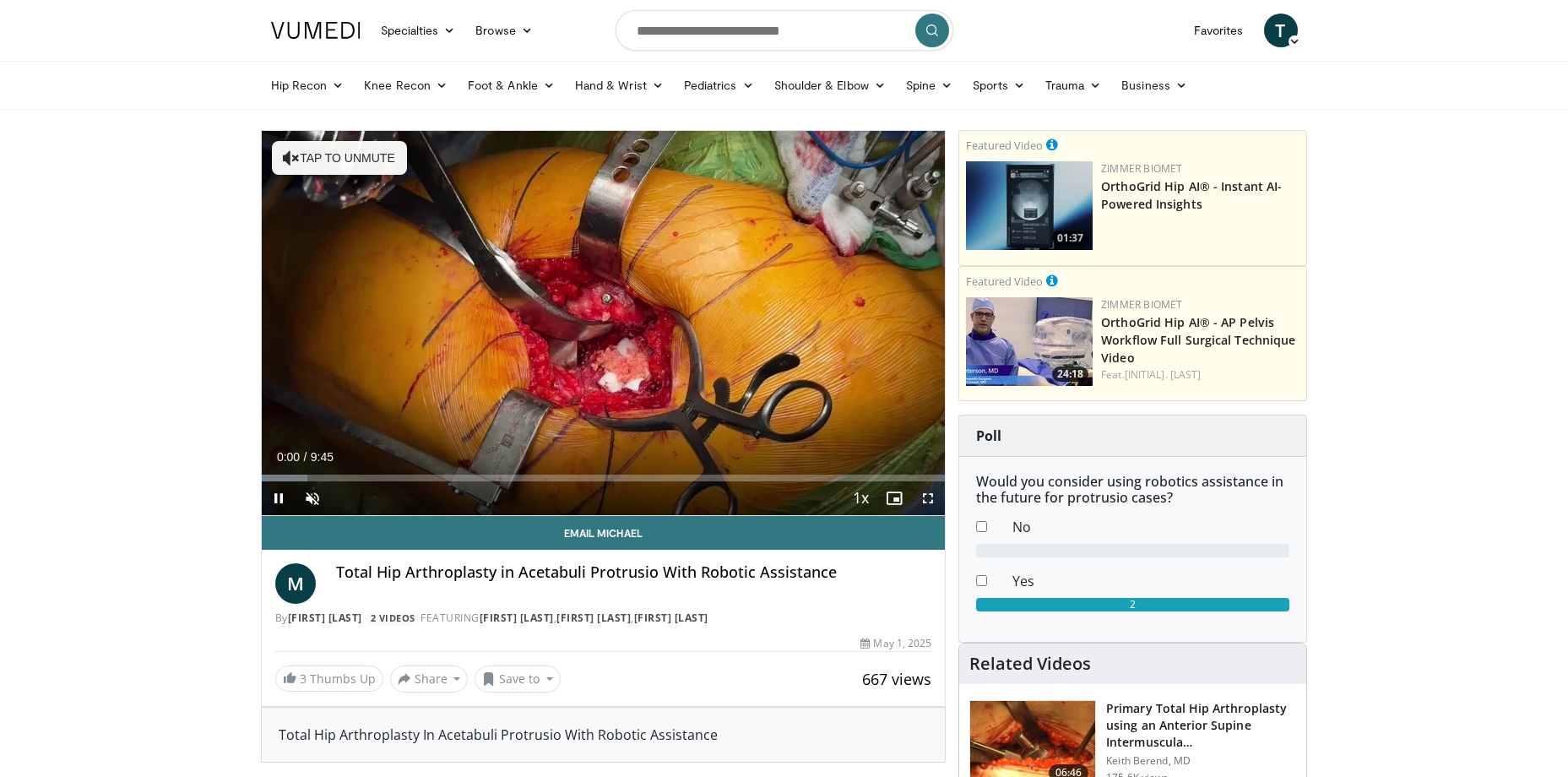 type 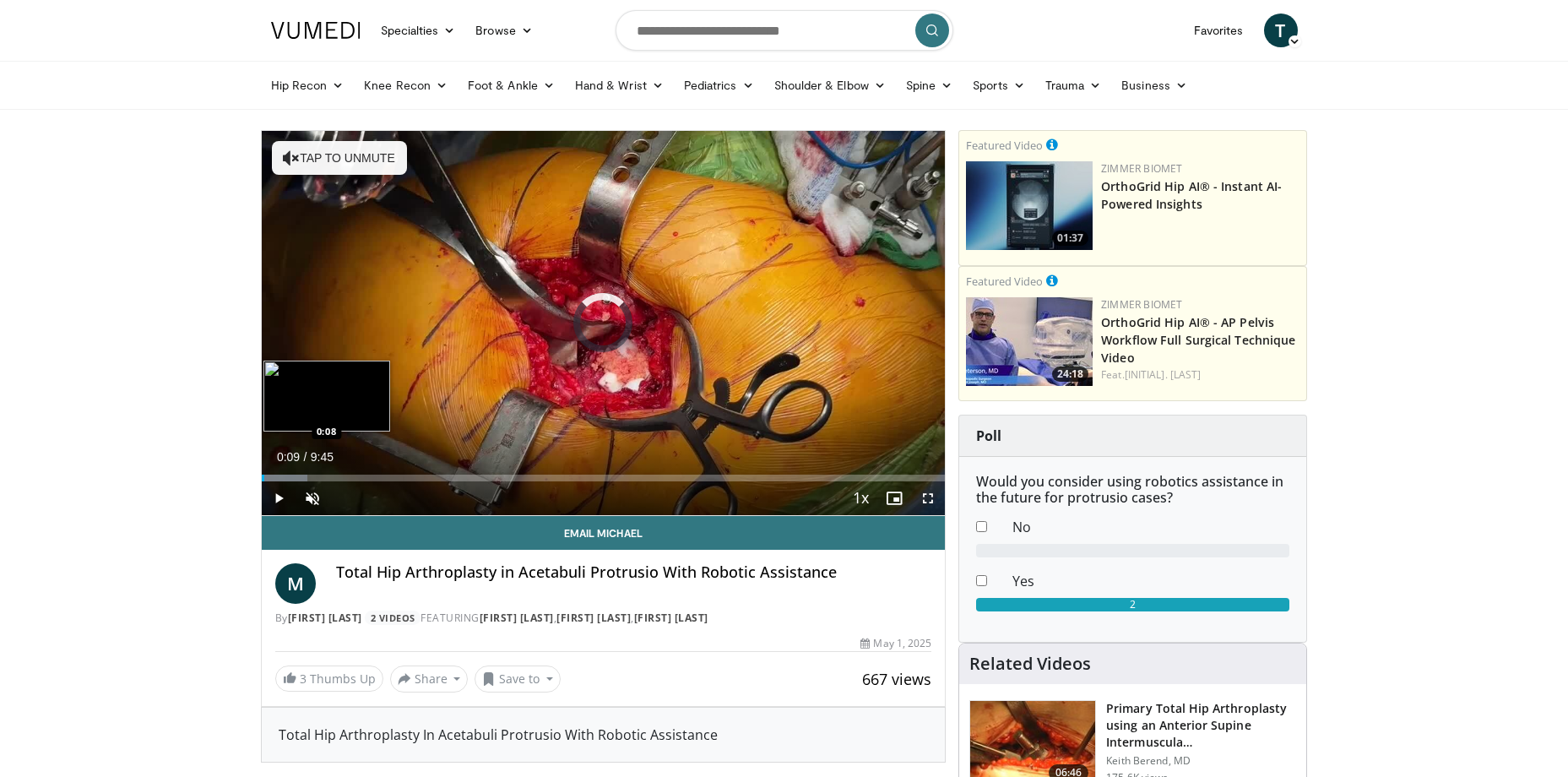 click on "Loaded :  6.77% 0:09 0:08" at bounding box center [604, 478] 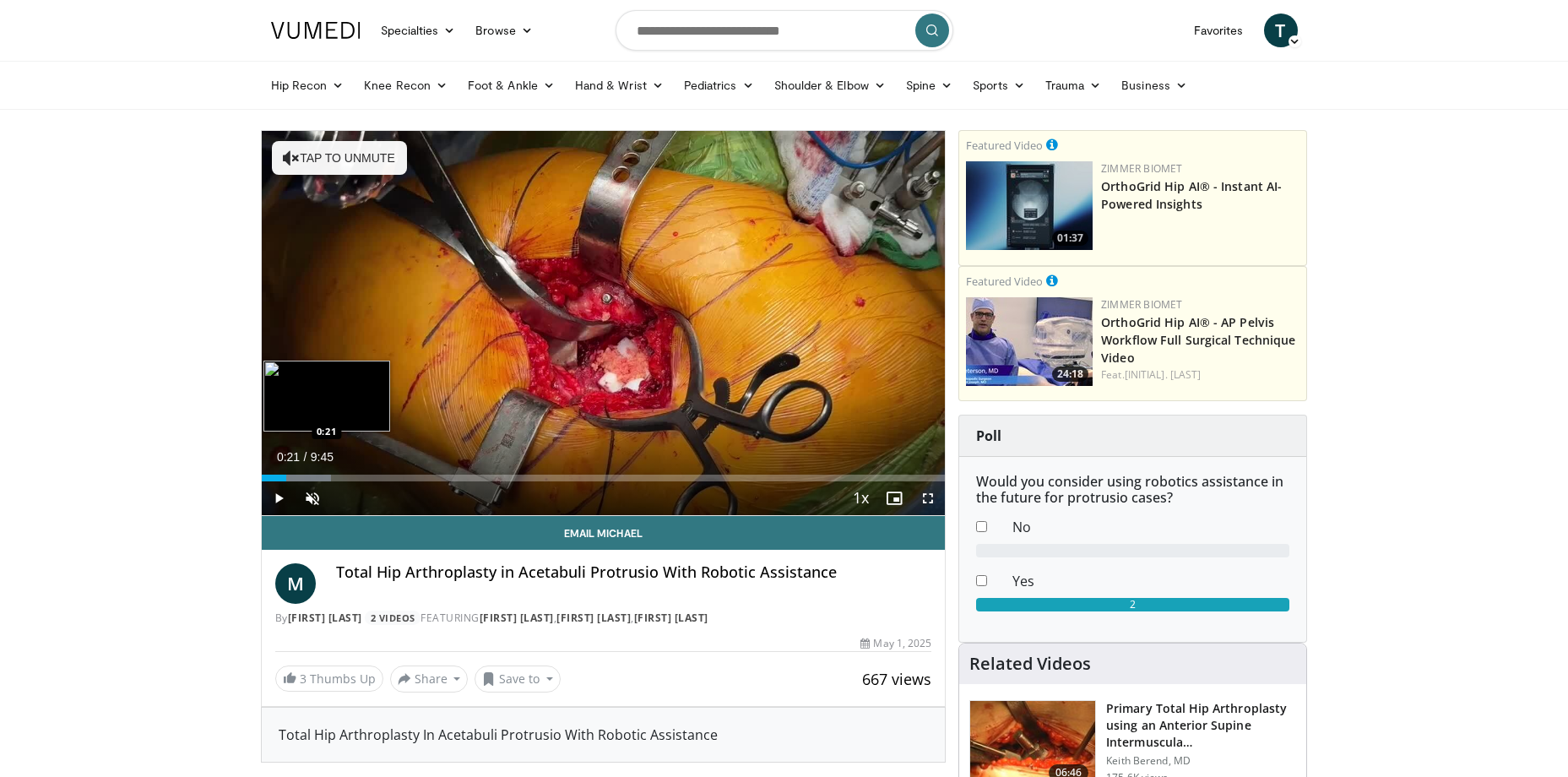 click on "Loaded :  10.16% 0:21 0:21" at bounding box center (604, 478) 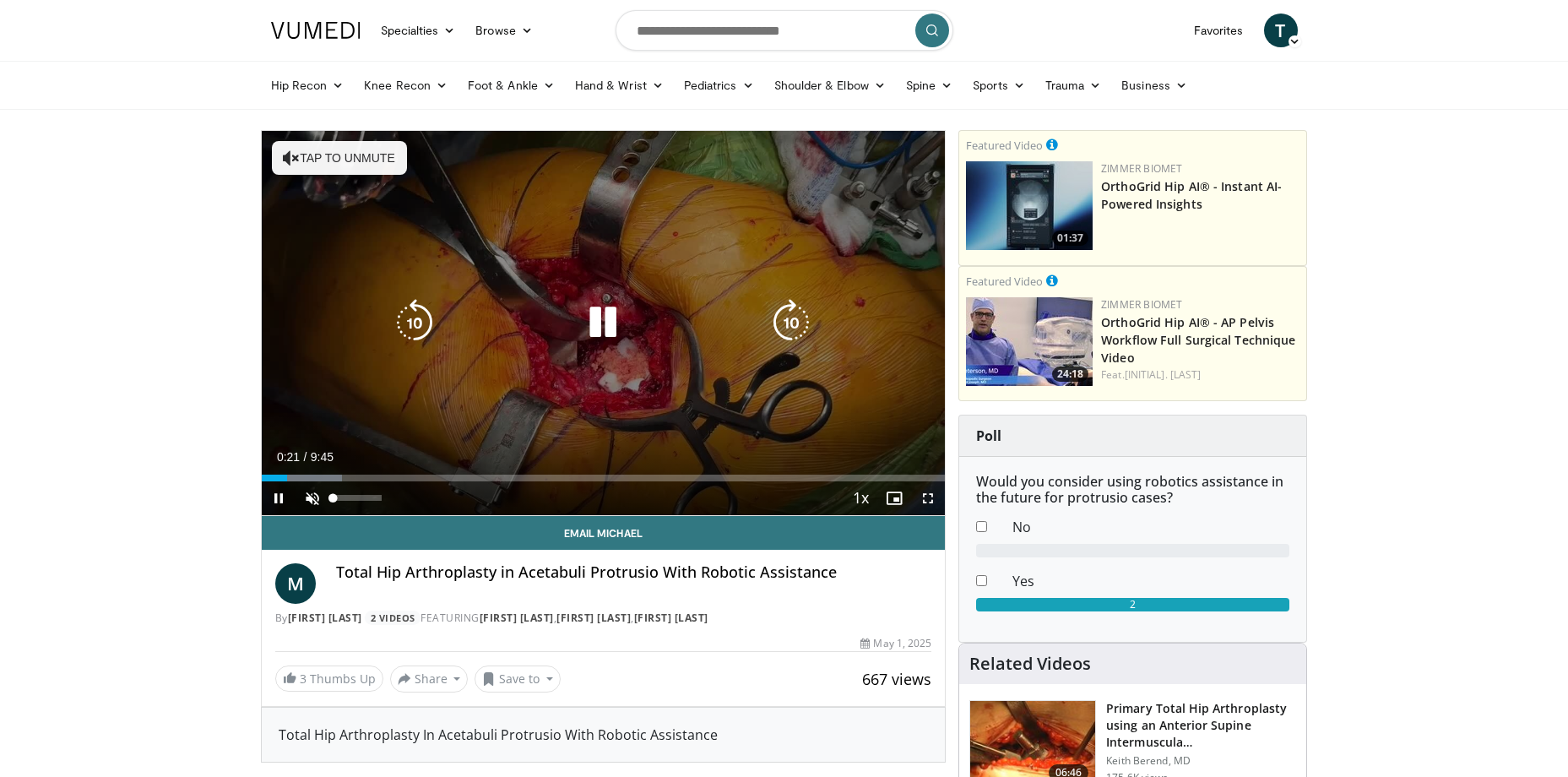 click on "**********" at bounding box center [604, 323] 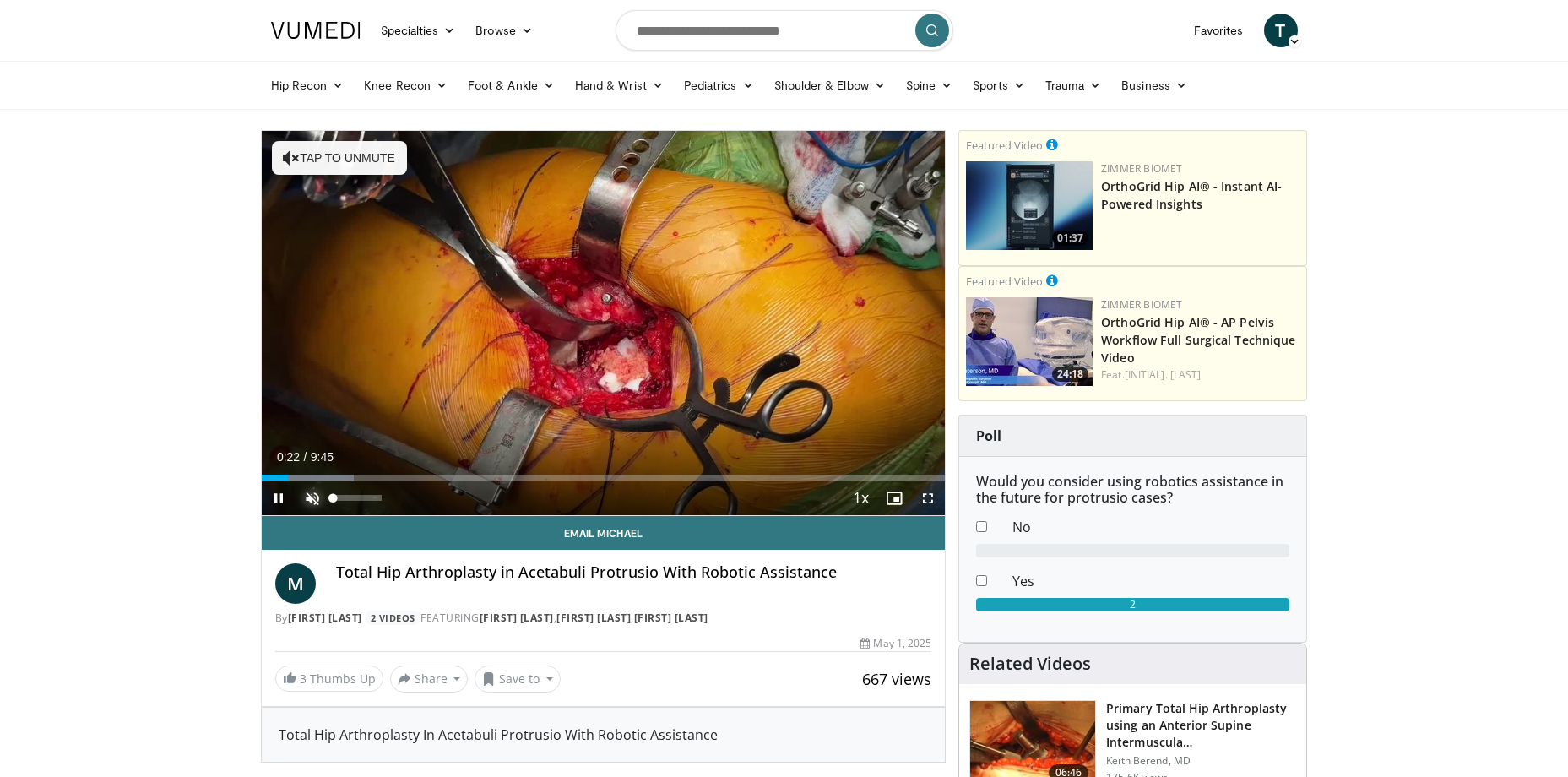 click at bounding box center (312, 498) 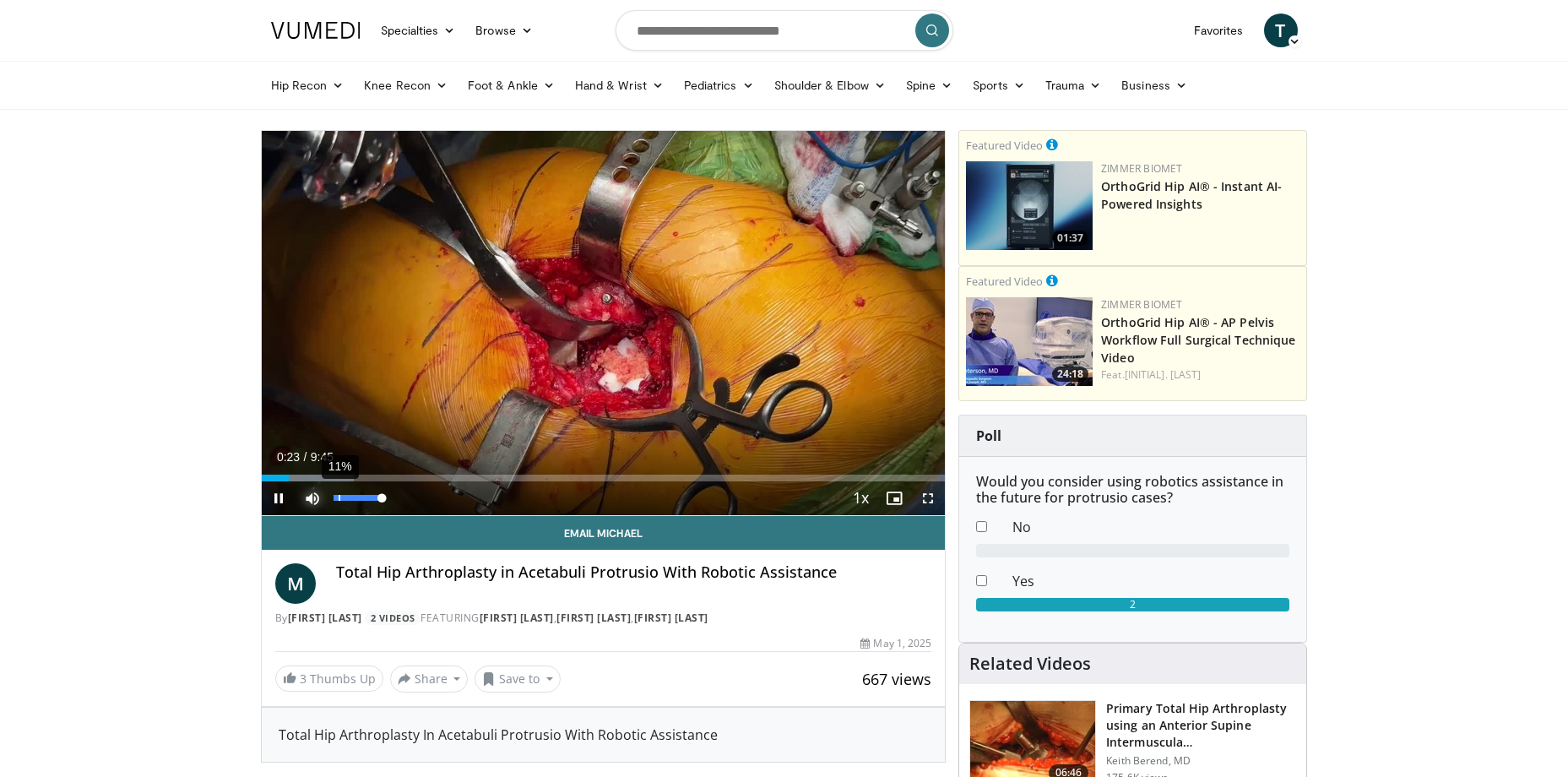 type 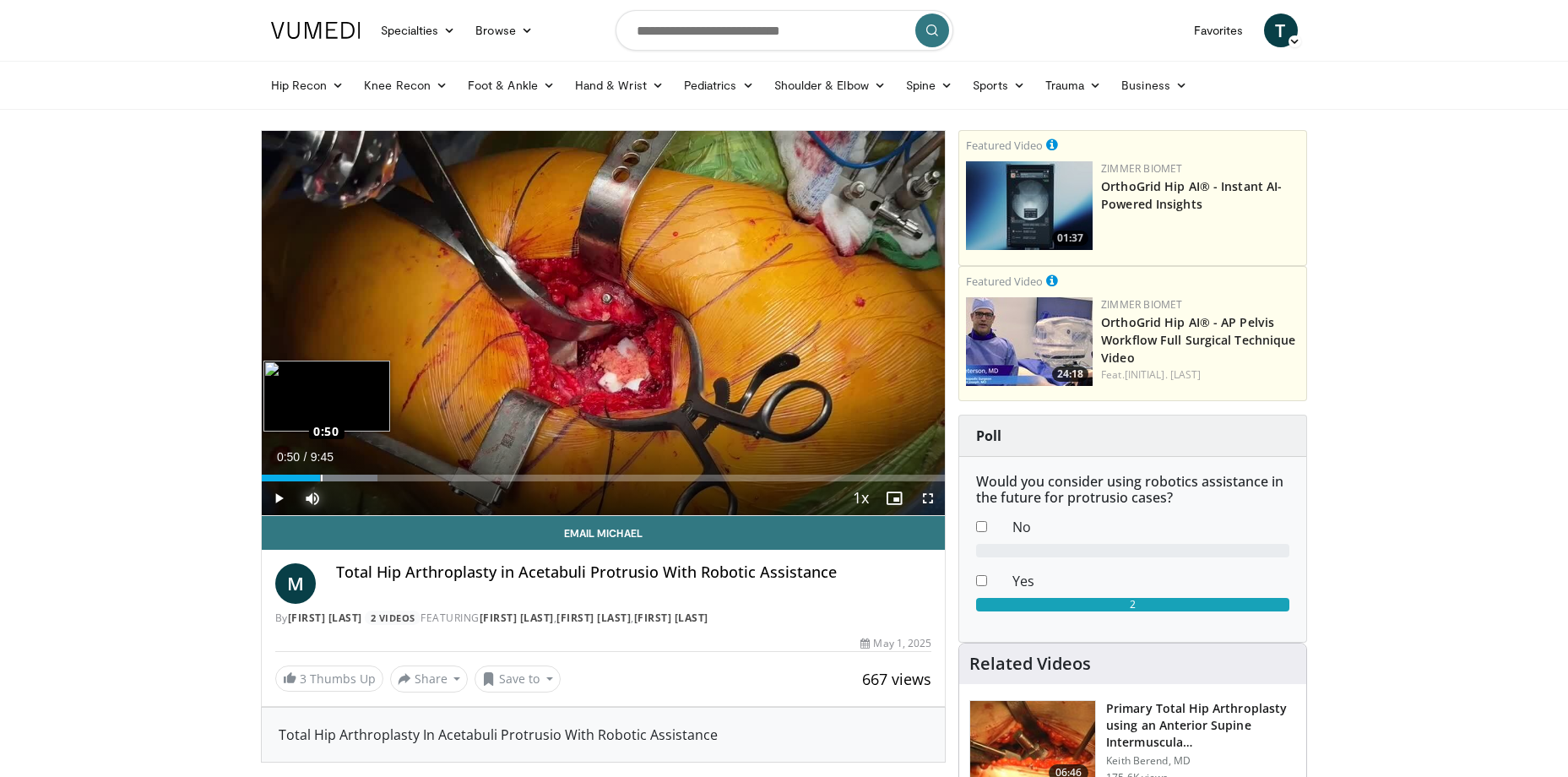 click on "Loaded :  16.94% 0:50 0:50" at bounding box center [604, 473] 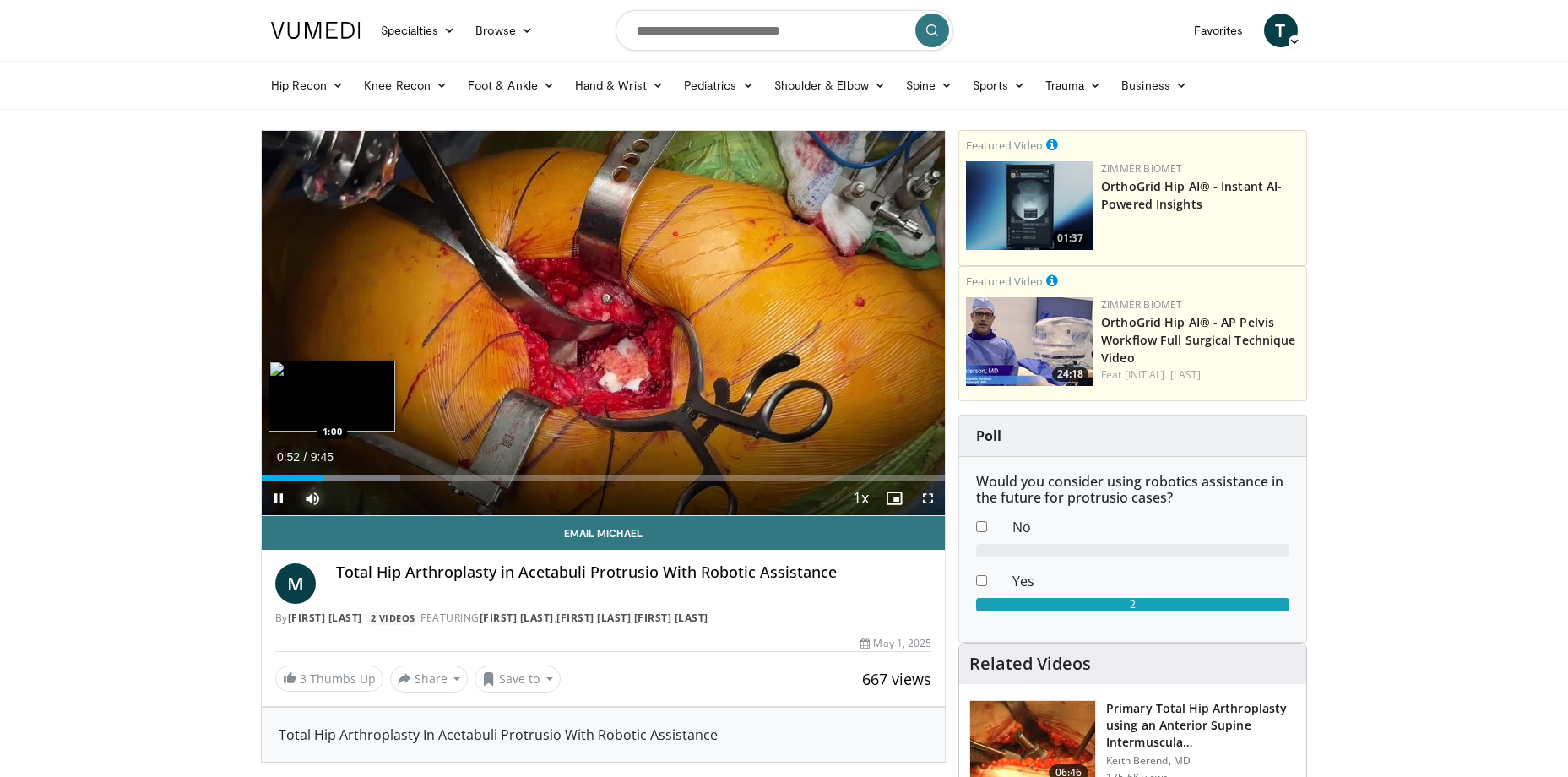 click on "Loaded :  20.33% 0:52 1:00" at bounding box center (604, 473) 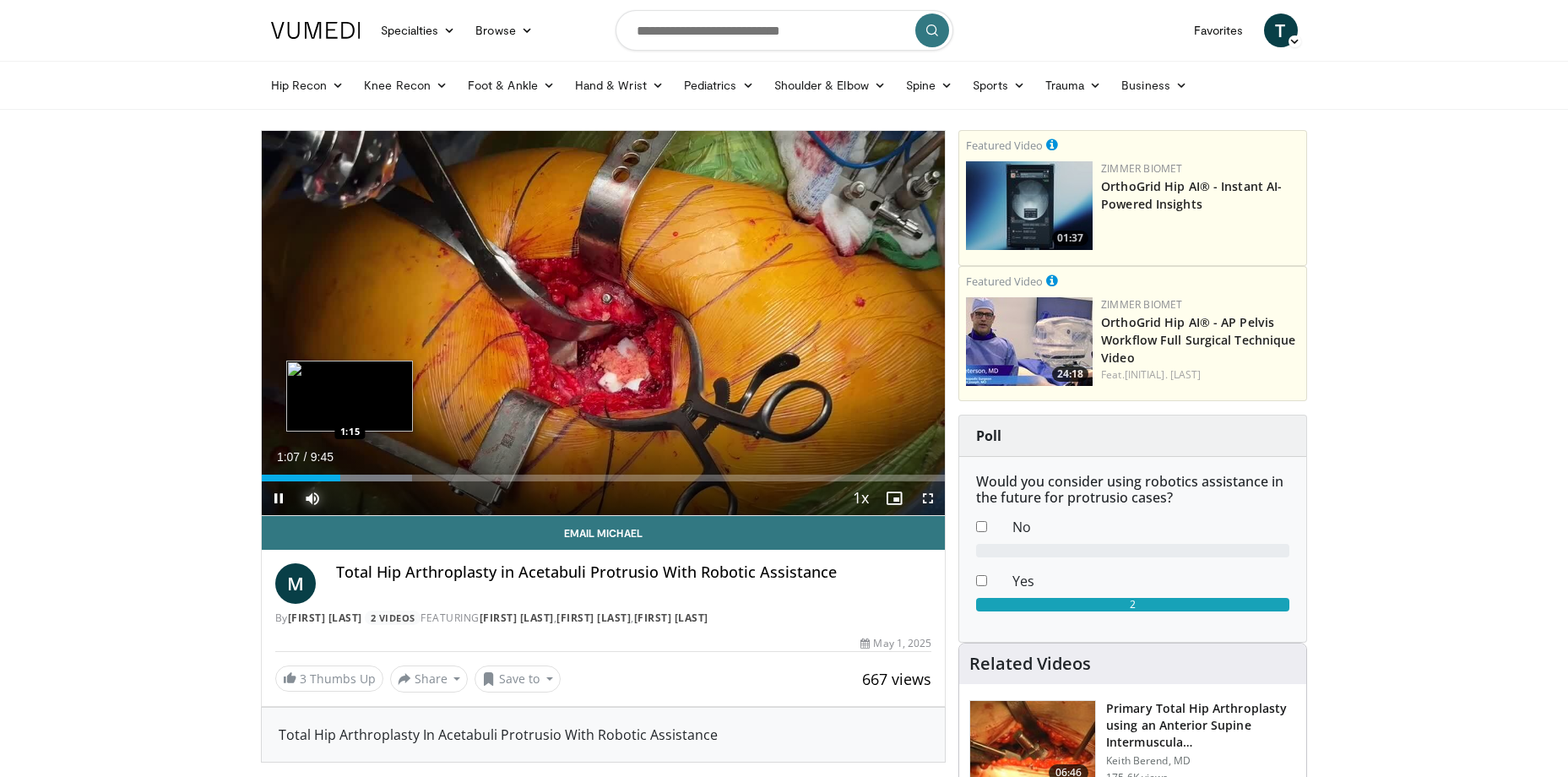 click at bounding box center (355, 478) 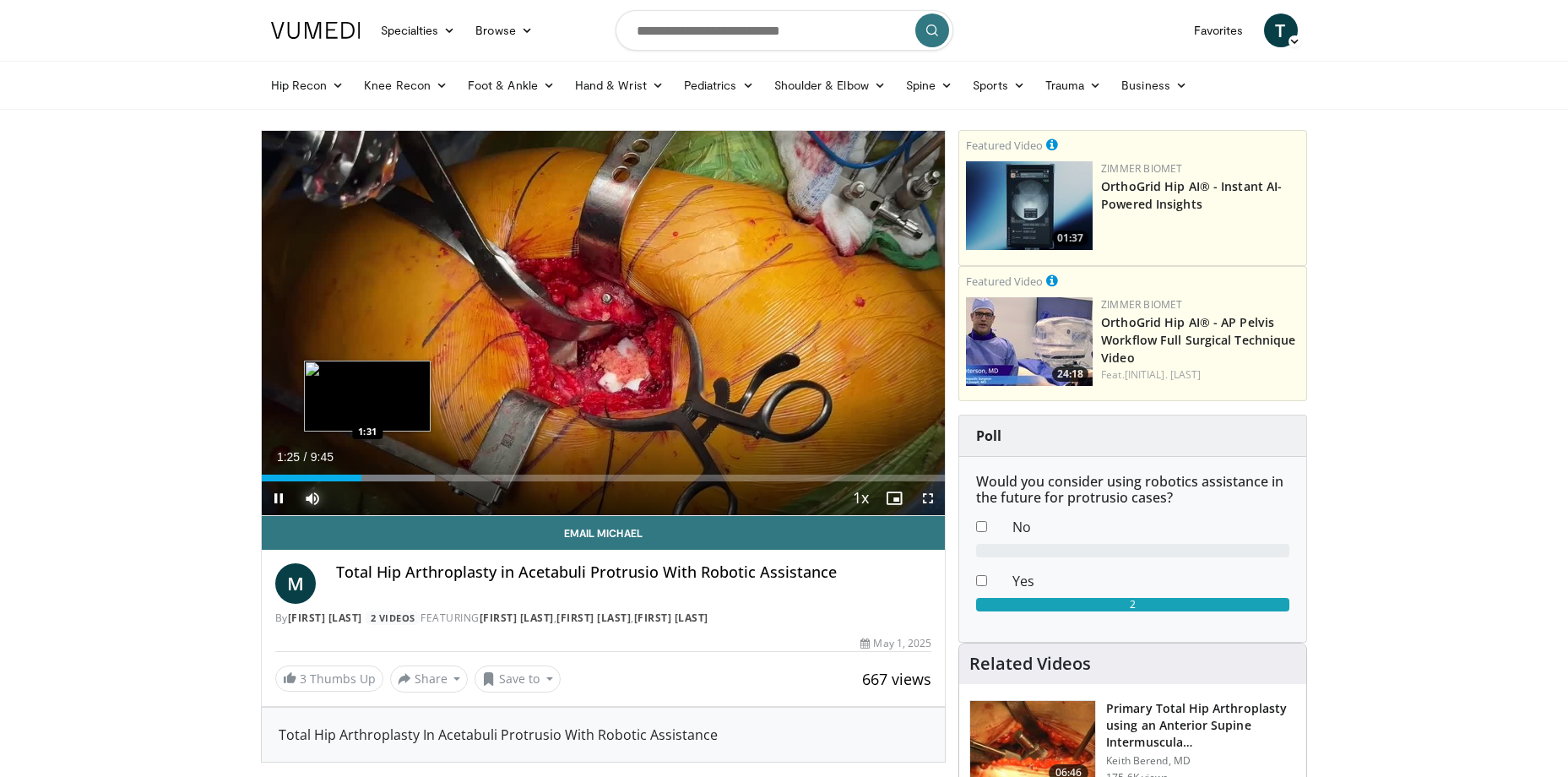 click on "Loaded :  25.41% 1:25 1:31" at bounding box center (604, 478) 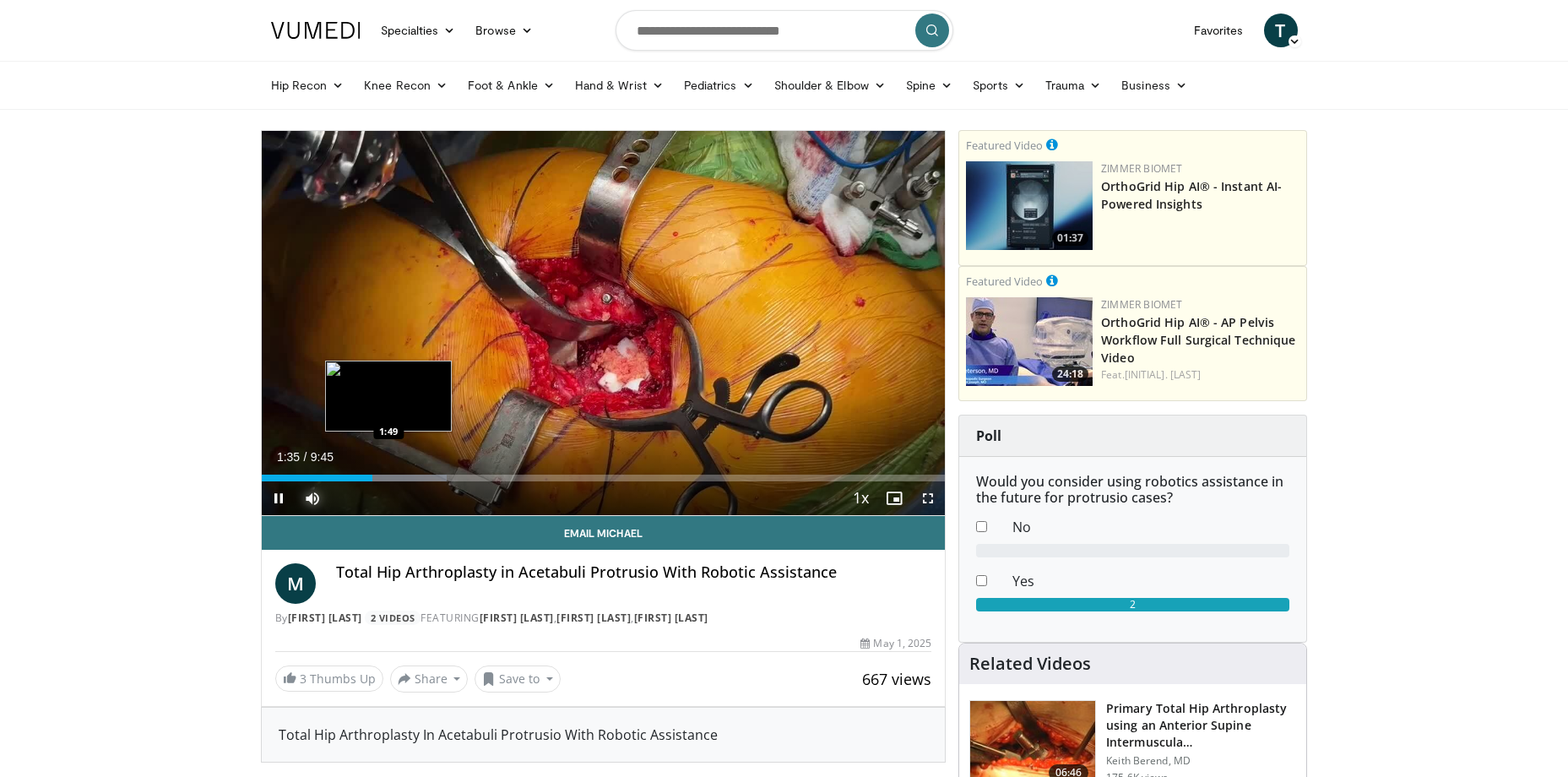 click on "Loaded :  27.11% 1:35 1:49" at bounding box center (604, 478) 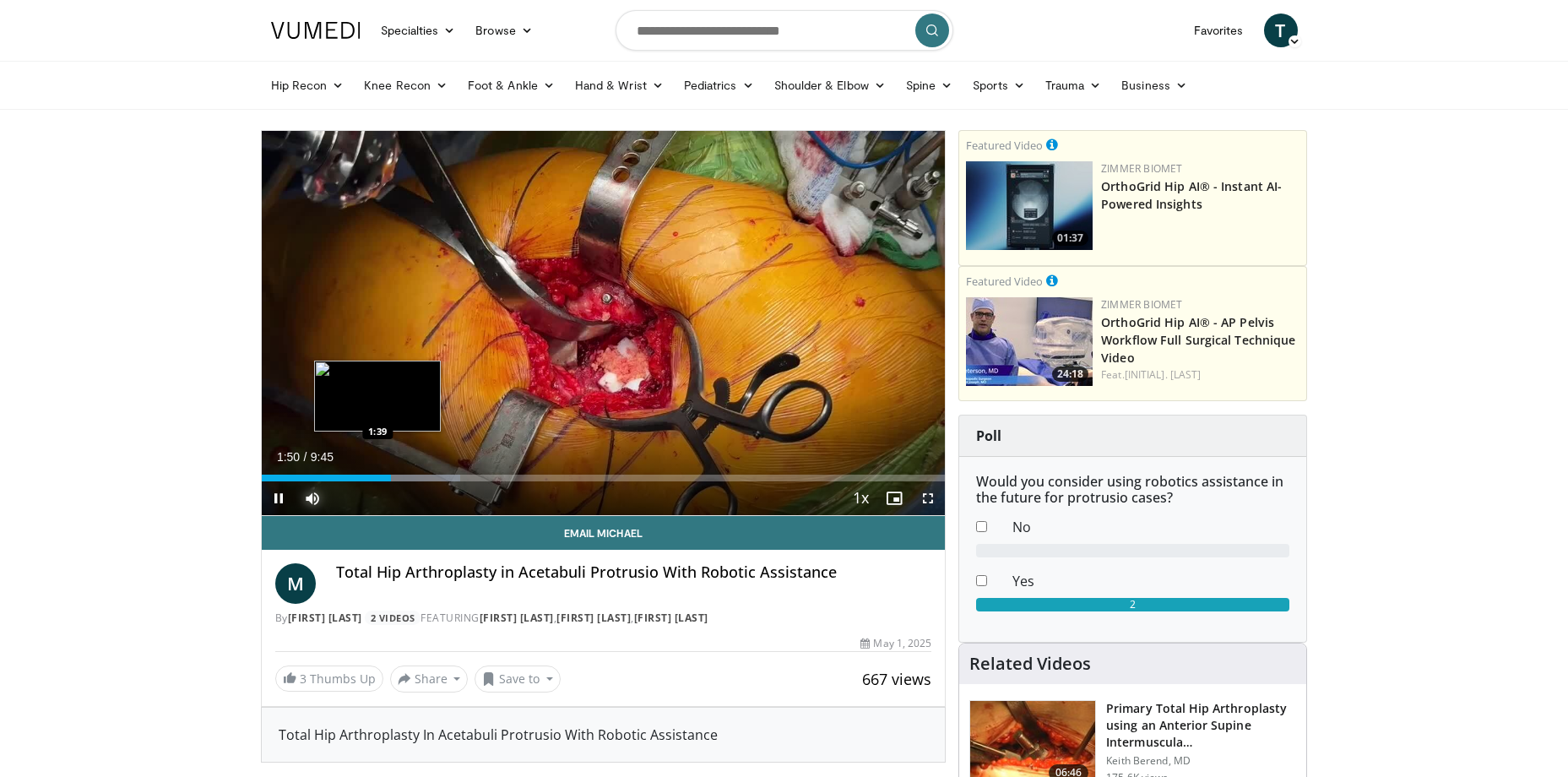 click on "1:50" at bounding box center (326, 478) 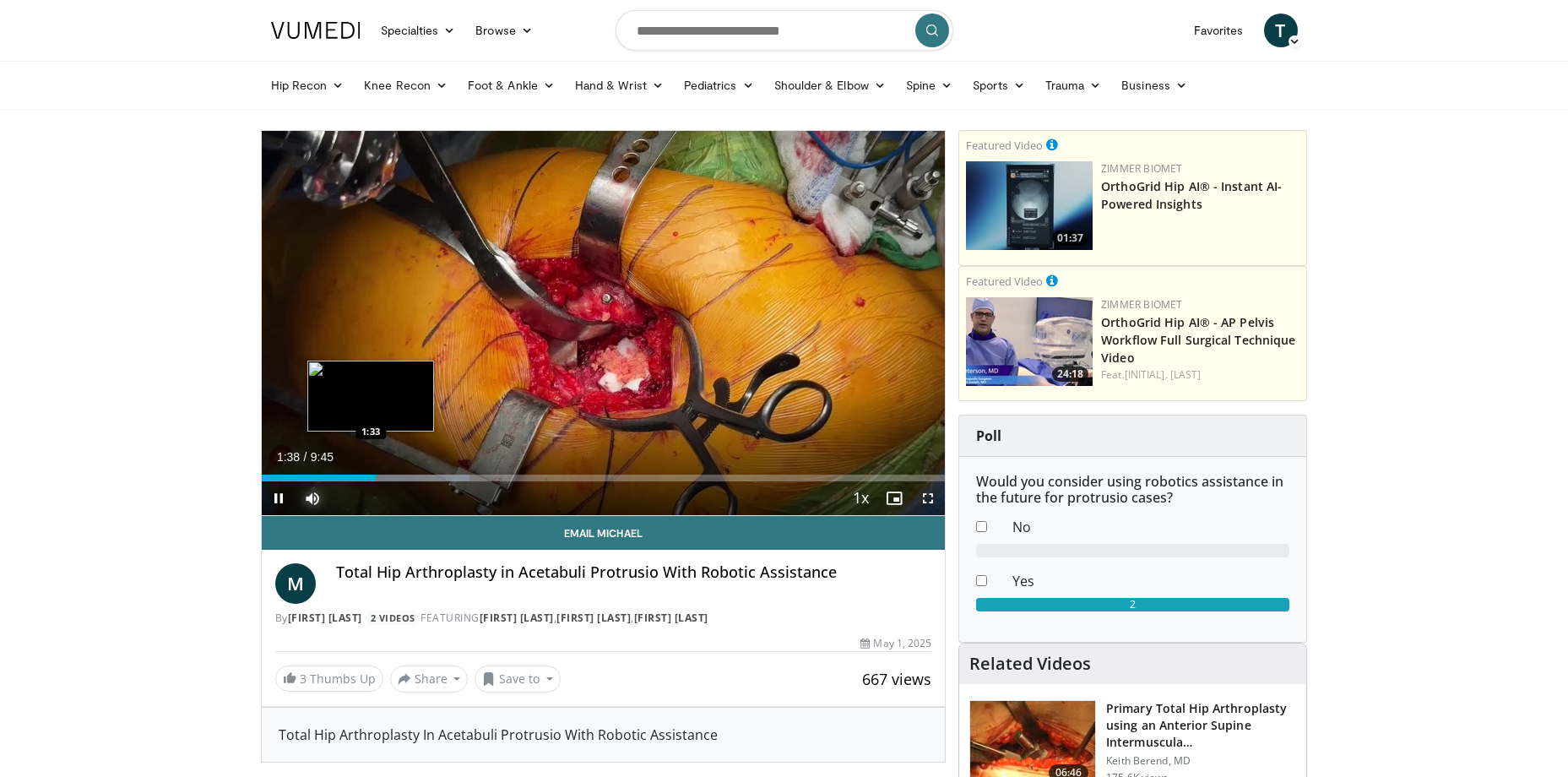 click on "Loaded :  30.50% 1:38 1:33" at bounding box center [604, 478] 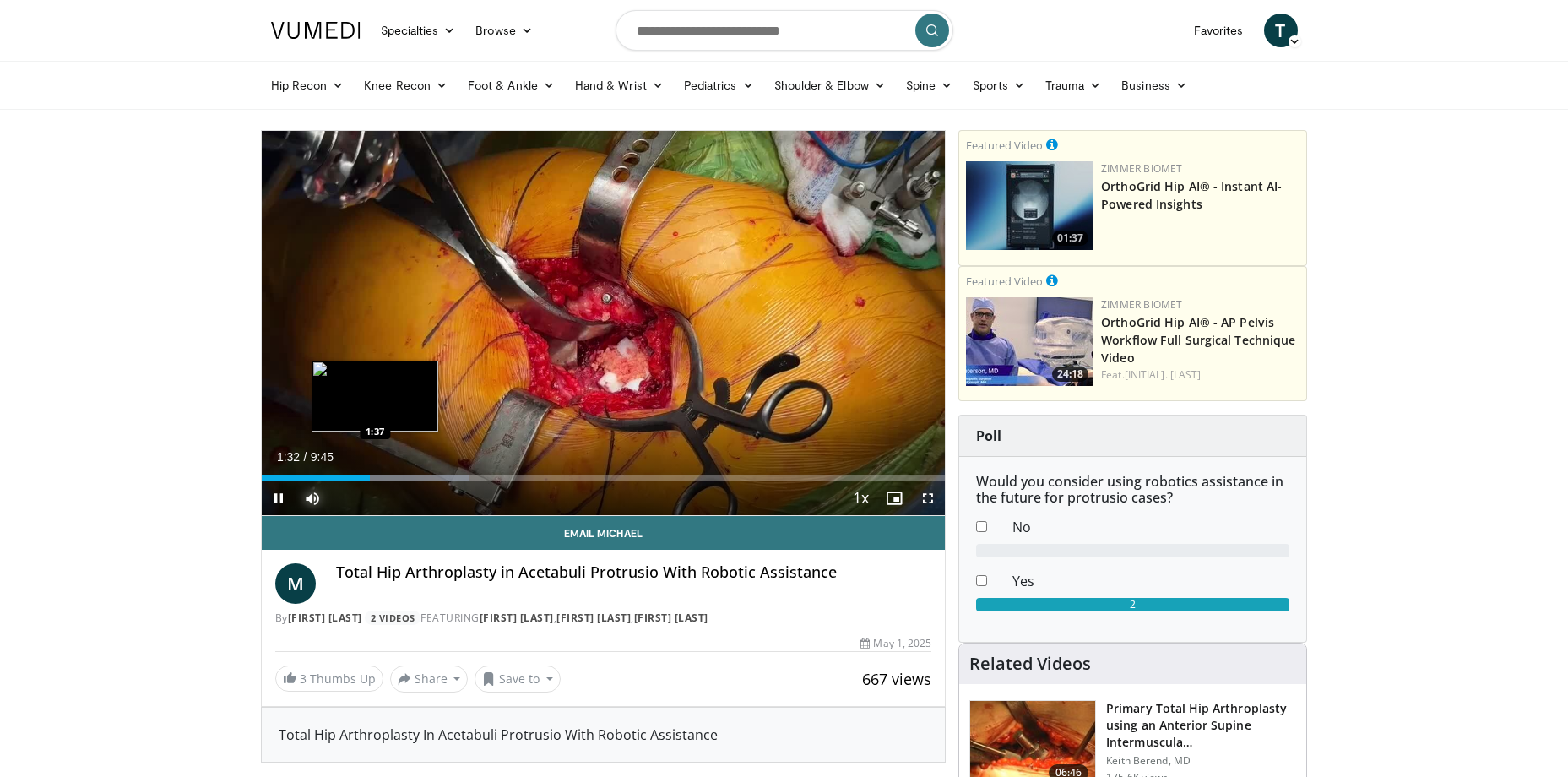 click at bounding box center [377, 478] 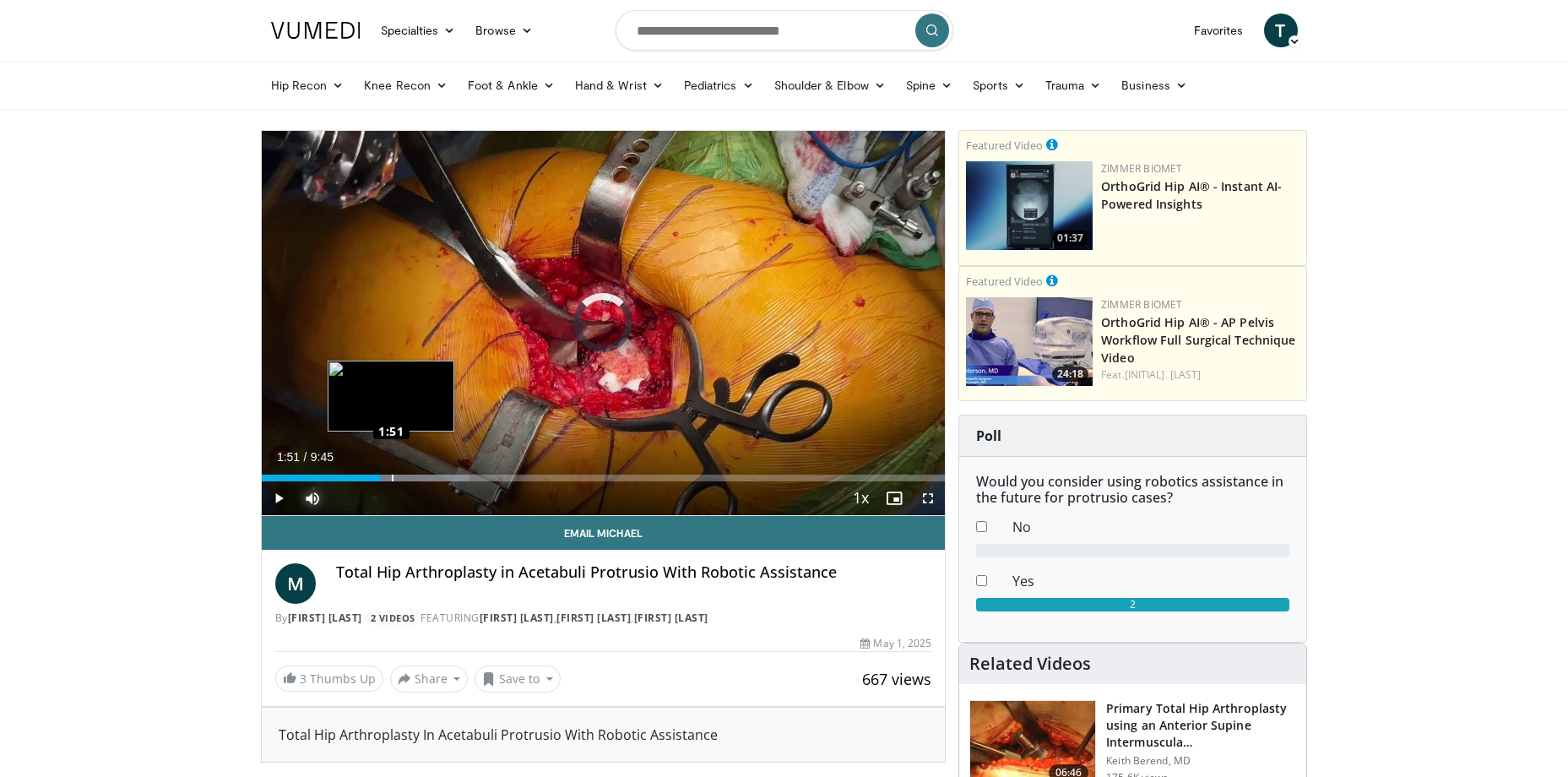 click on "Loaded :  30.50% 1:42 1:51" at bounding box center (604, 478) 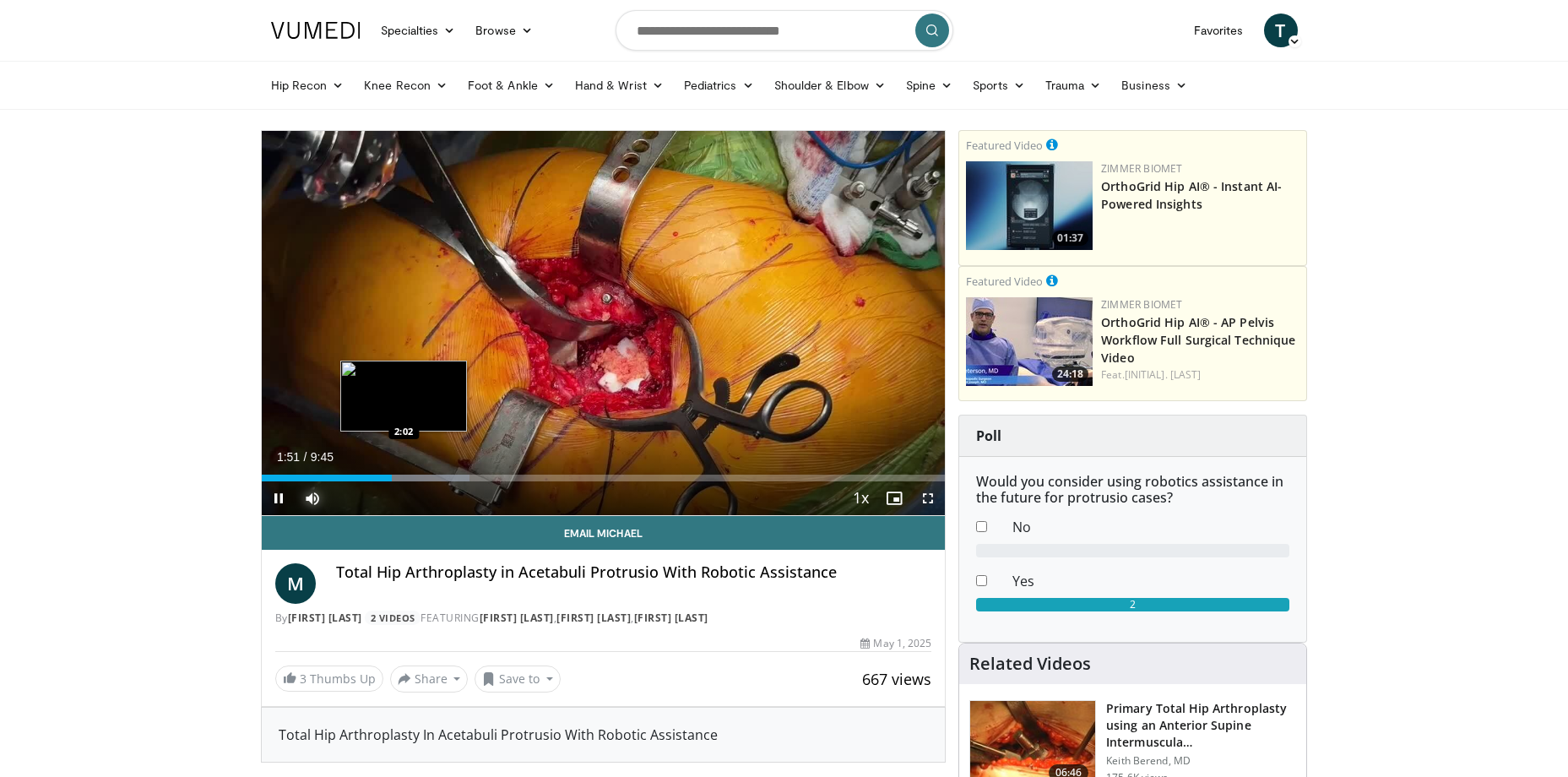 drag, startPoint x: 404, startPoint y: 476, endPoint x: 414, endPoint y: 476, distance: 10 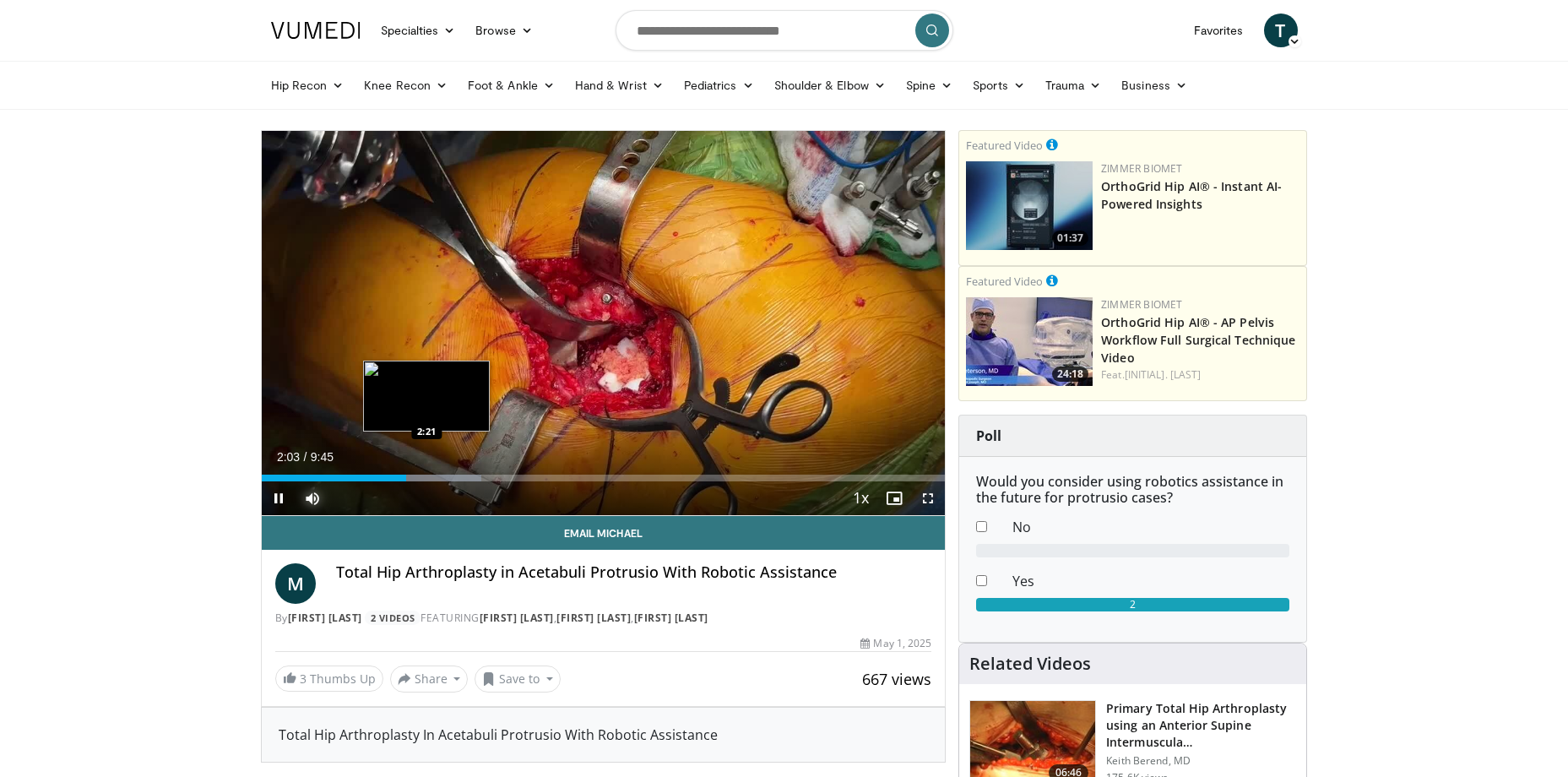 click at bounding box center (428, 478) 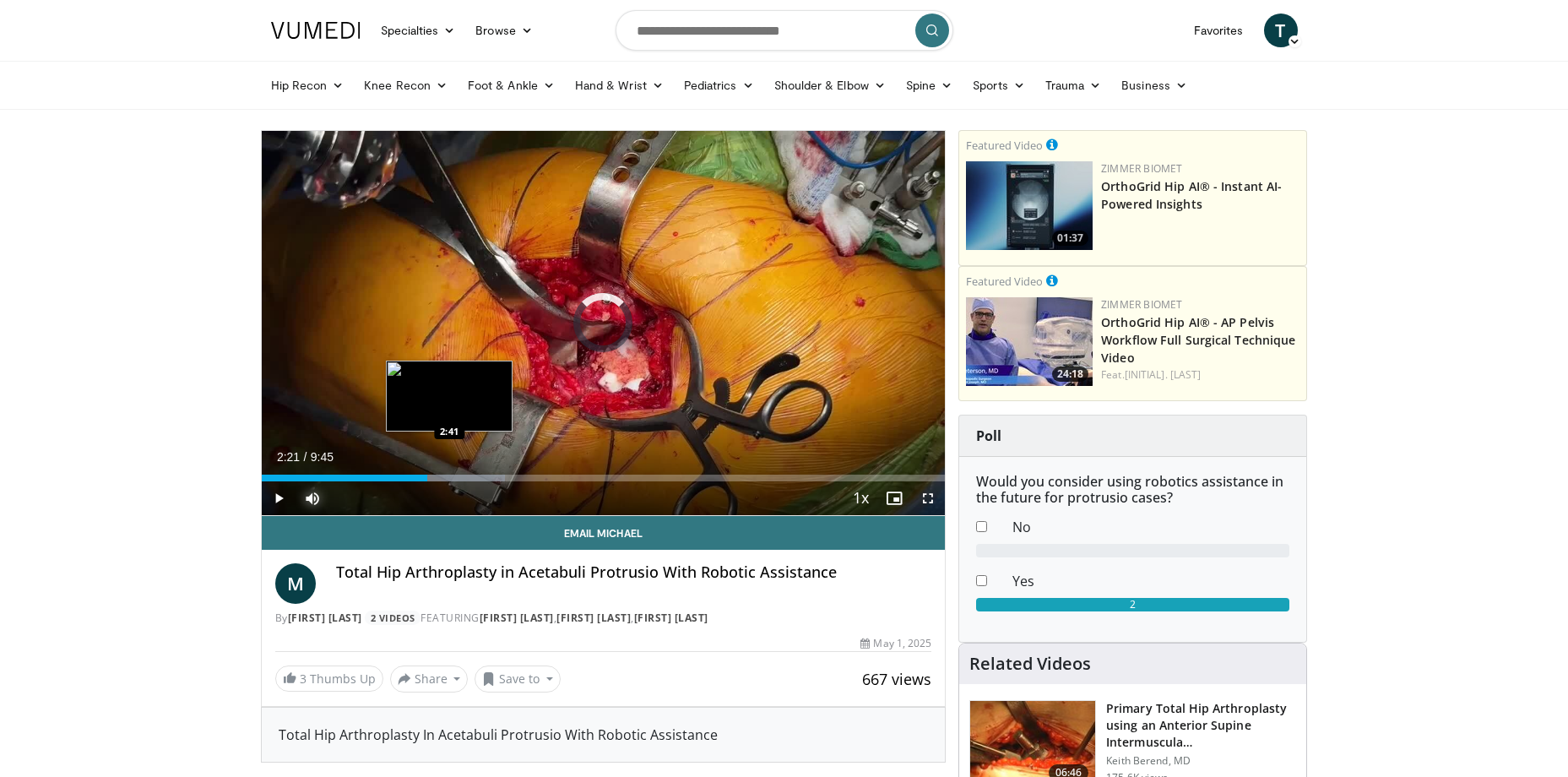 click on "Loaded :  35.58% 2:21 2:41" at bounding box center (604, 478) 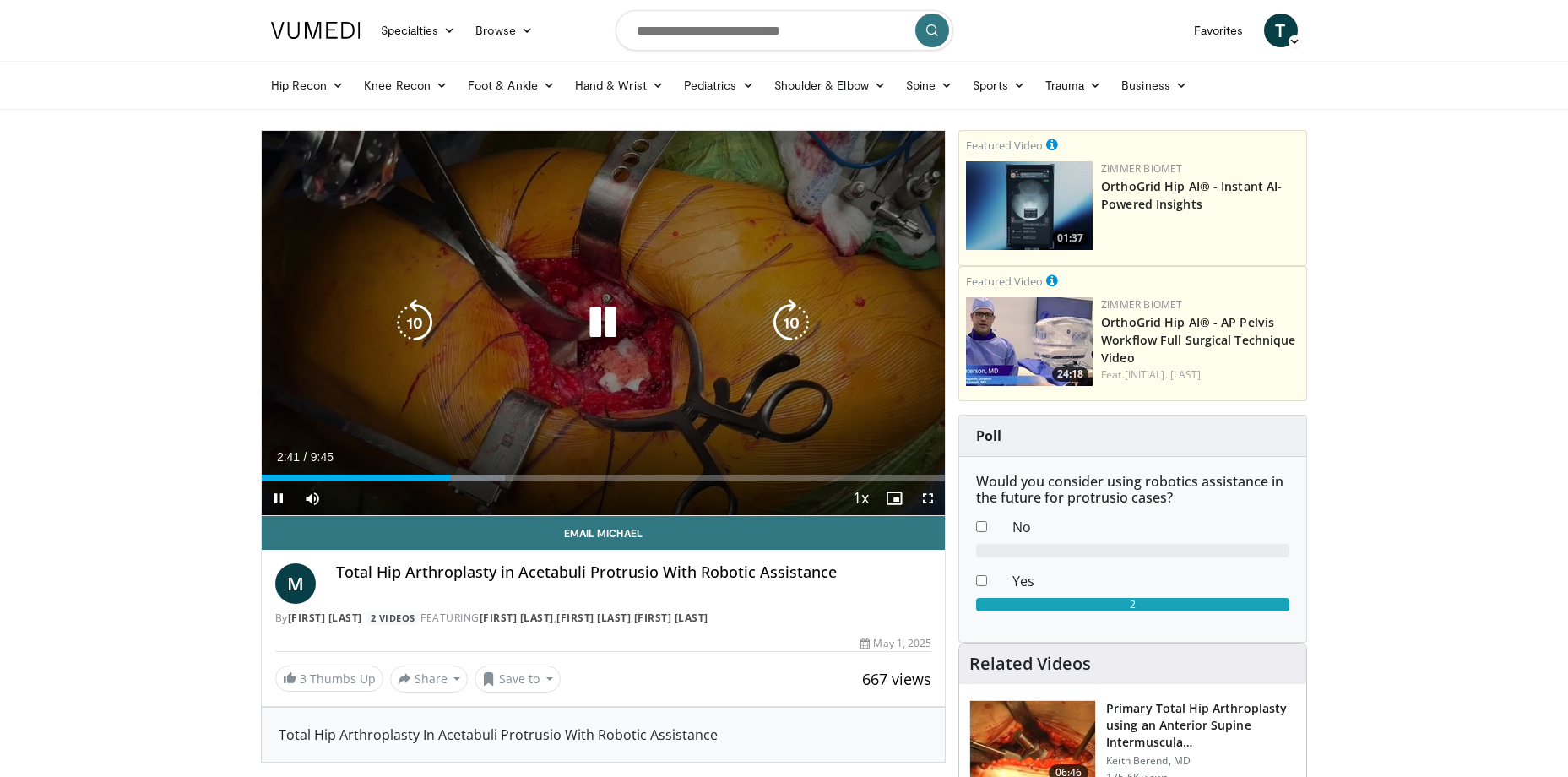 click on "10 seconds
Tap to unmute" at bounding box center (604, 323) 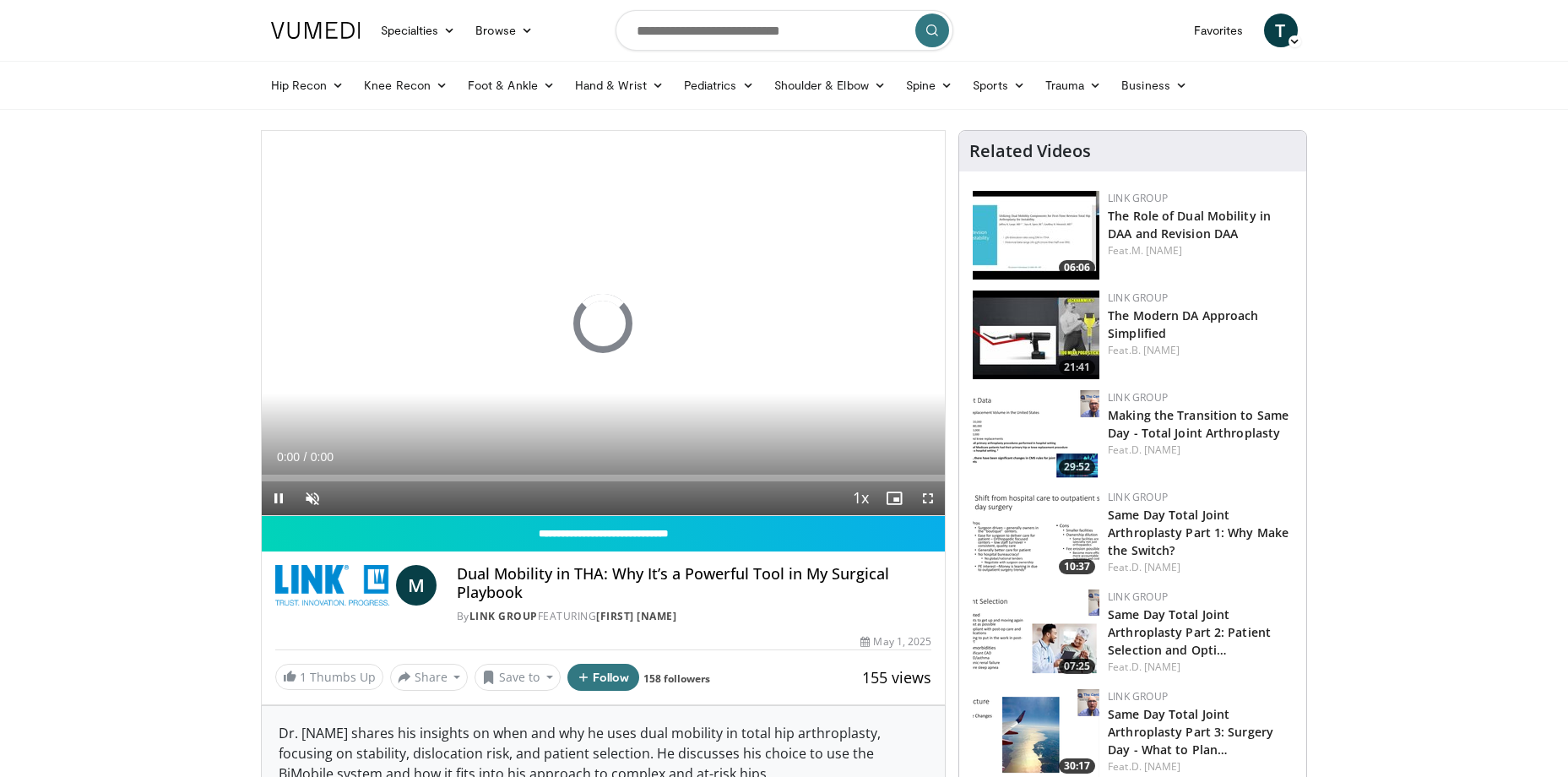 scroll, scrollTop: 0, scrollLeft: 0, axis: both 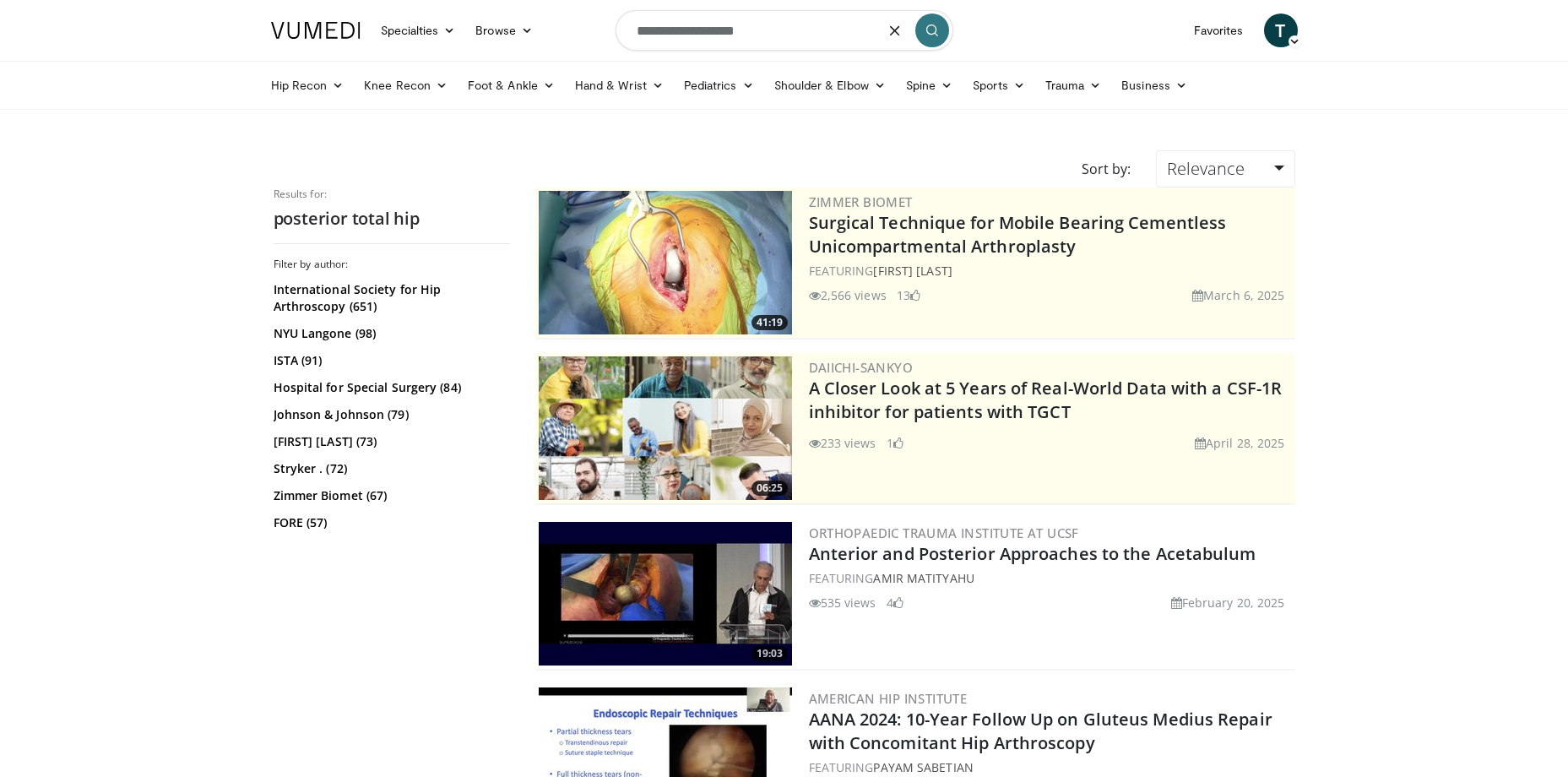 drag, startPoint x: 773, startPoint y: 37, endPoint x: 625, endPoint y: 32, distance: 148.08444 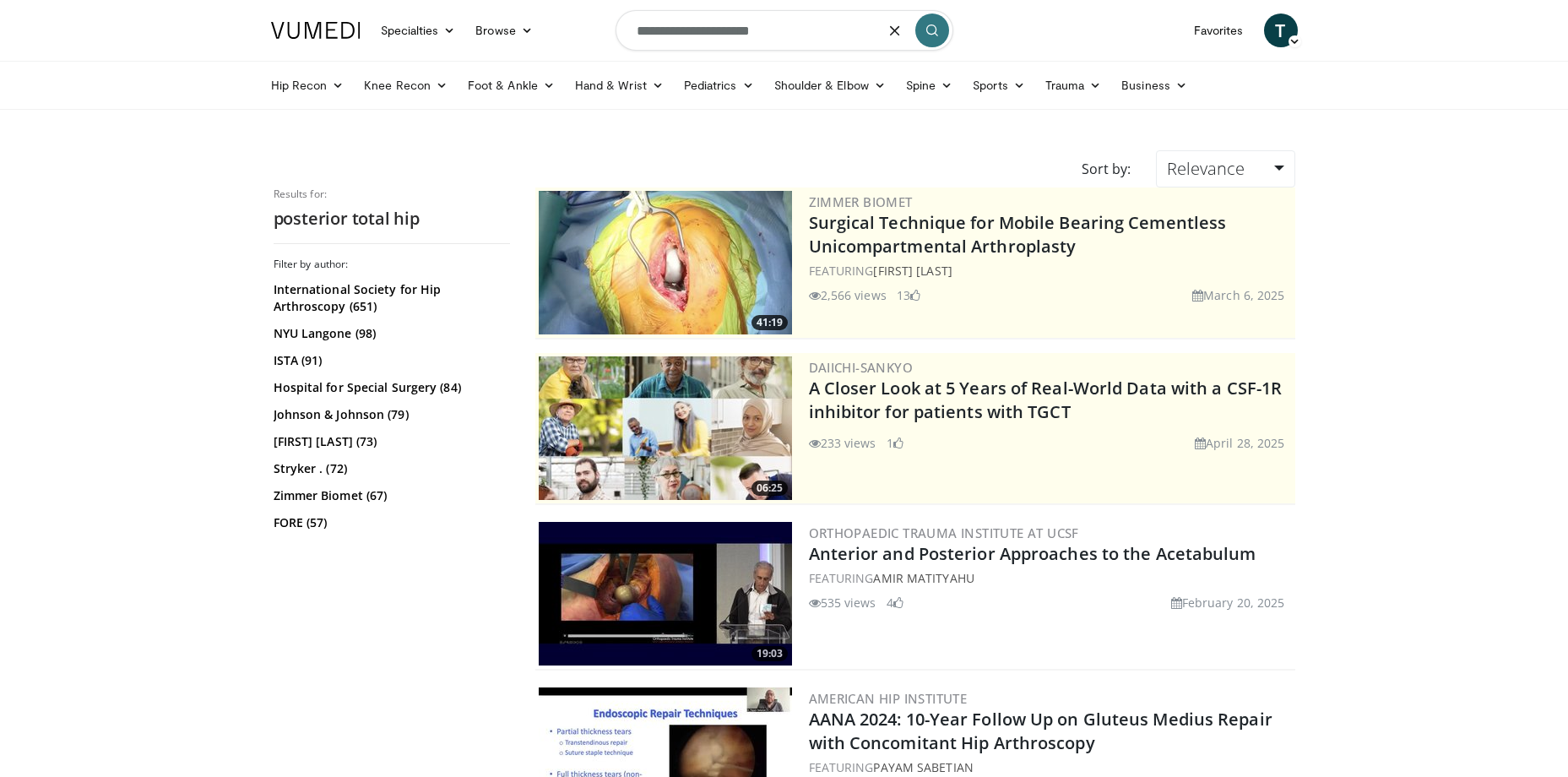 type on "**********" 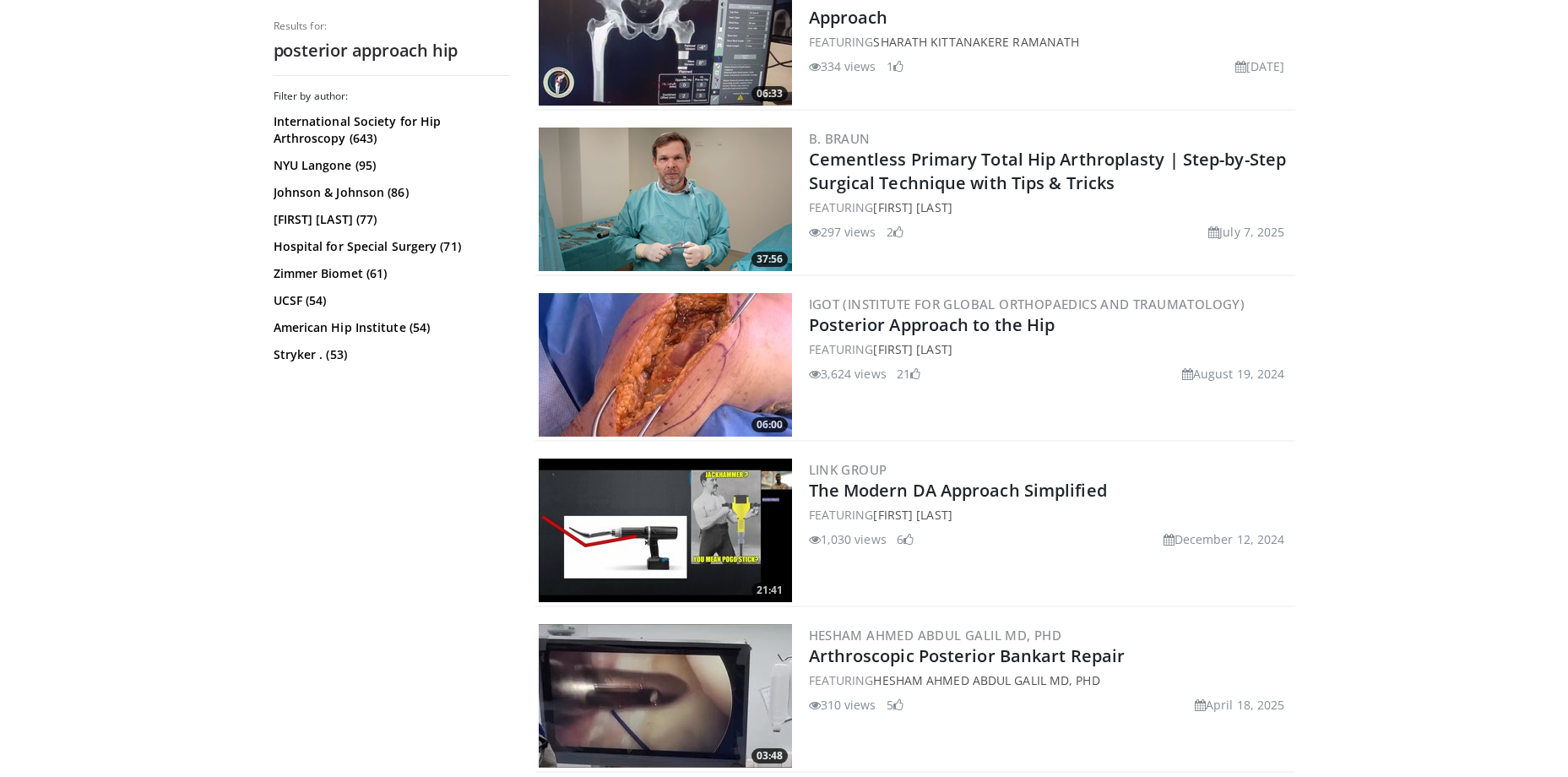 scroll, scrollTop: 1098, scrollLeft: 0, axis: vertical 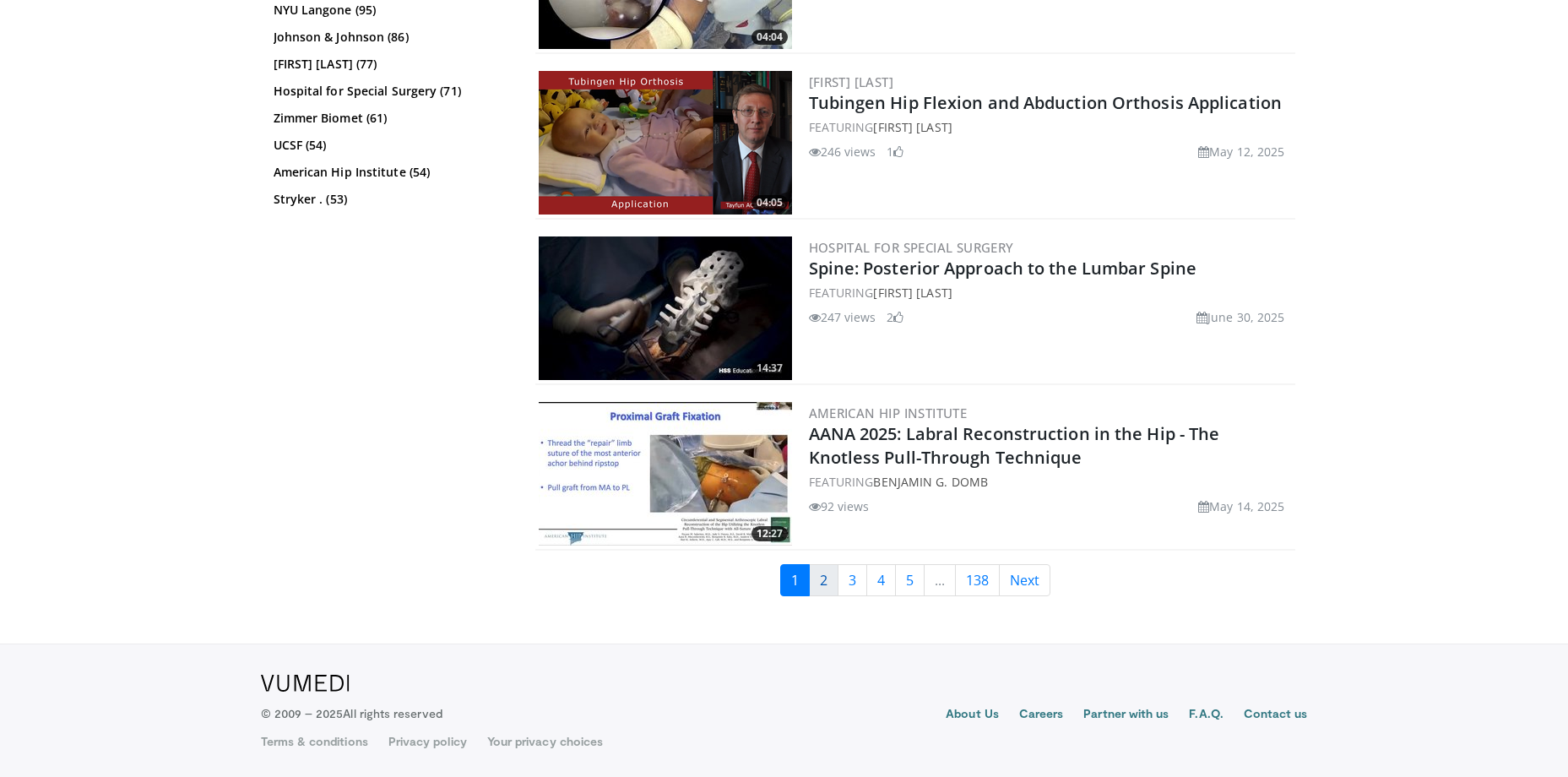 click on "2" at bounding box center (823, 580) 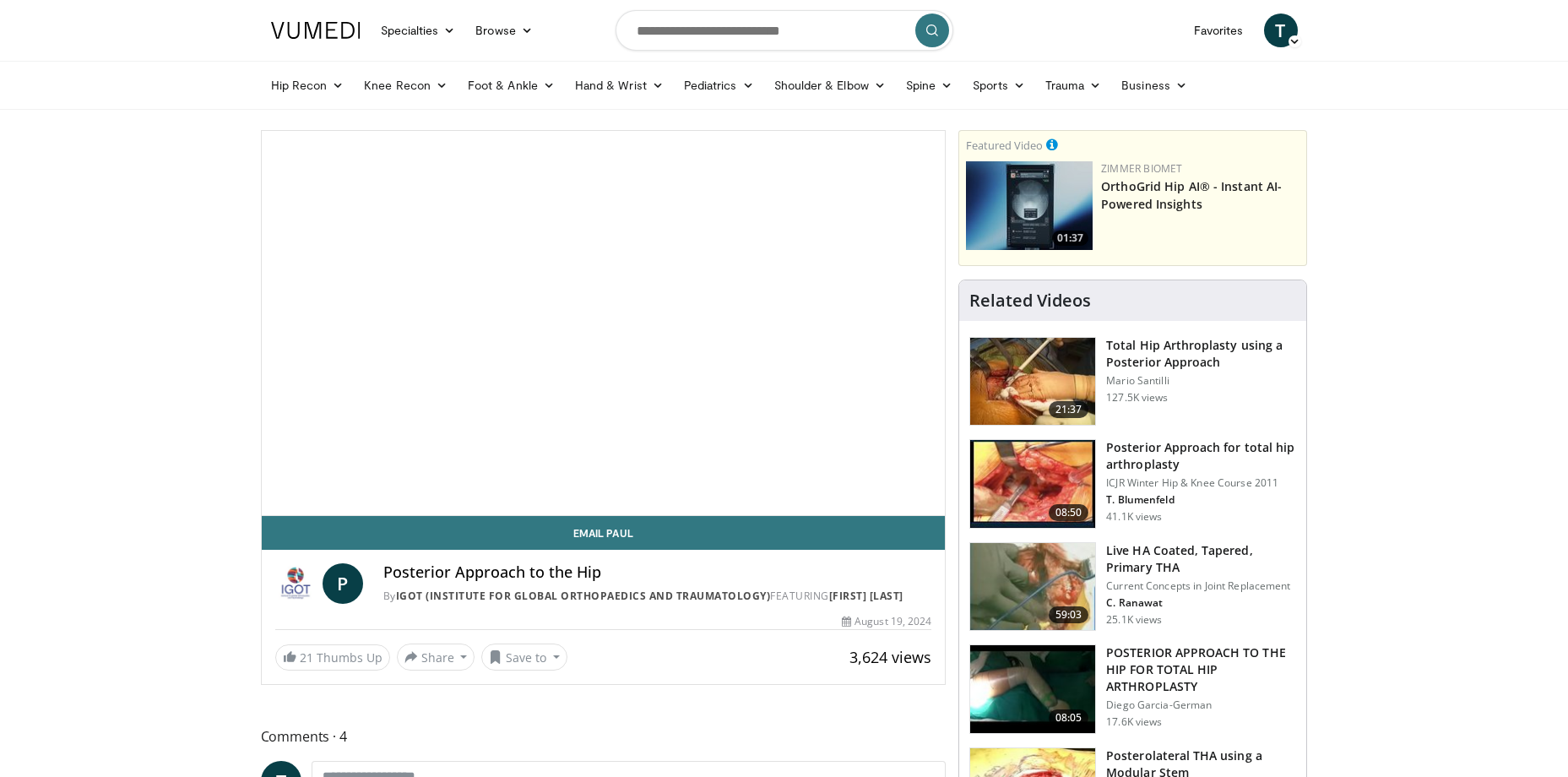 scroll, scrollTop: 0, scrollLeft: 0, axis: both 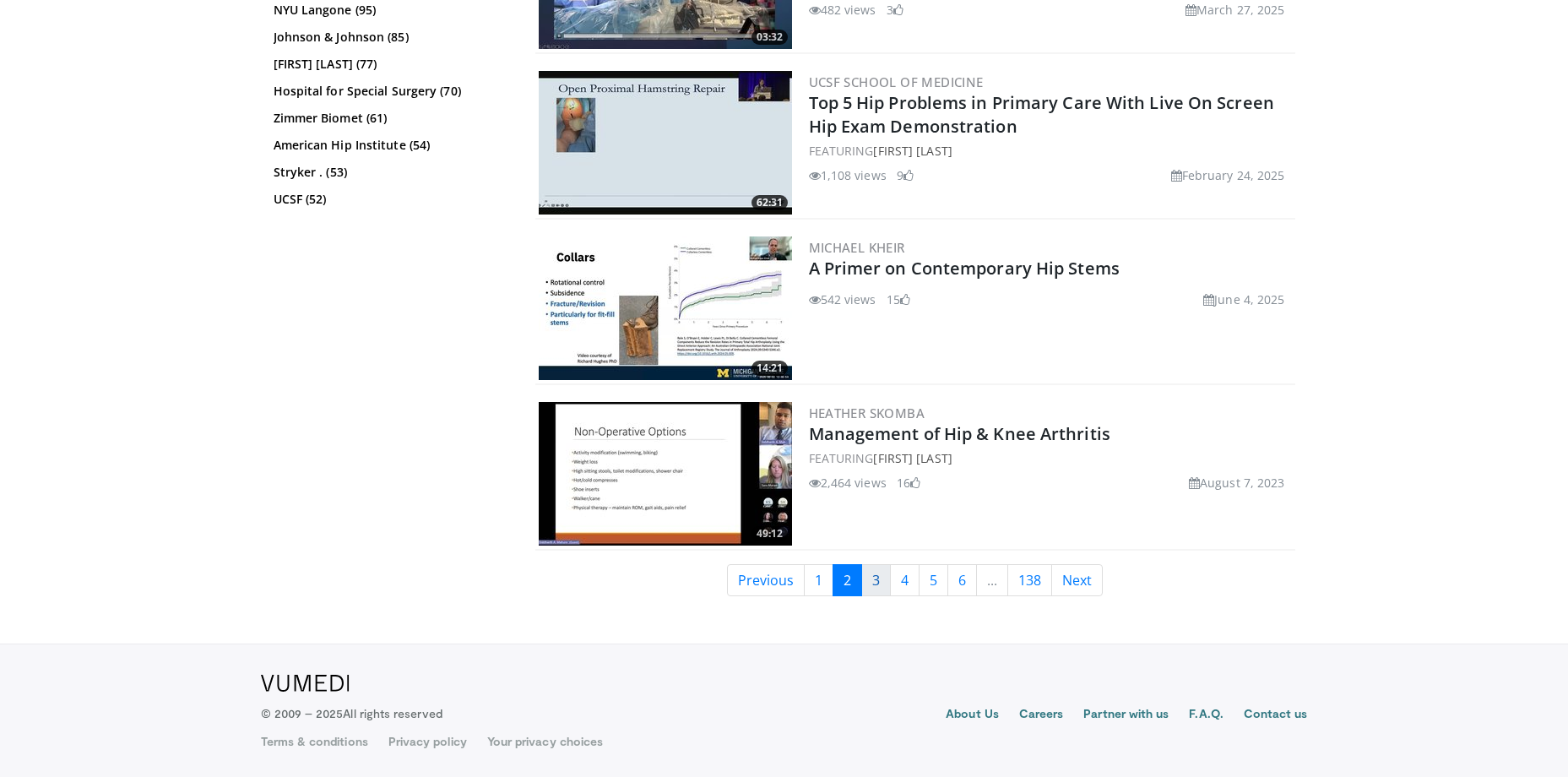 click on "3" at bounding box center [876, 580] 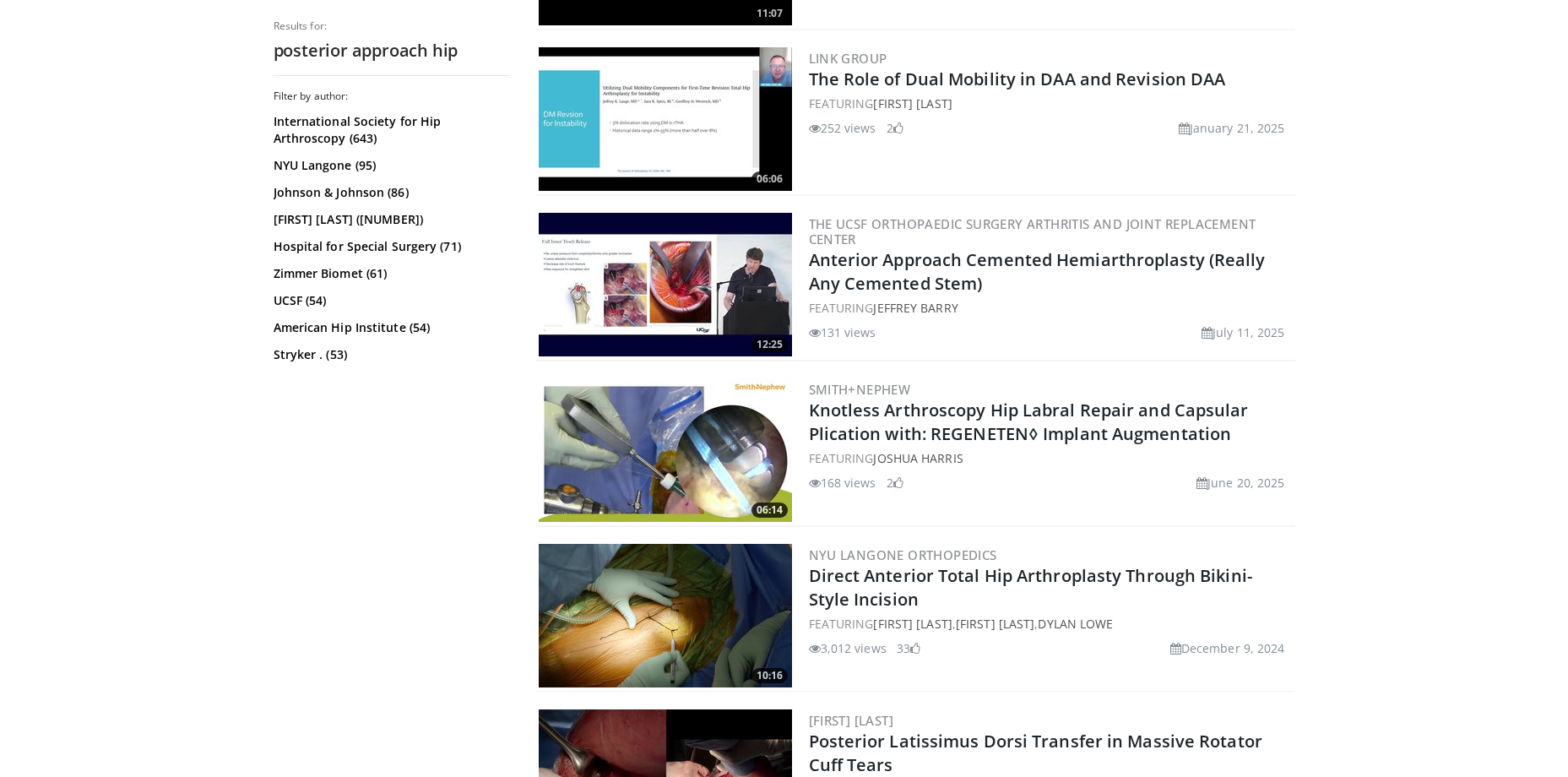 scroll, scrollTop: 2534, scrollLeft: 0, axis: vertical 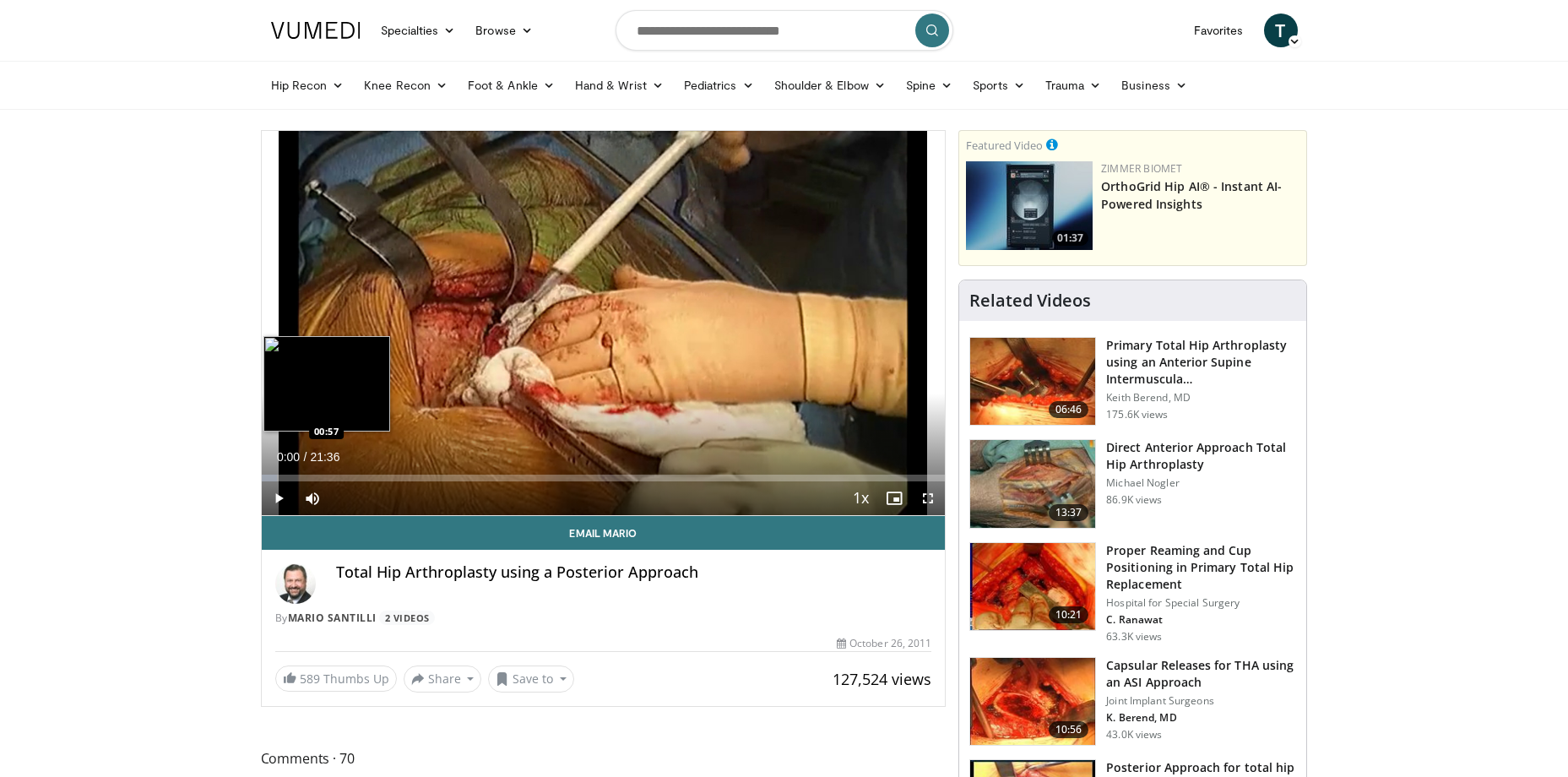 click on "Loaded :  2.31% 00:00 00:57" at bounding box center (604, 478) 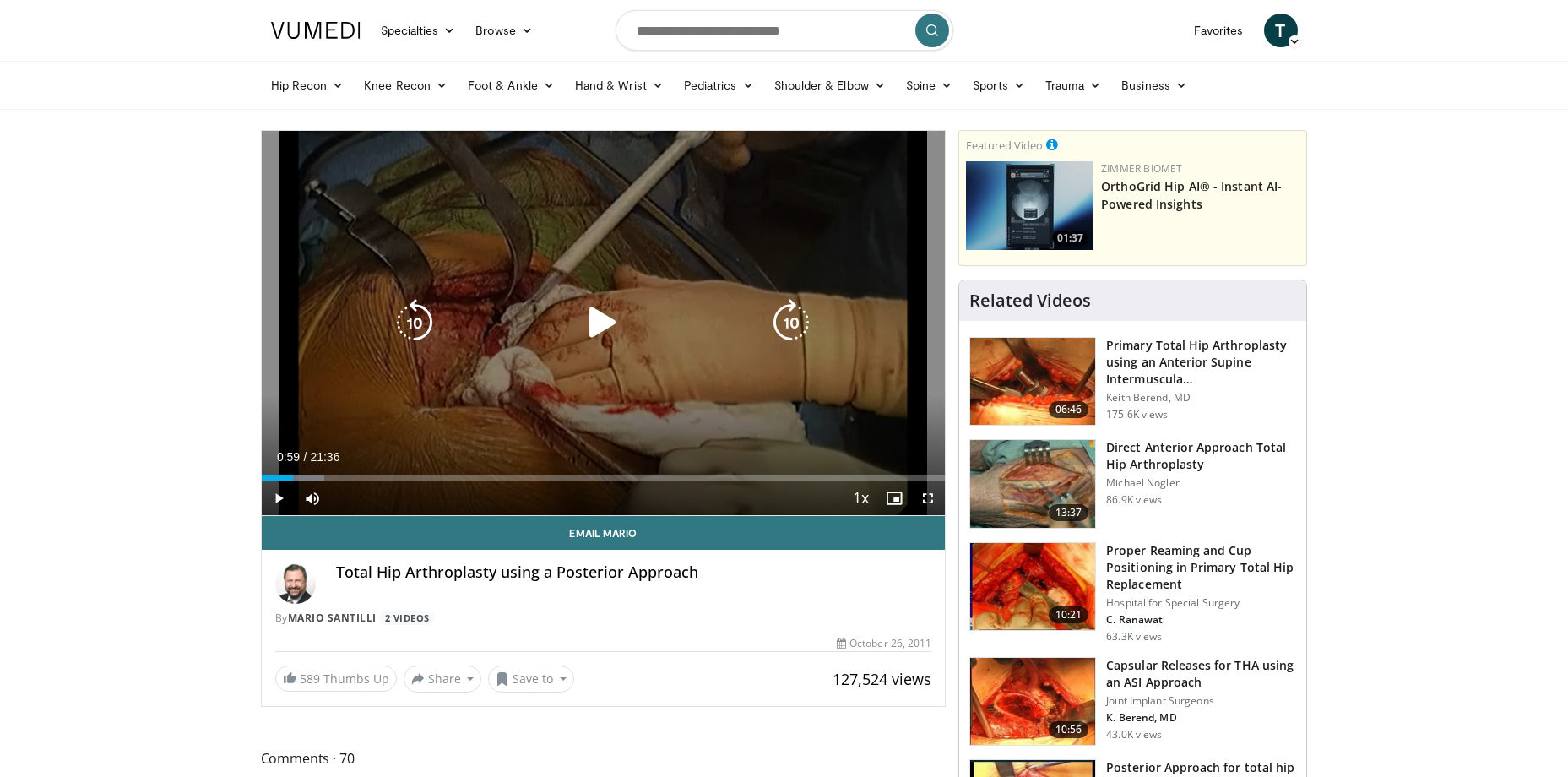 click at bounding box center (603, 323) 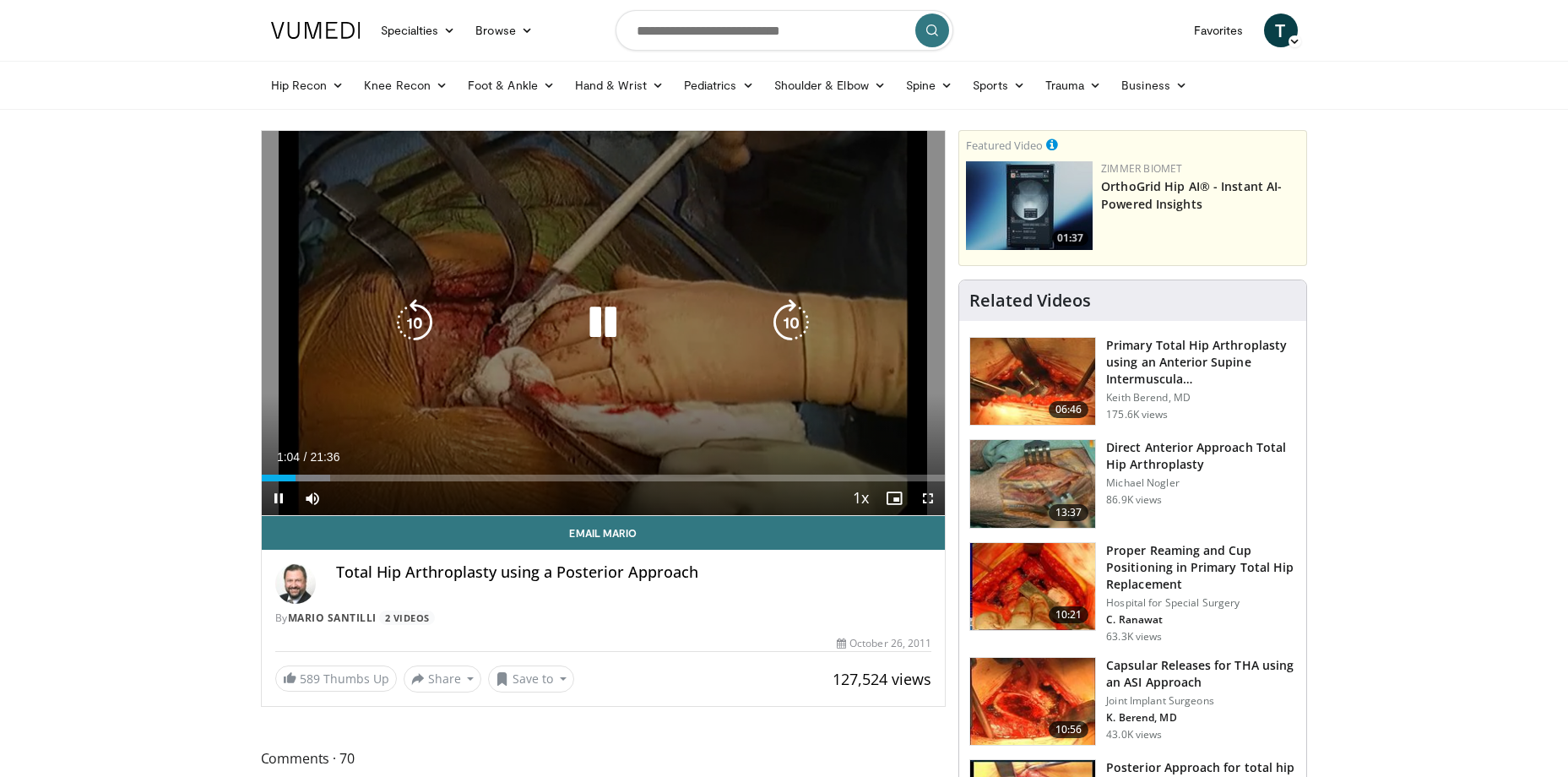 click at bounding box center (791, 323) 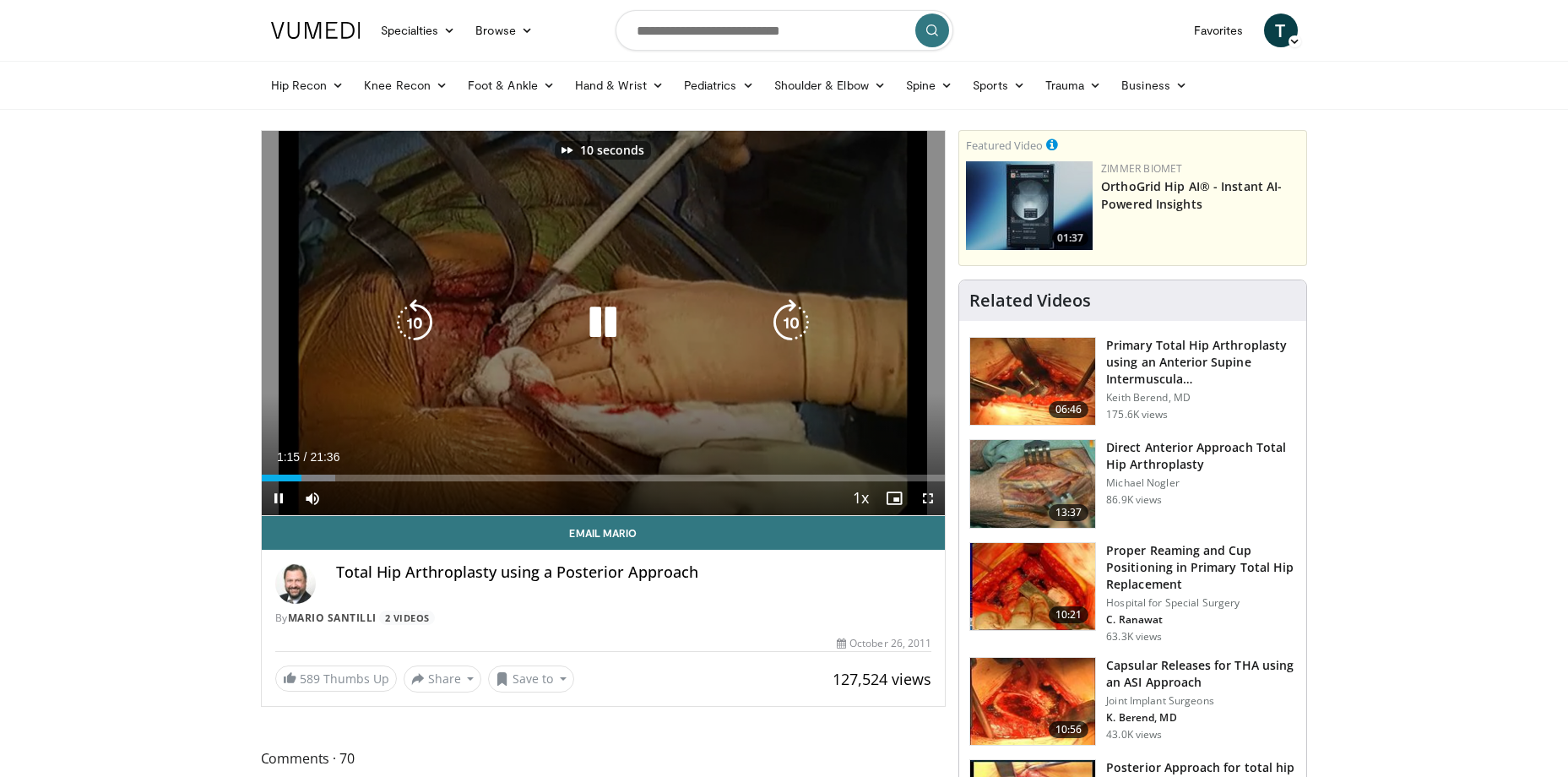 click at bounding box center [791, 323] 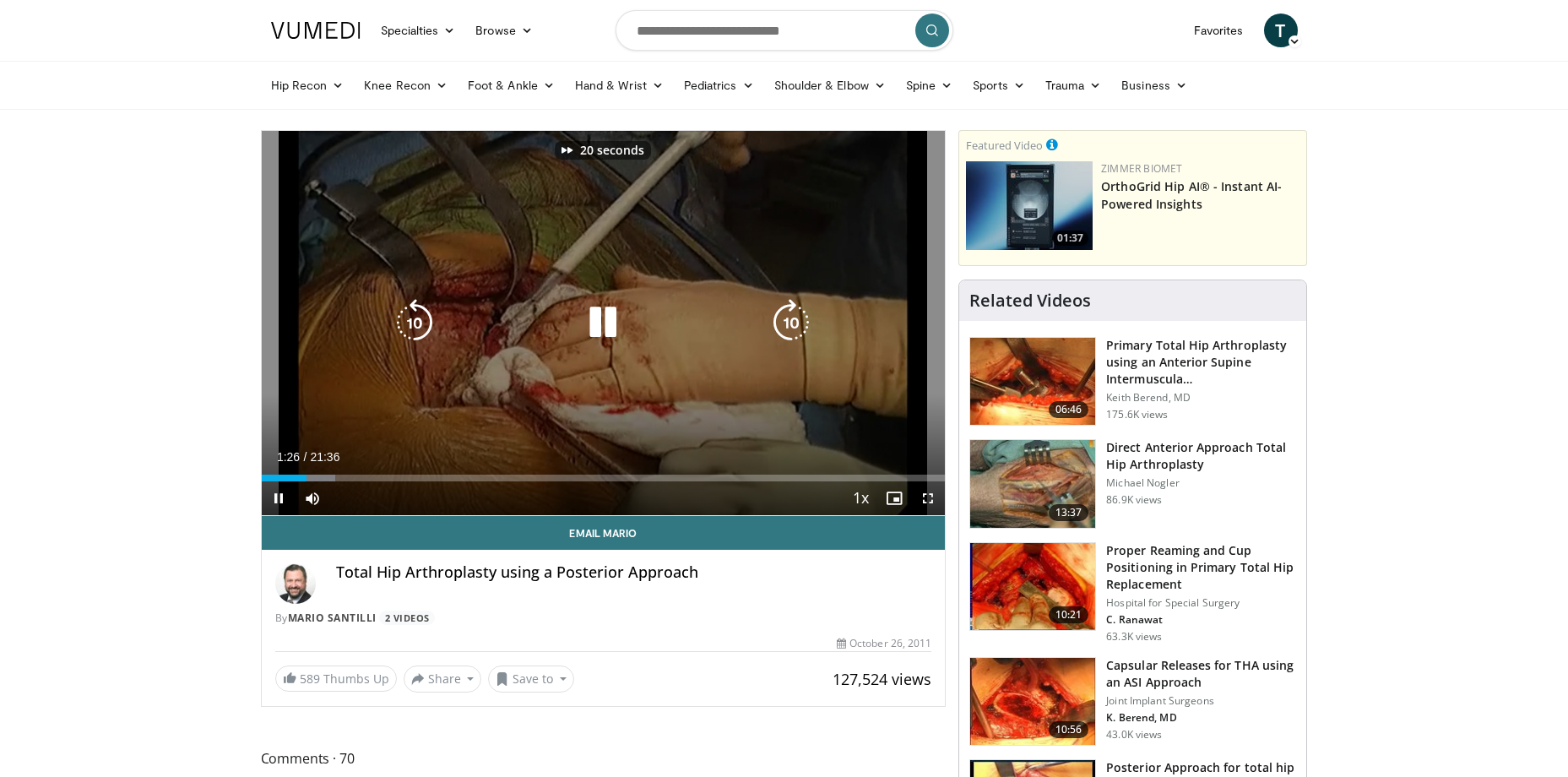 click at bounding box center (791, 323) 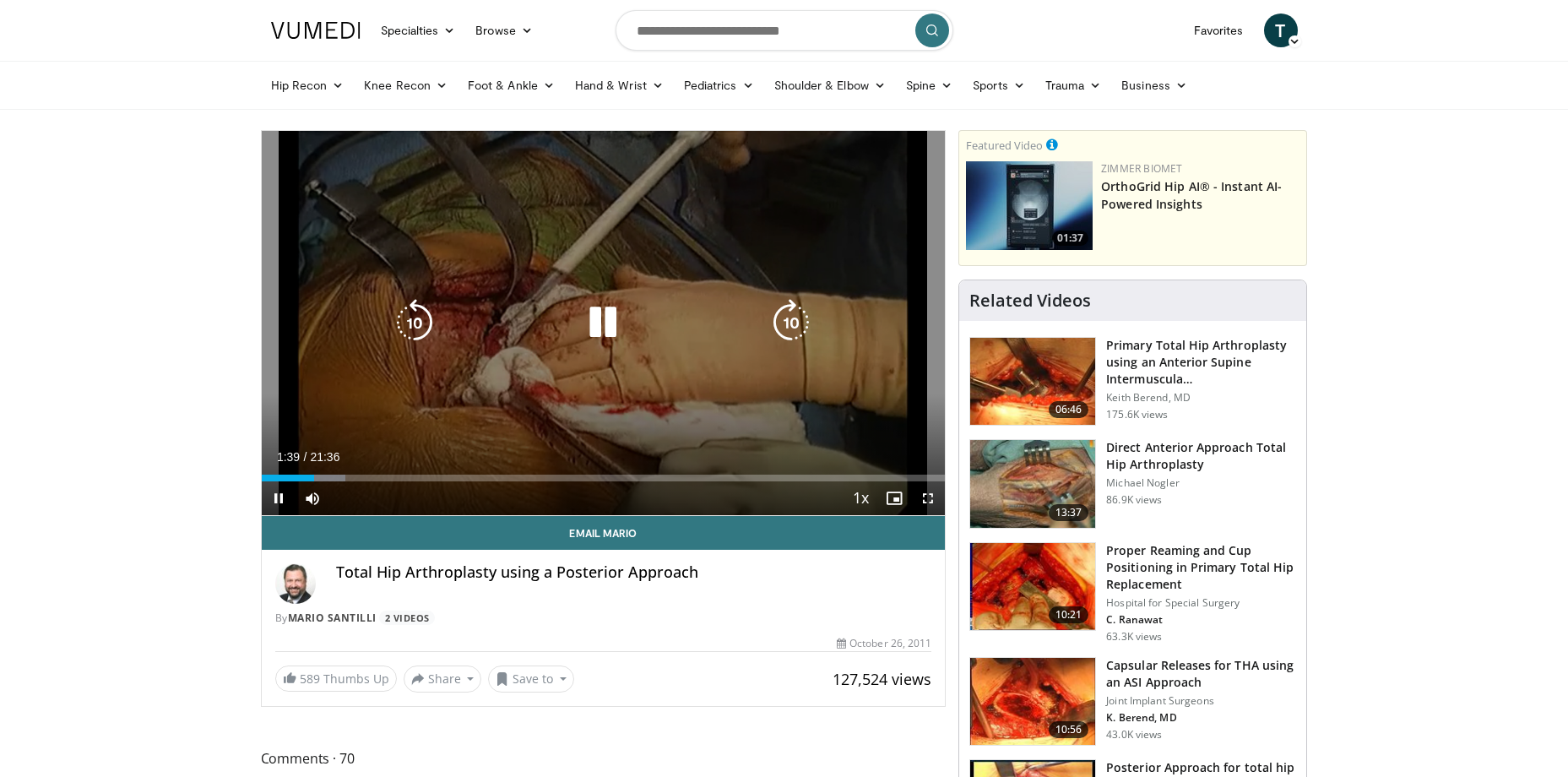 click at bounding box center (791, 323) 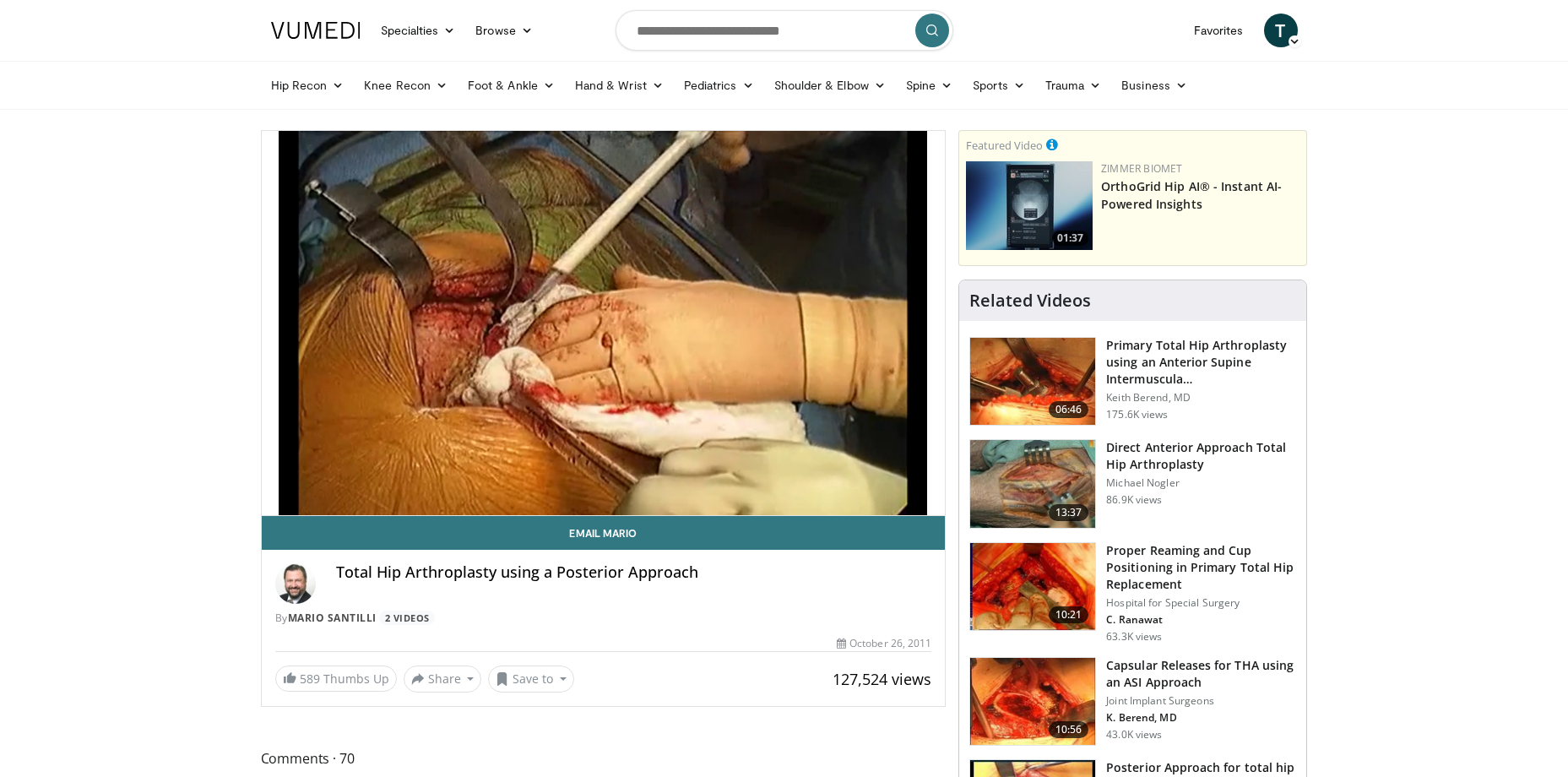 click on "Specialties
Adult & Family Medicine
Allergy, Asthma, Immunology
Anesthesiology
Cardiology
Dental
Dermatology
Endocrinology
Gastroenterology & Hepatology
General Surgery
Hematology & Oncology
Infectious Disease
Nephrology
Neurology
Neurosurgery
Obstetrics & Gynecology
Ophthalmology
Oral Maxillofacial
Orthopaedics
Otolaryngology
Pediatrics
Plastic Surgery
Podiatry
Psychiatry
Pulmonology
Radiation Oncology
Radiology
Rheumatology
Urology" at bounding box center (784, 4054) 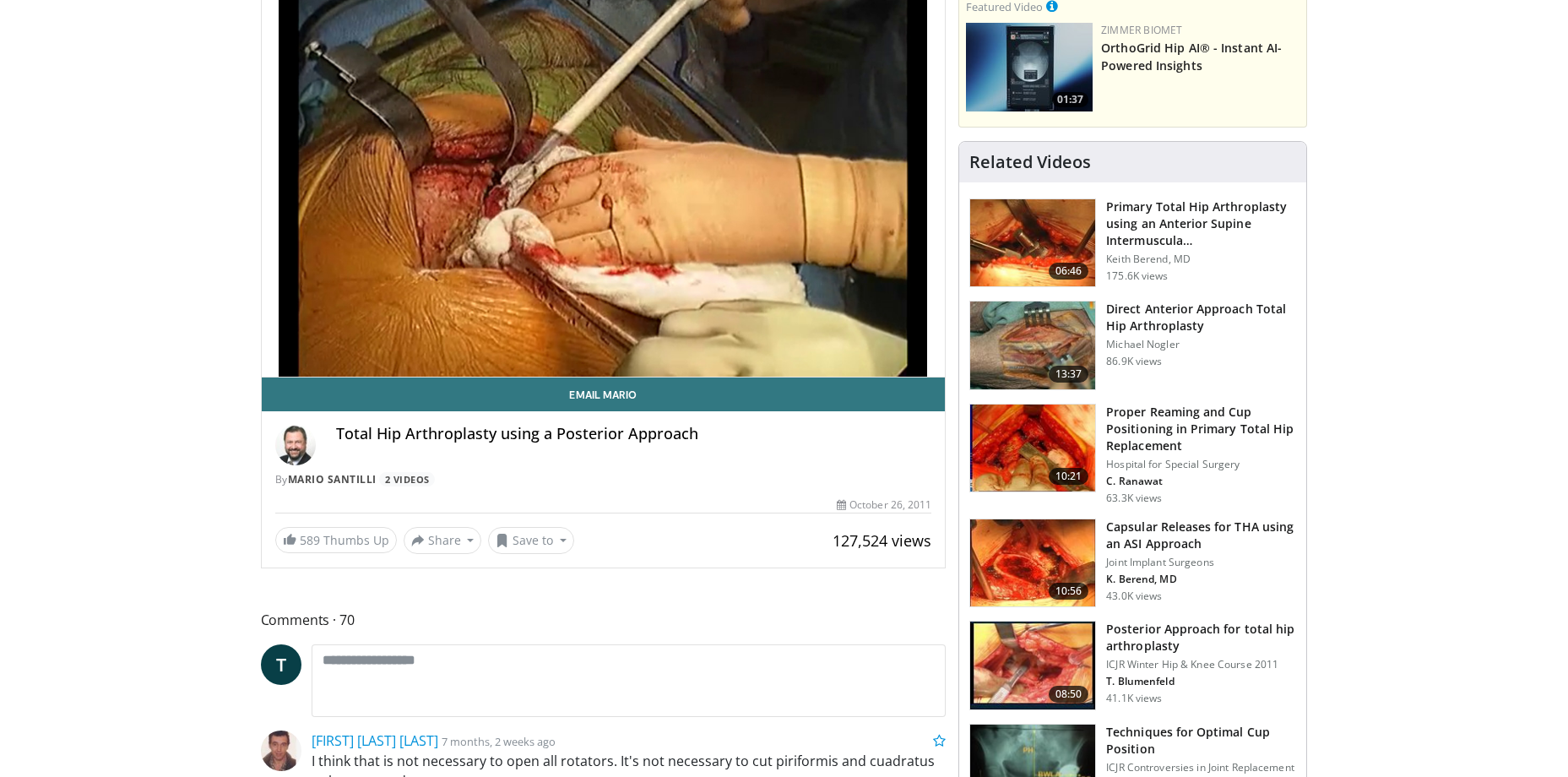 scroll, scrollTop: 169, scrollLeft: 0, axis: vertical 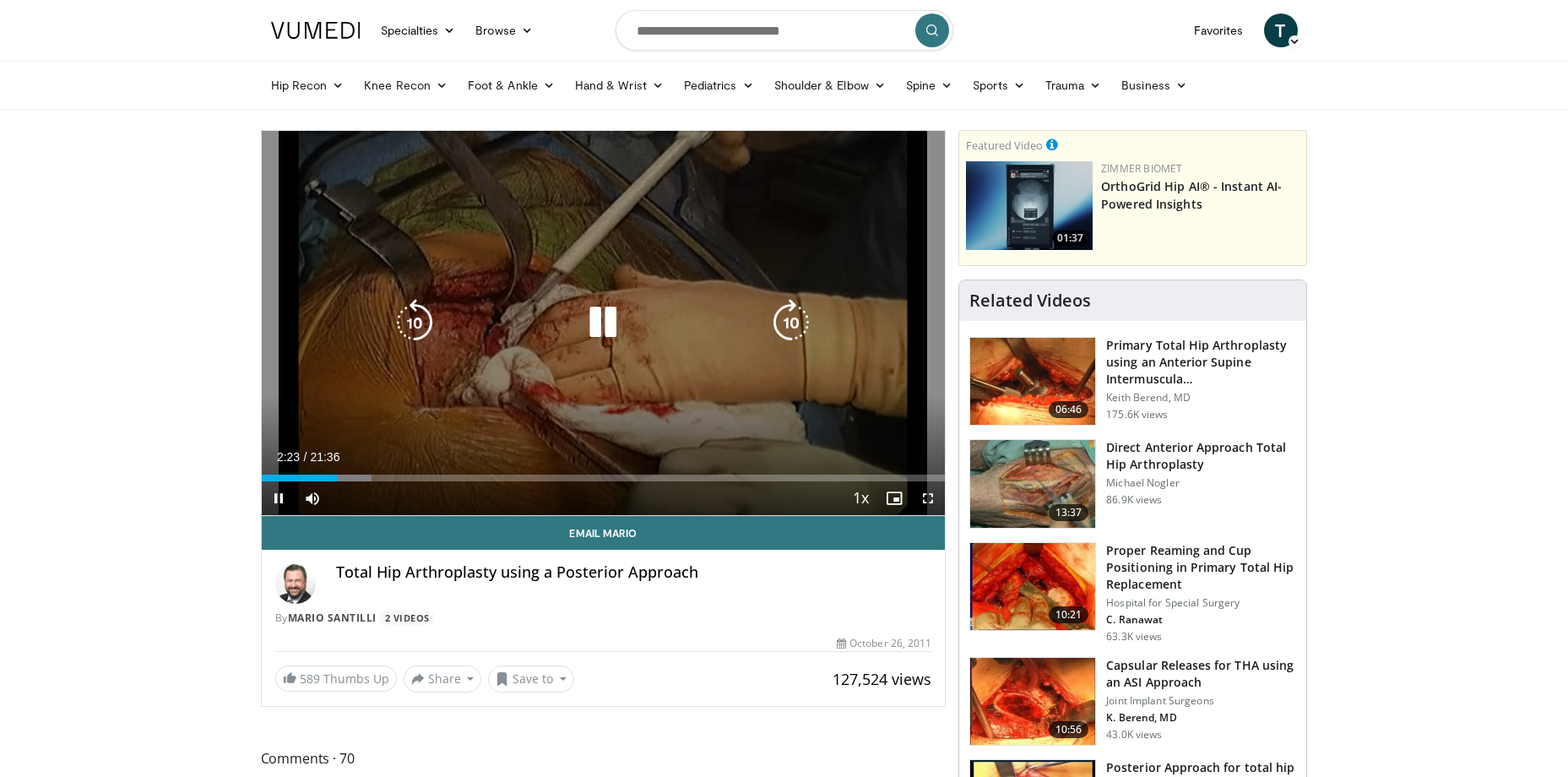 click at bounding box center [791, 323] 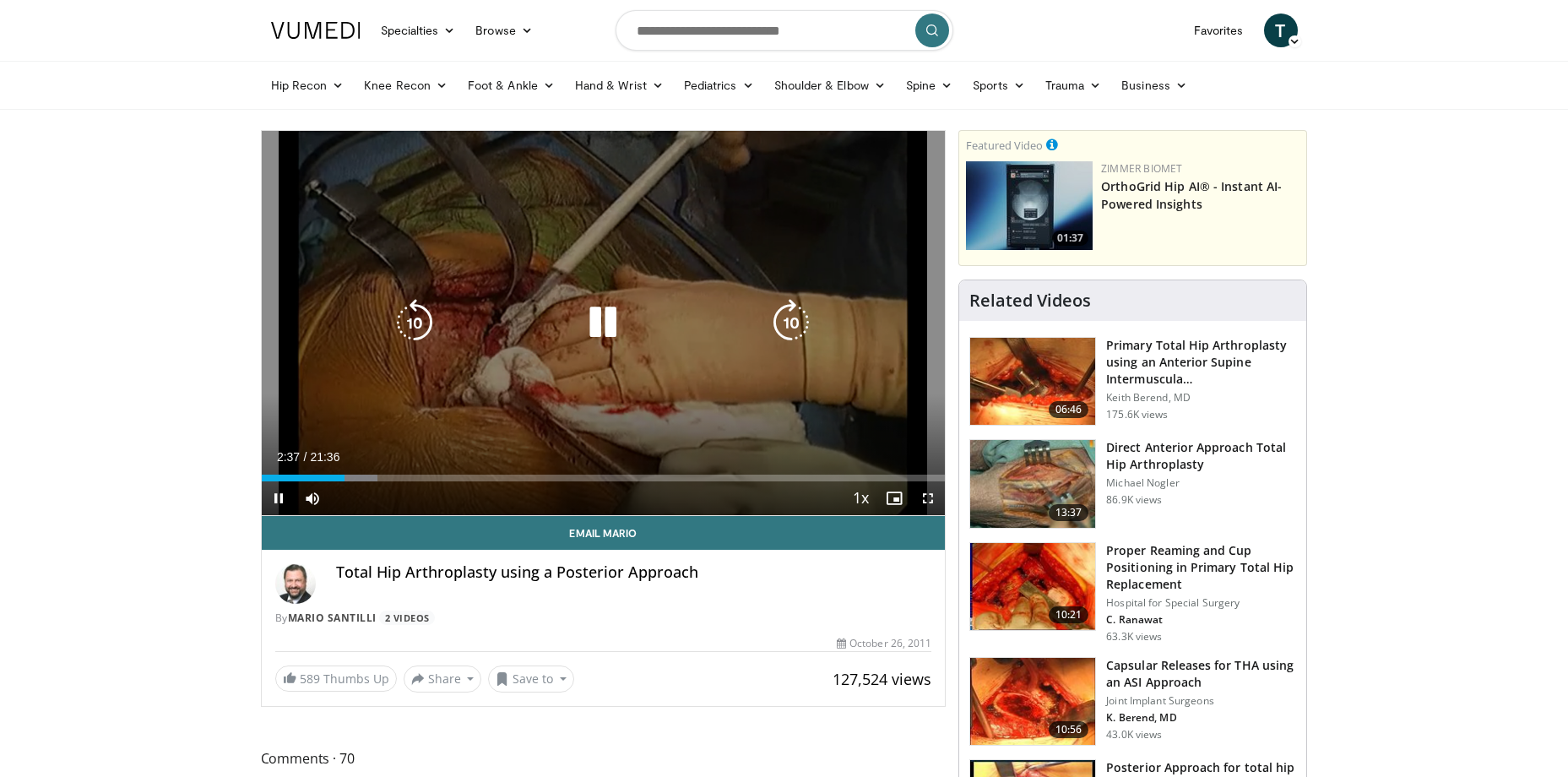 click at bounding box center [791, 323] 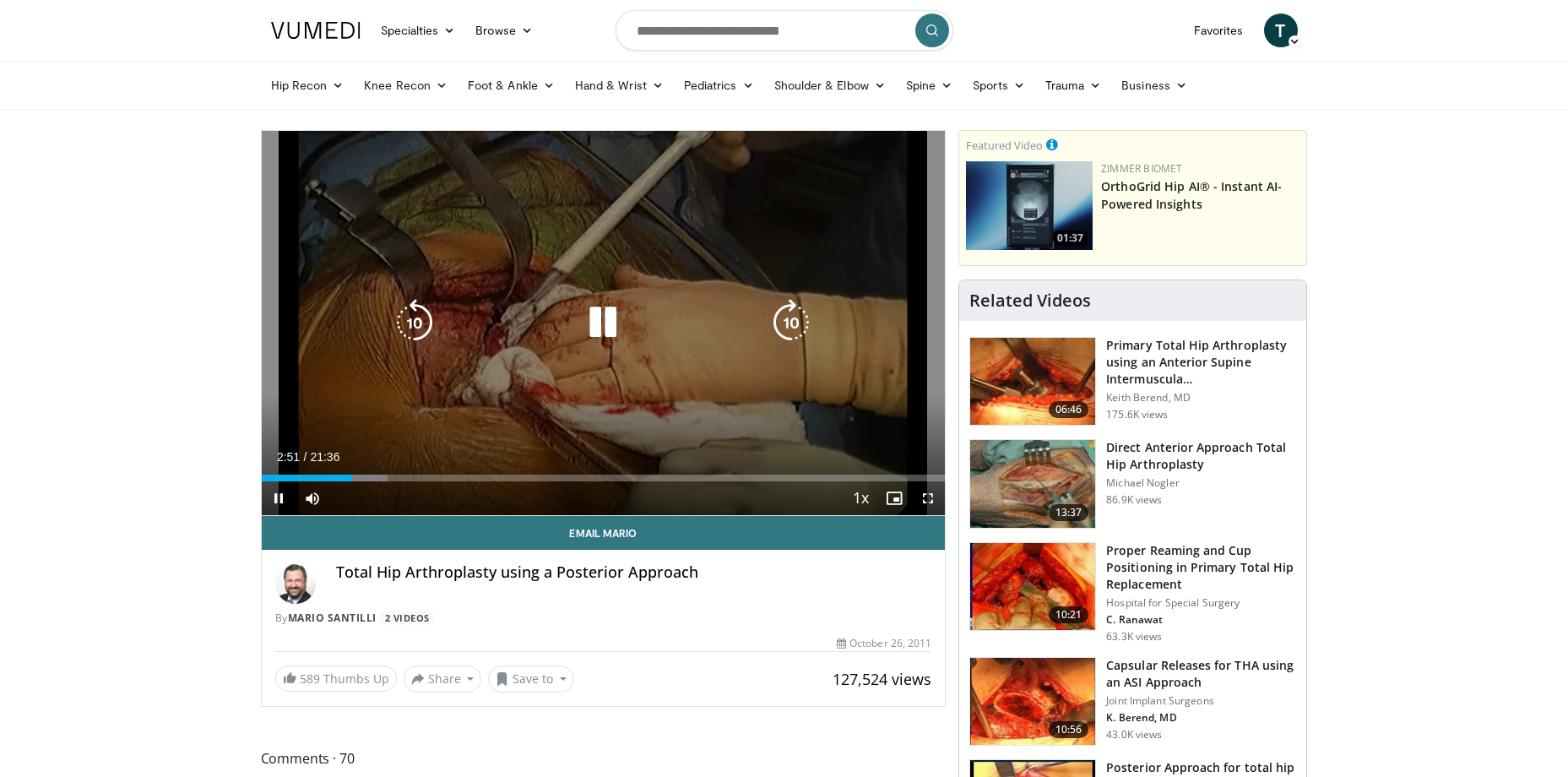 click at bounding box center [791, 323] 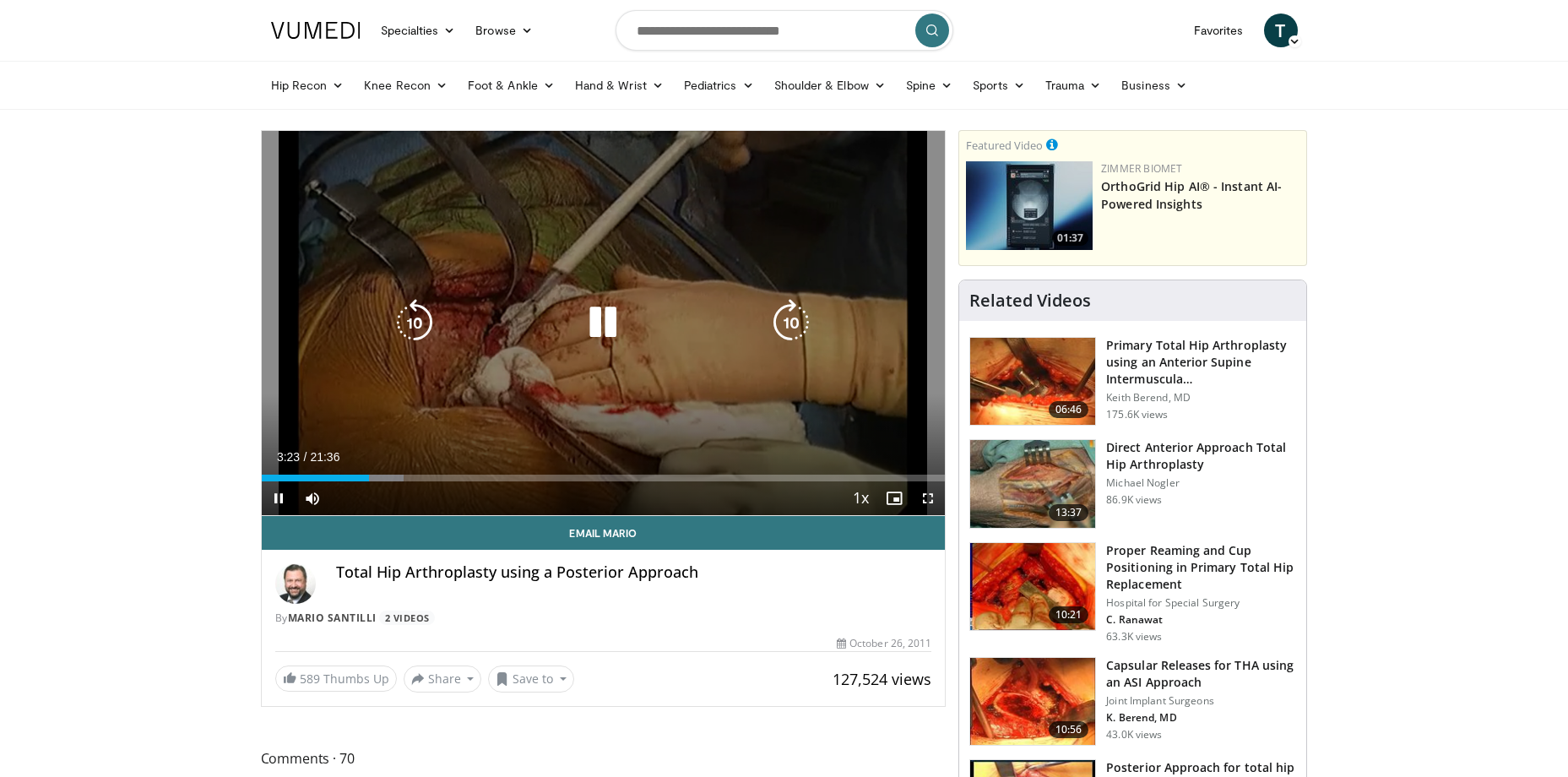 click at bounding box center (791, 323) 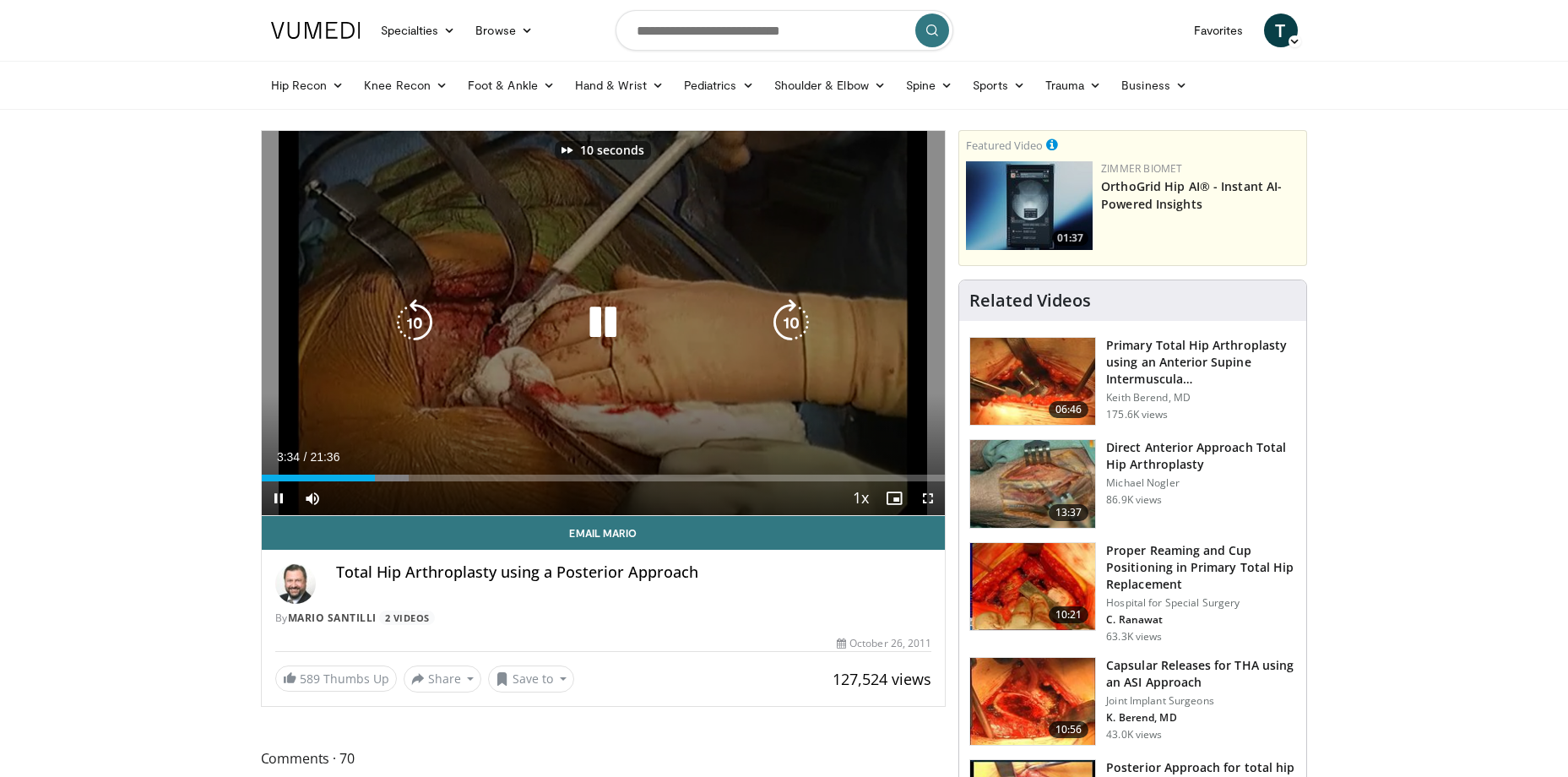 click at bounding box center [791, 323] 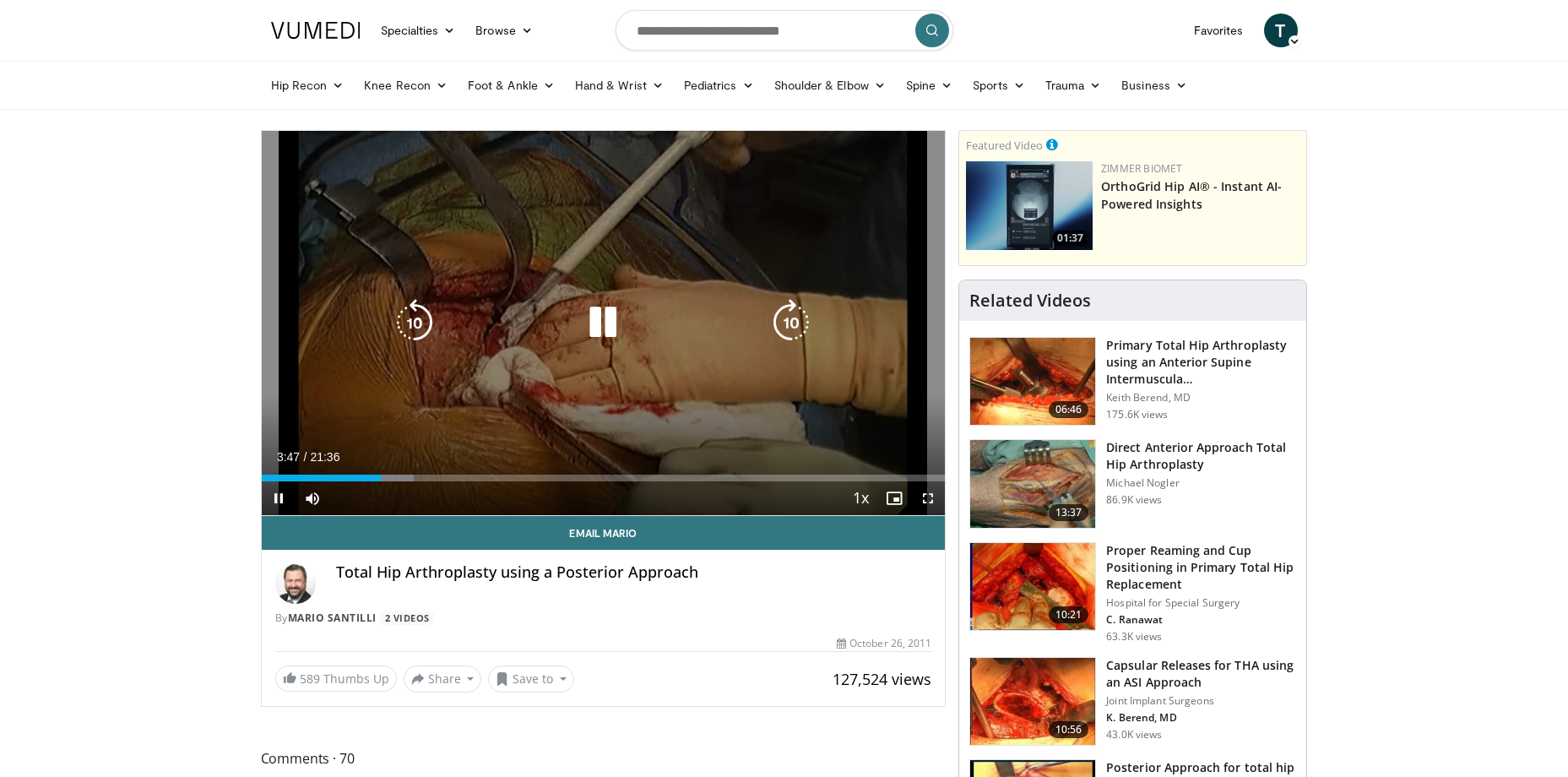 click at bounding box center (791, 323) 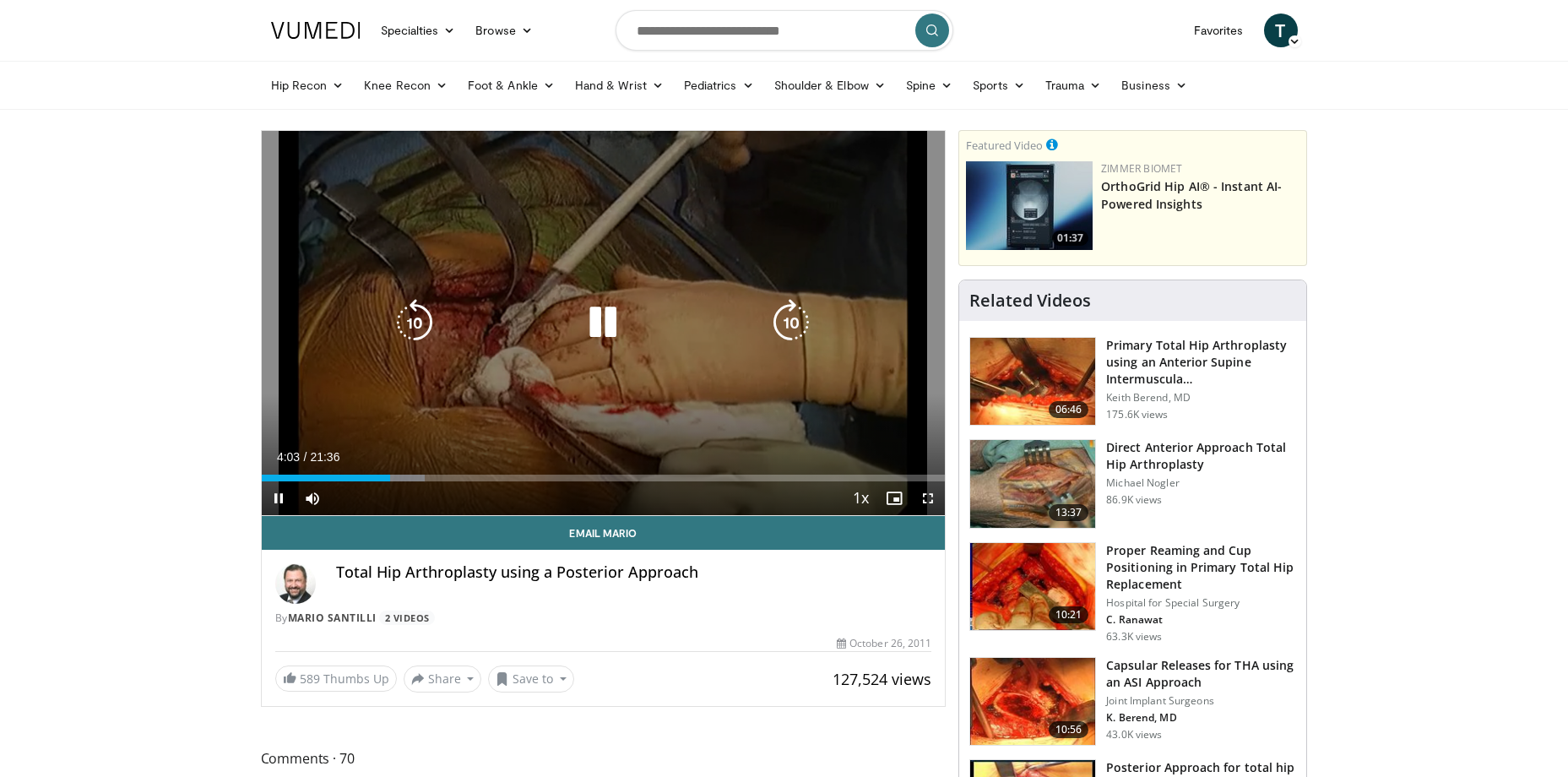 click at bounding box center (791, 323) 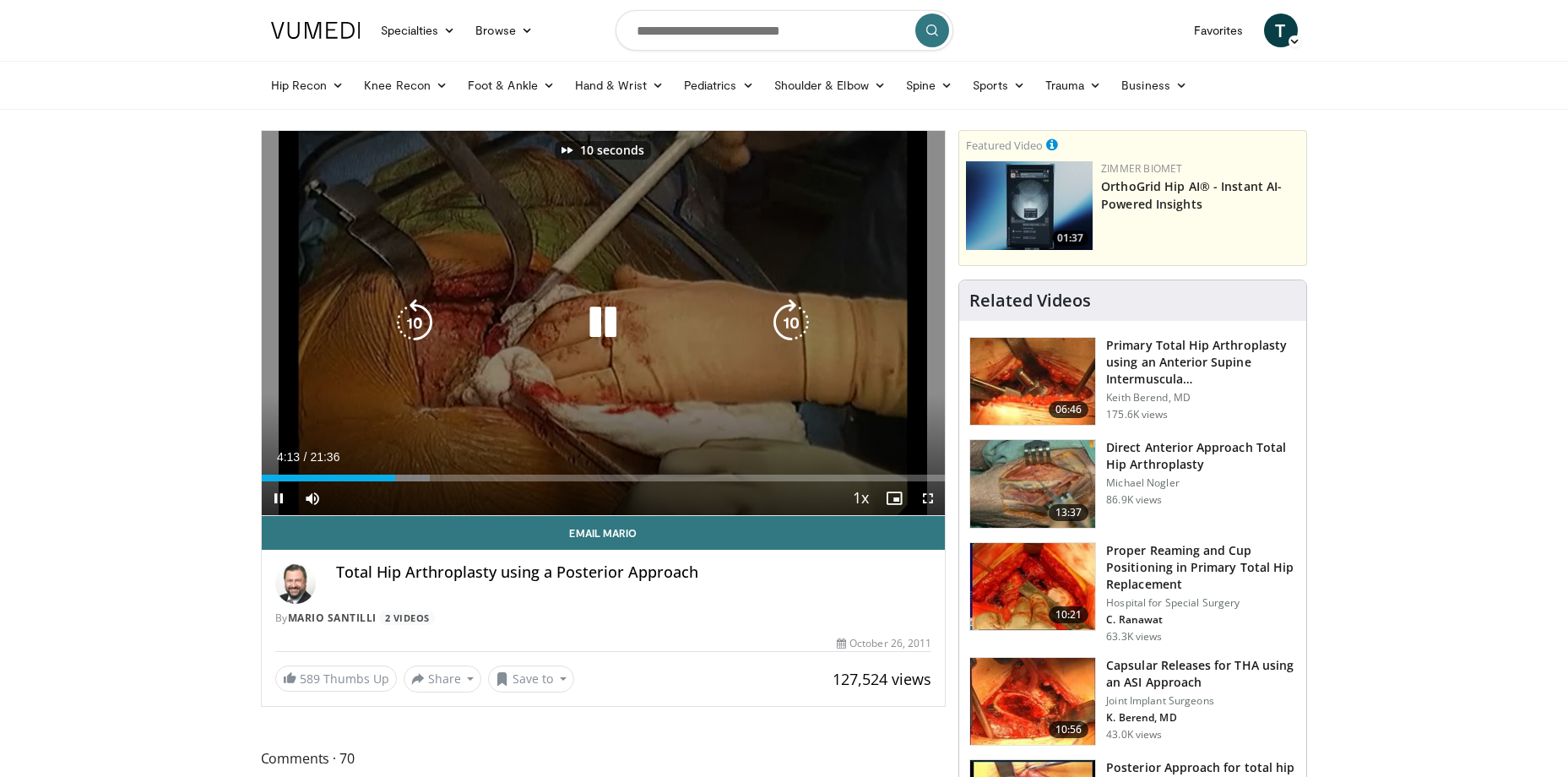 click at bounding box center [791, 323] 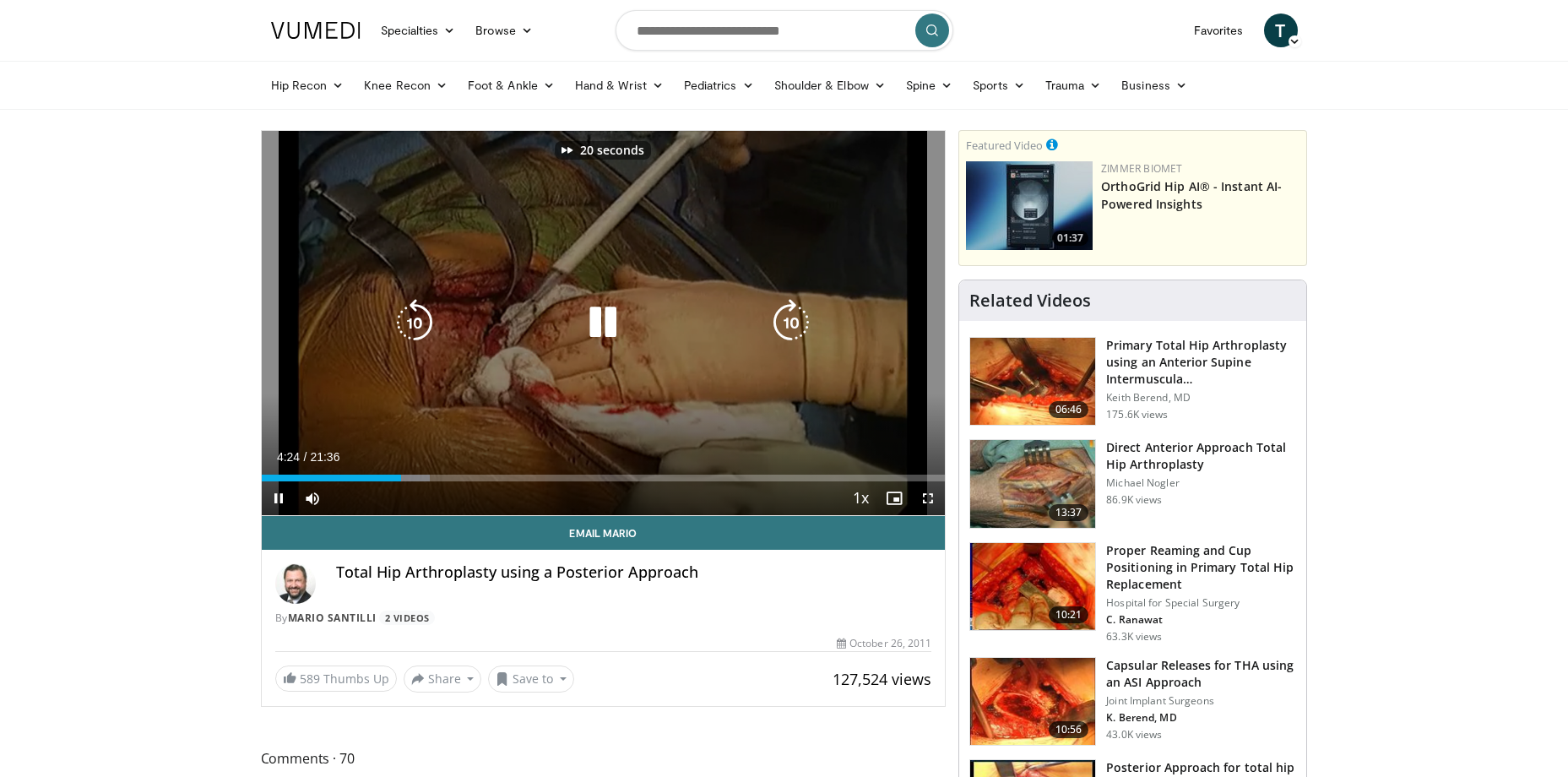 click at bounding box center (791, 323) 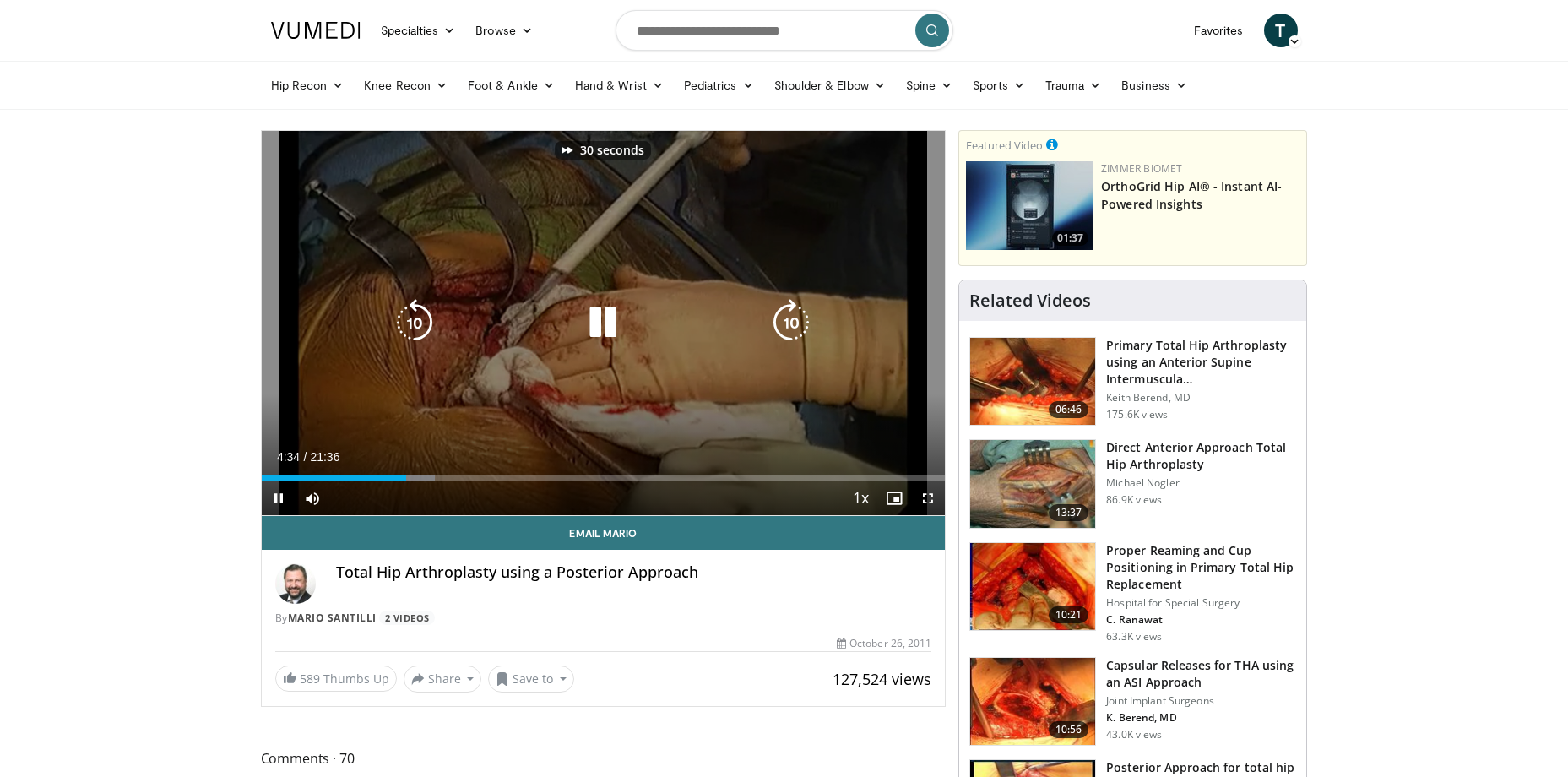 click at bounding box center (791, 323) 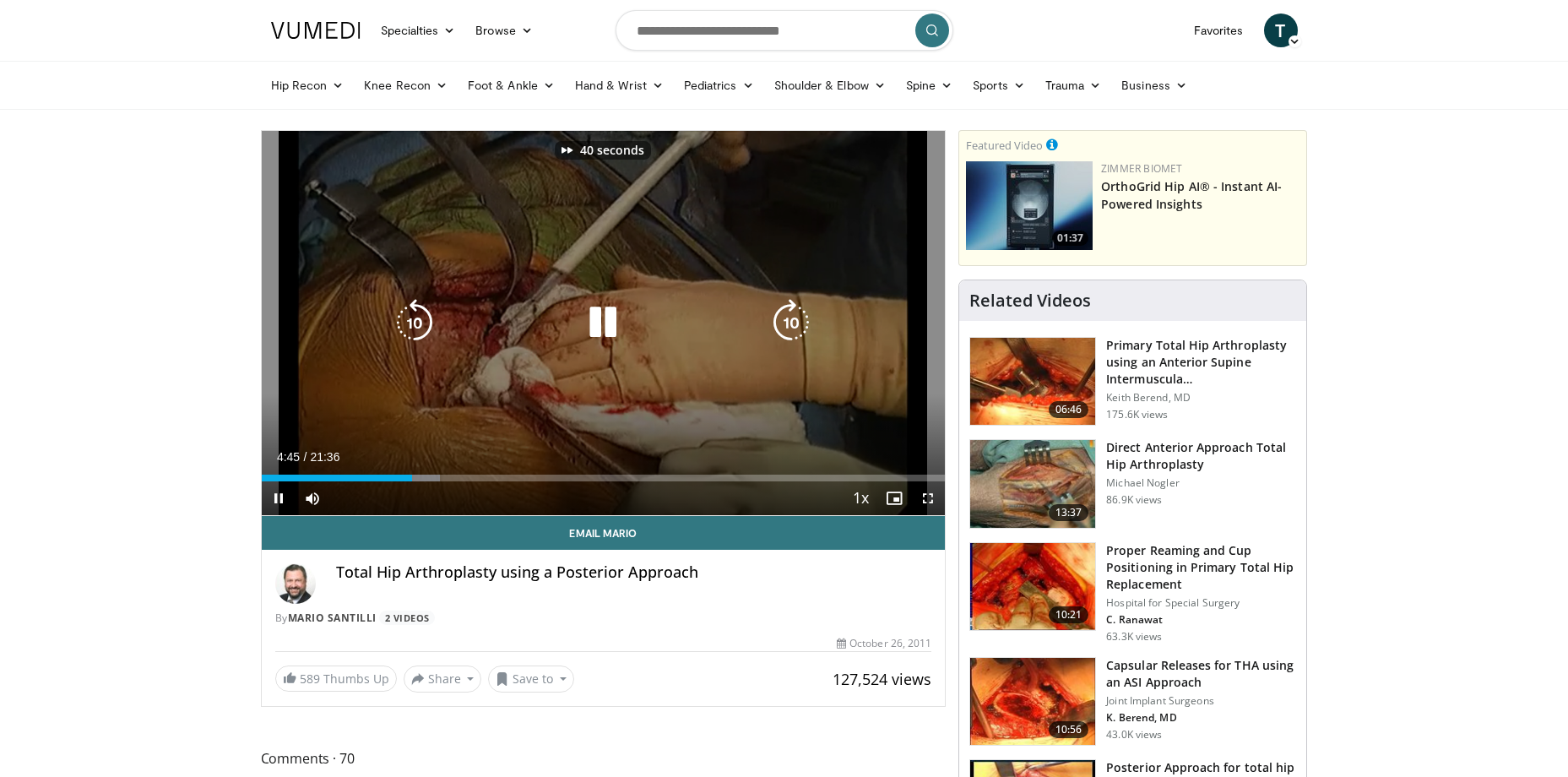 click at bounding box center [791, 323] 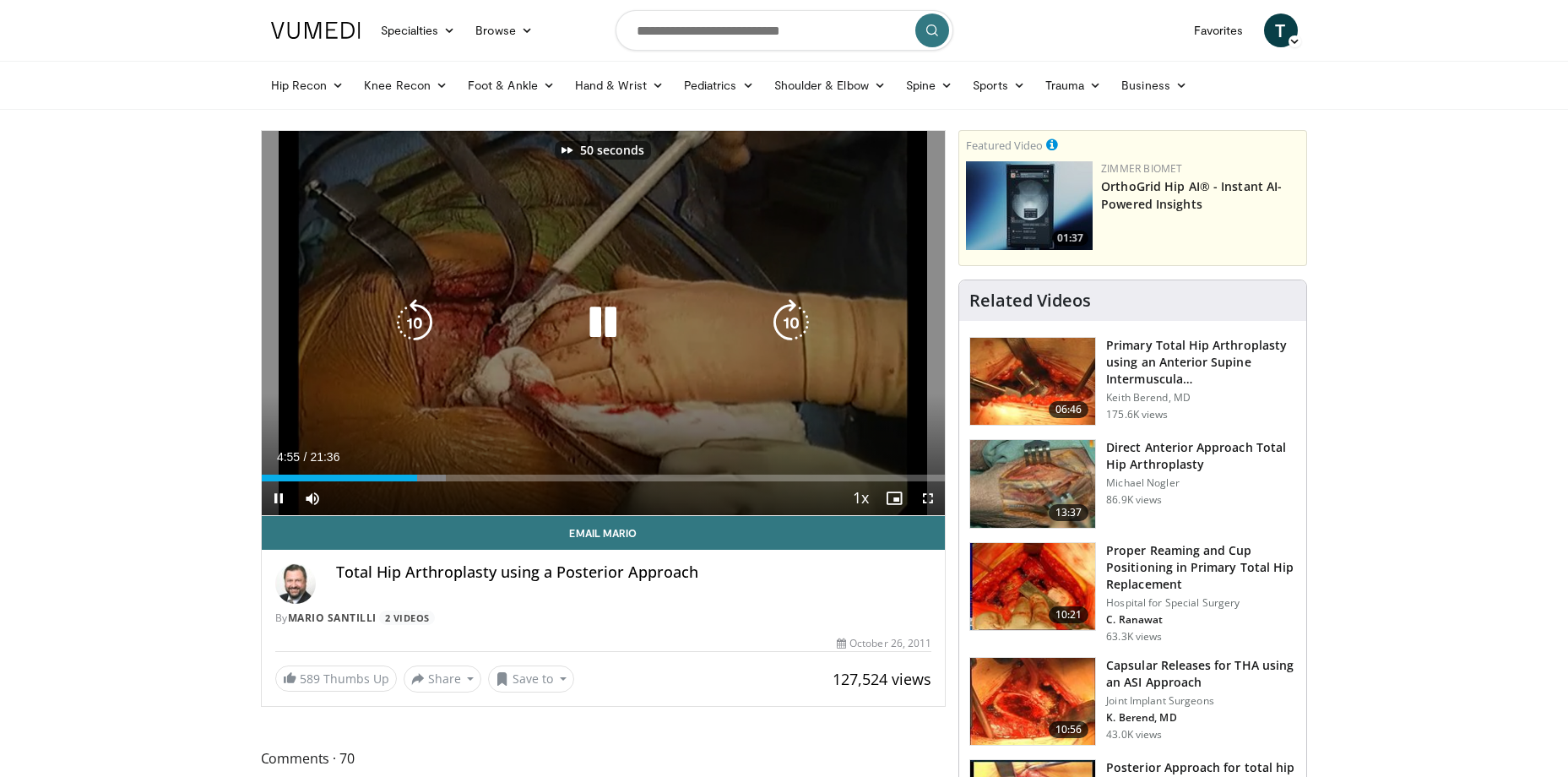 click at bounding box center (791, 323) 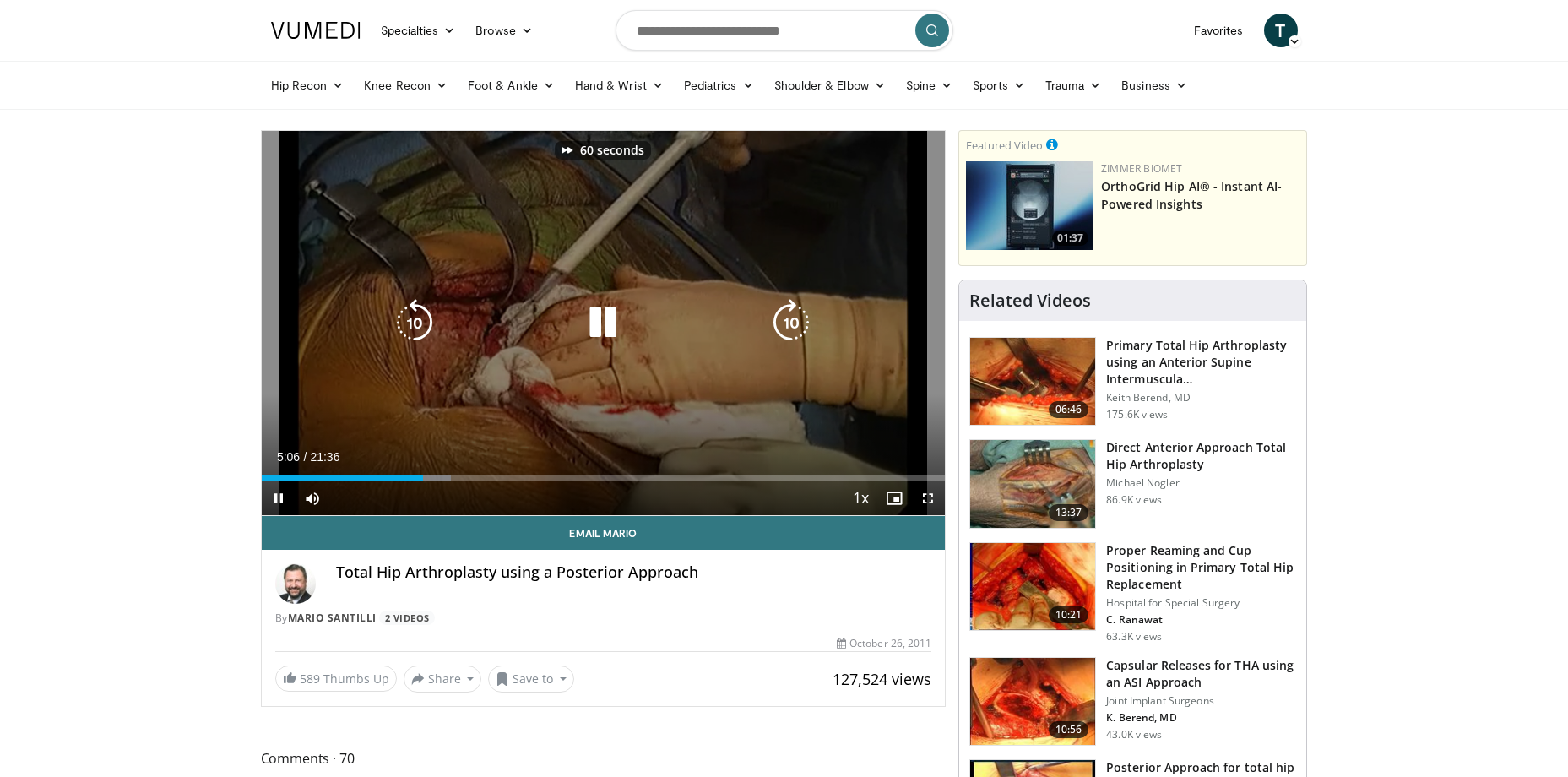 click at bounding box center (791, 323) 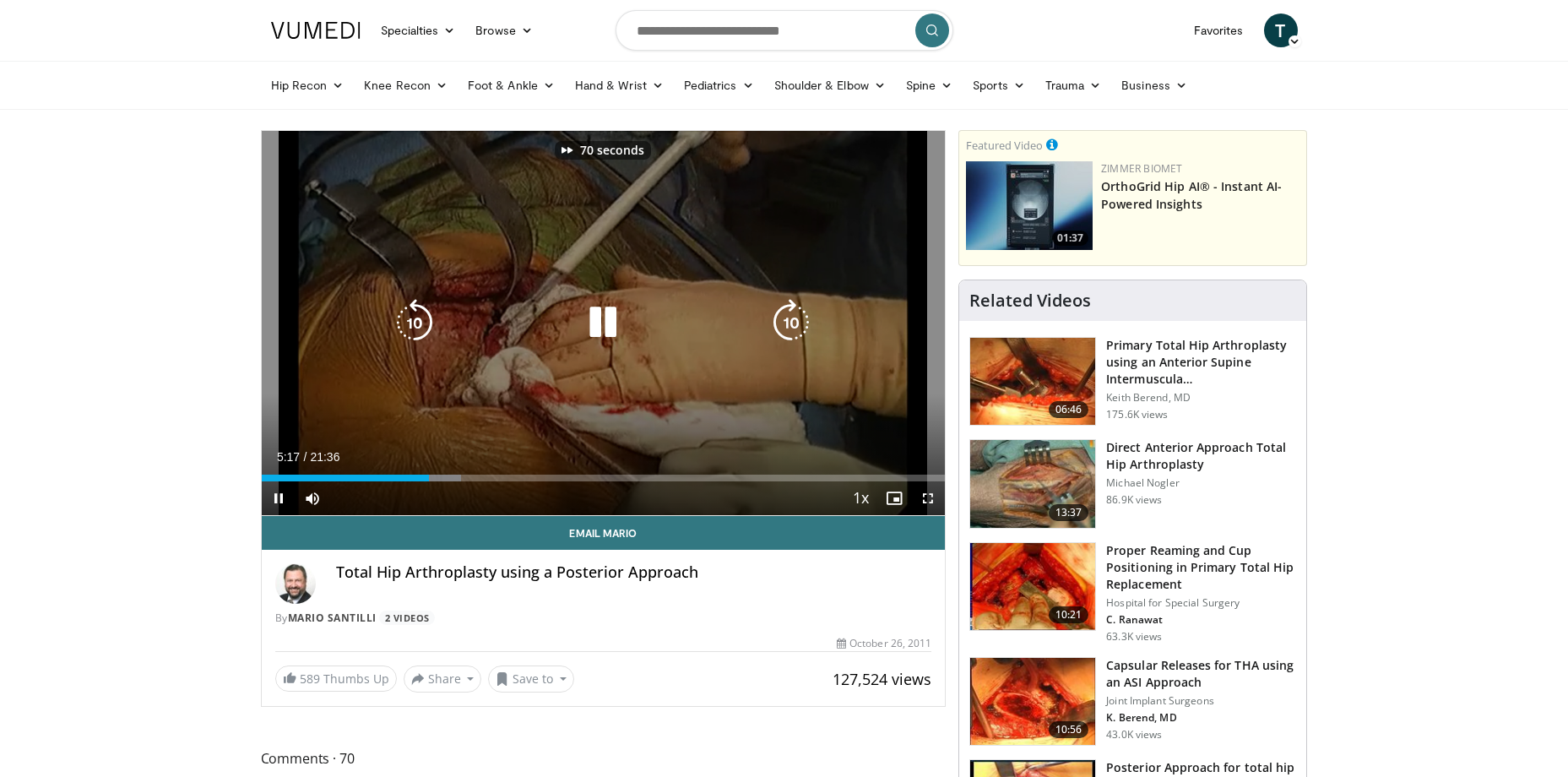 click at bounding box center (791, 323) 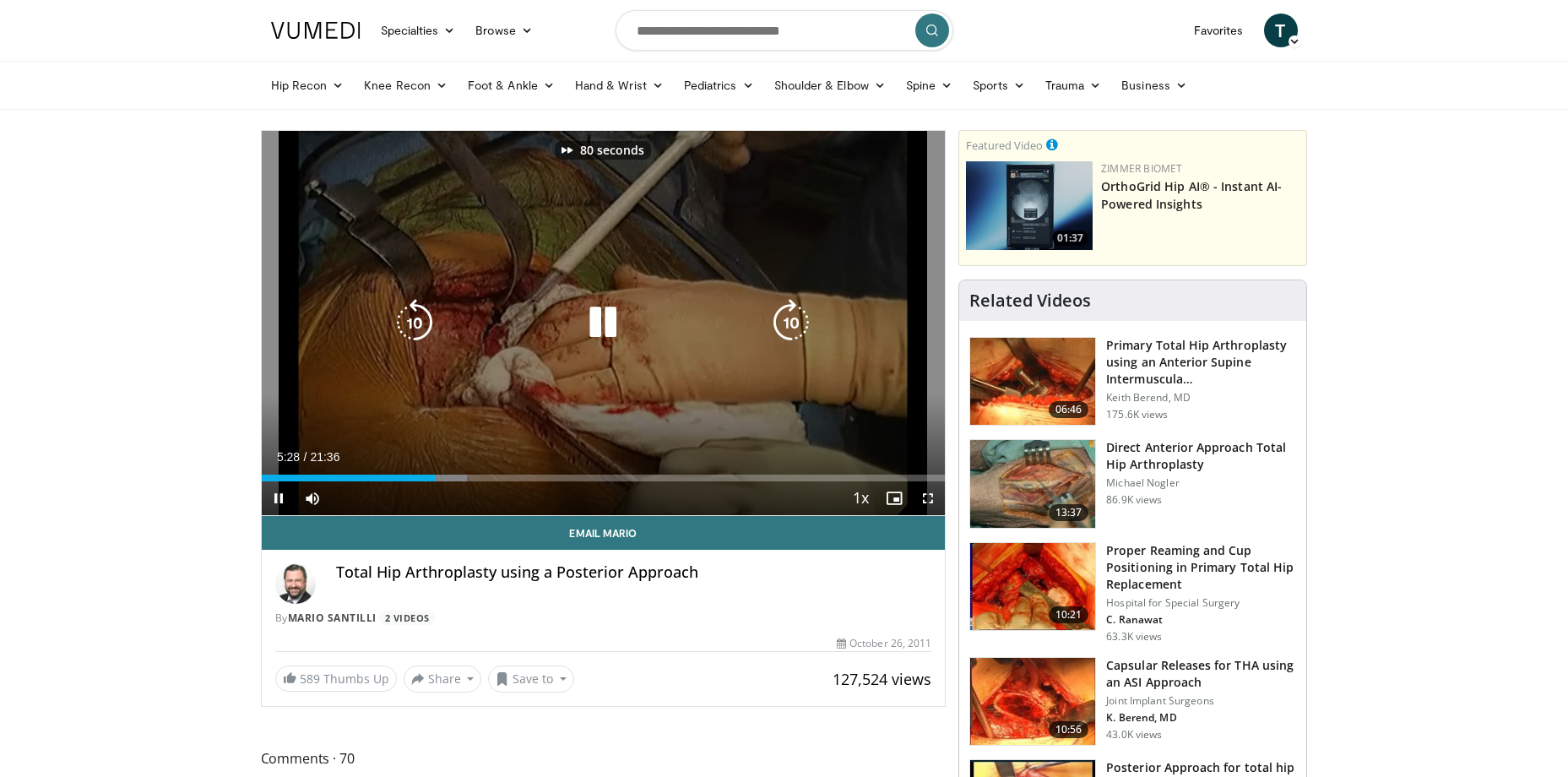click at bounding box center (791, 323) 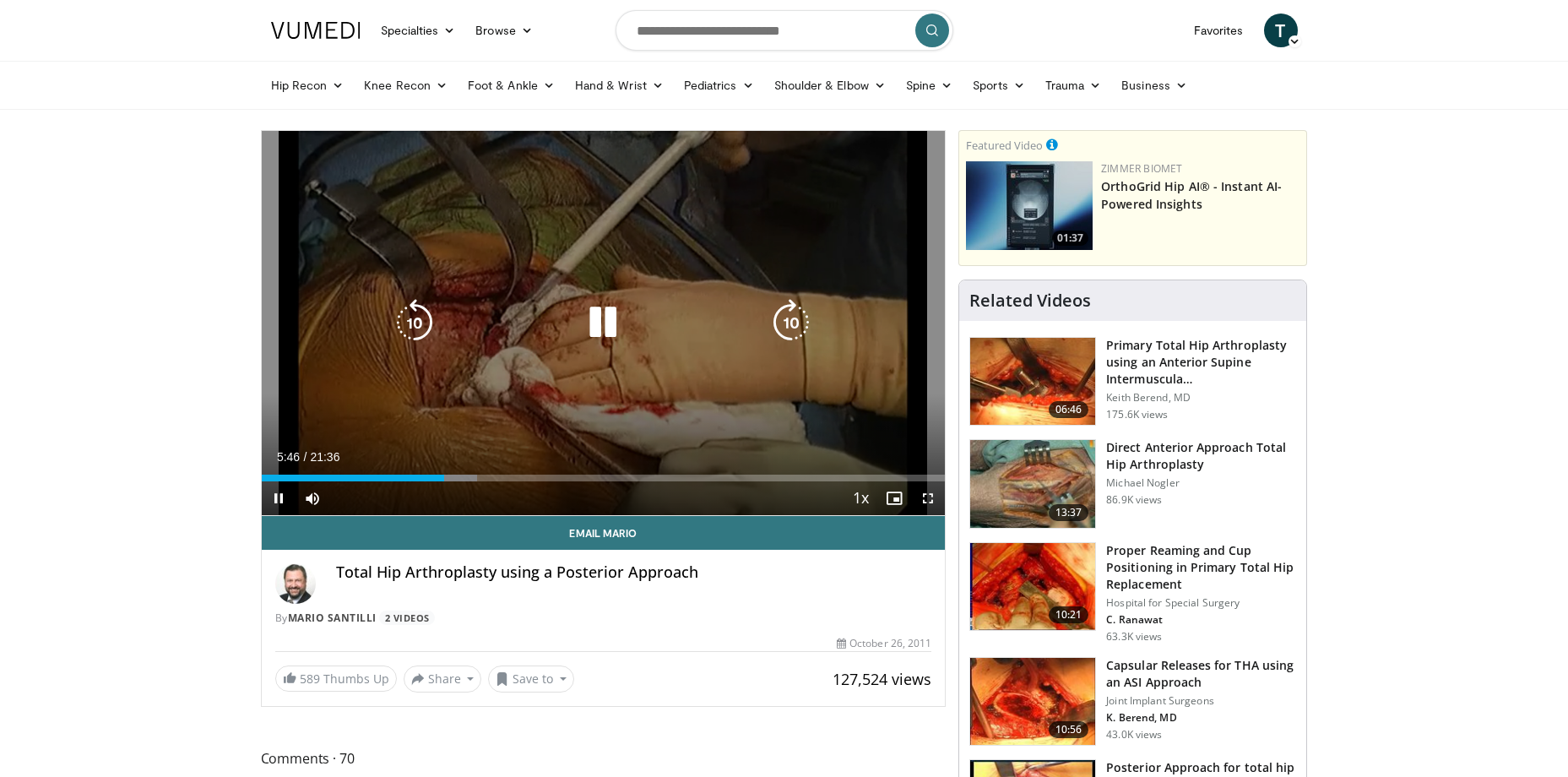 click at bounding box center (415, 323) 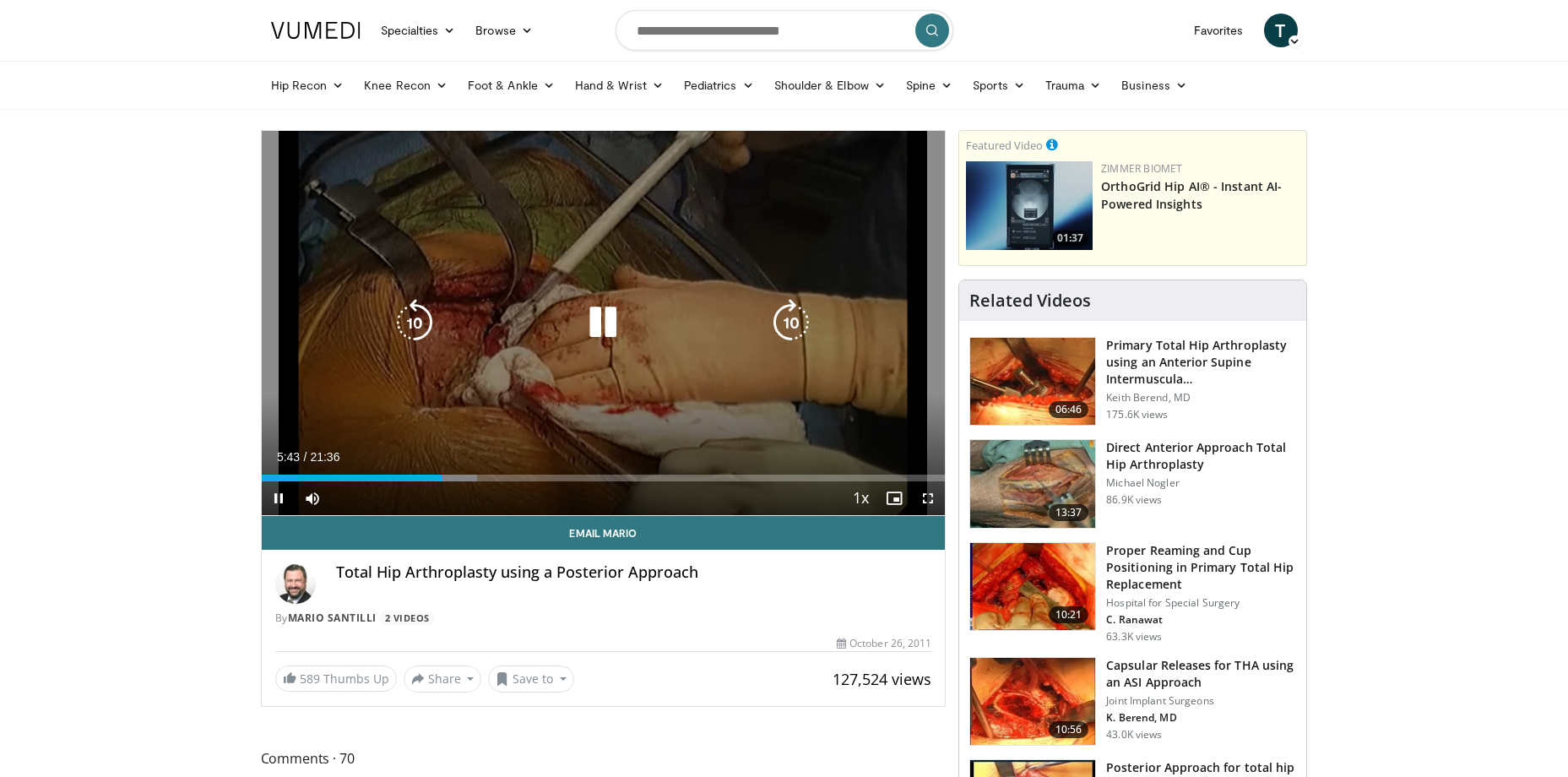 click at bounding box center (603, 323) 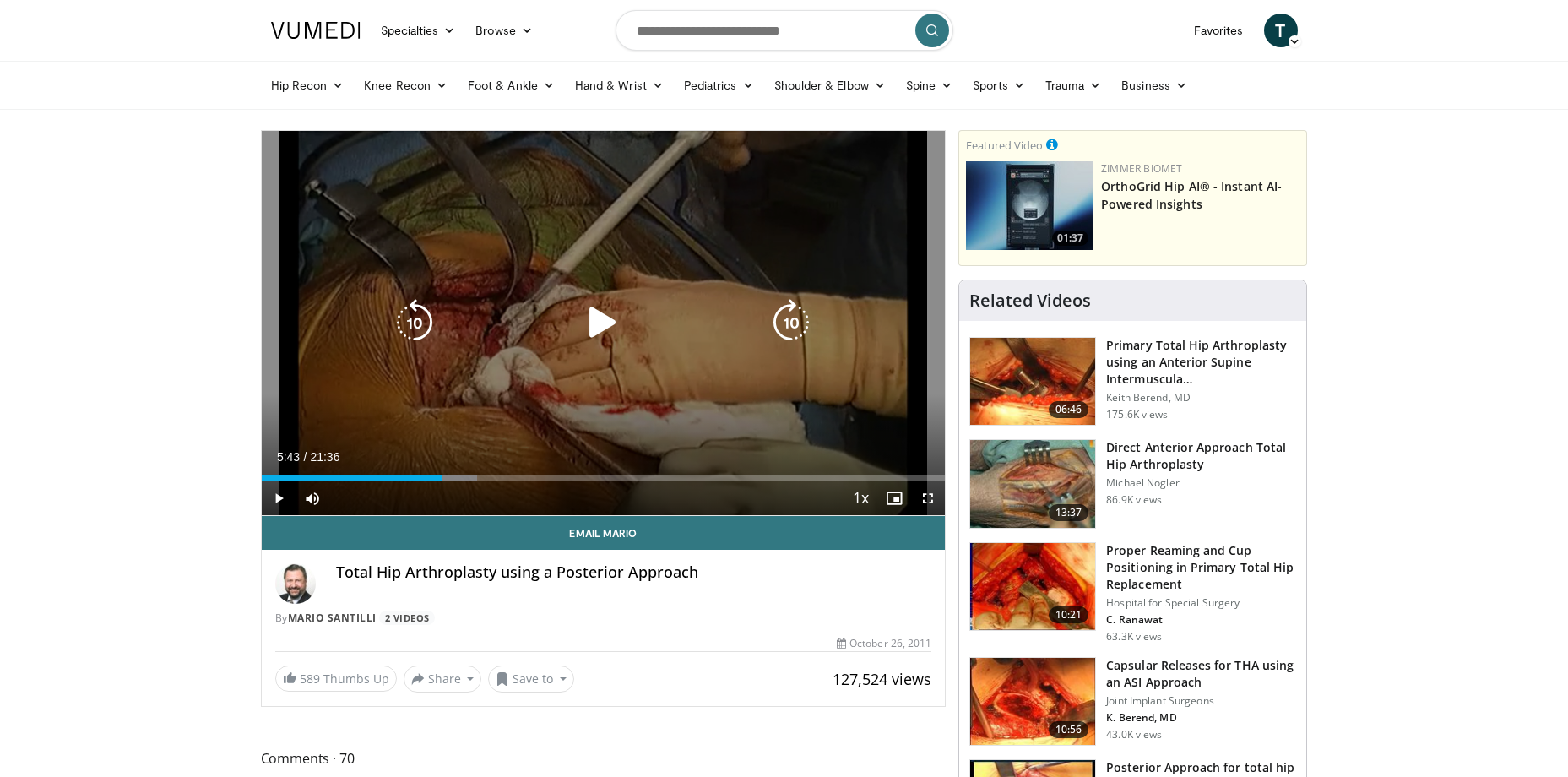 click at bounding box center (791, 323) 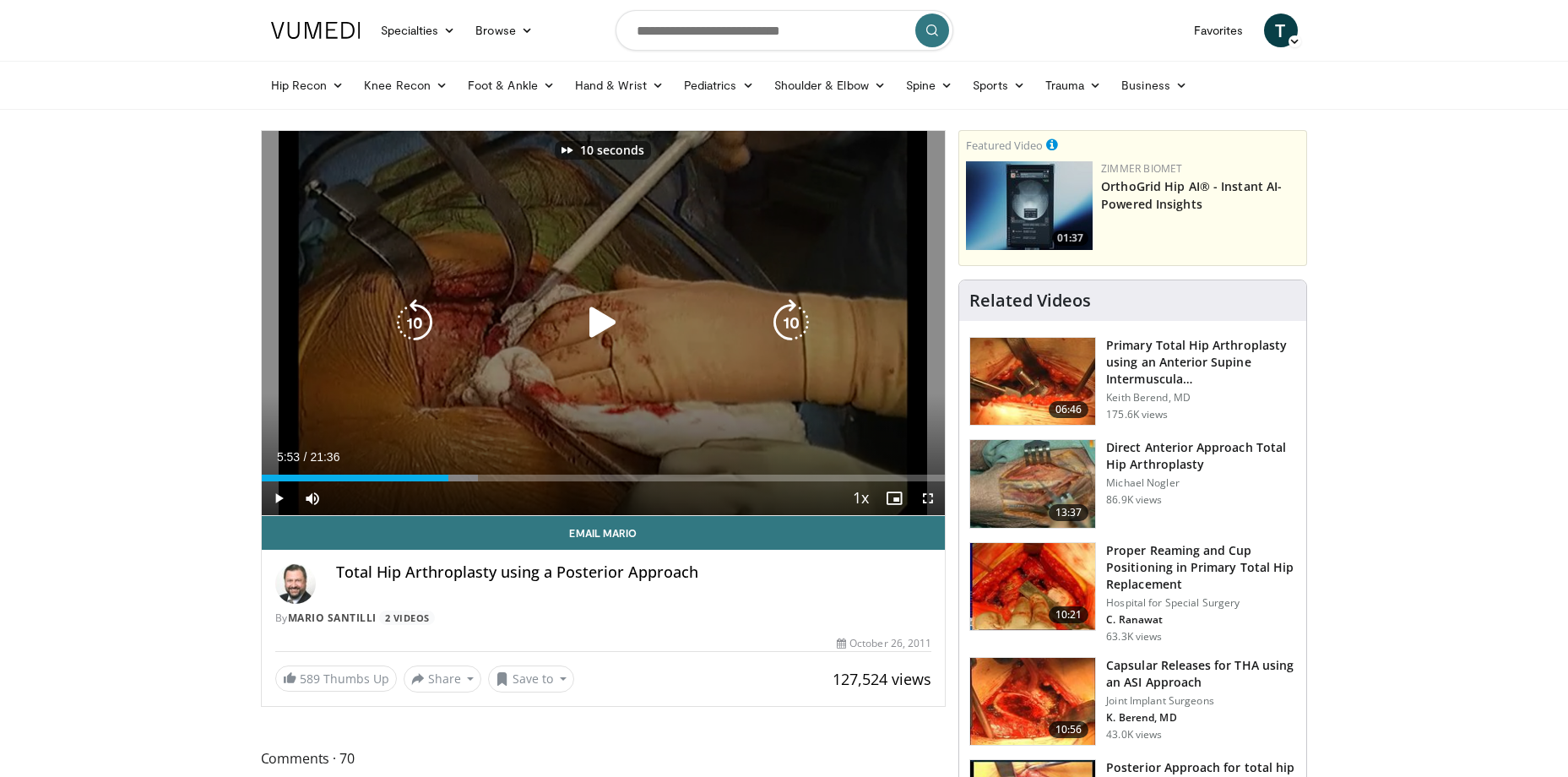 click at bounding box center (791, 323) 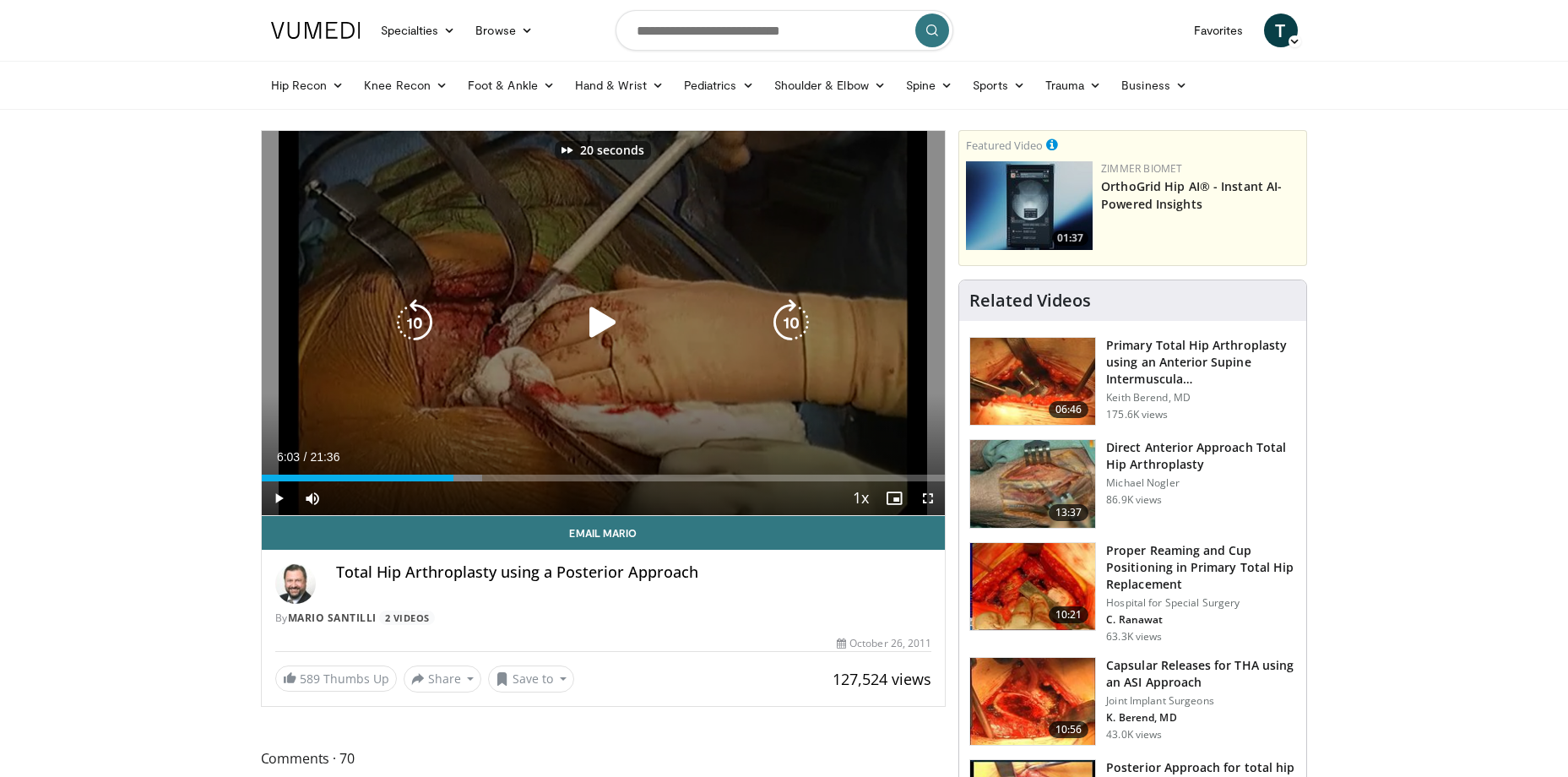 click at bounding box center (791, 323) 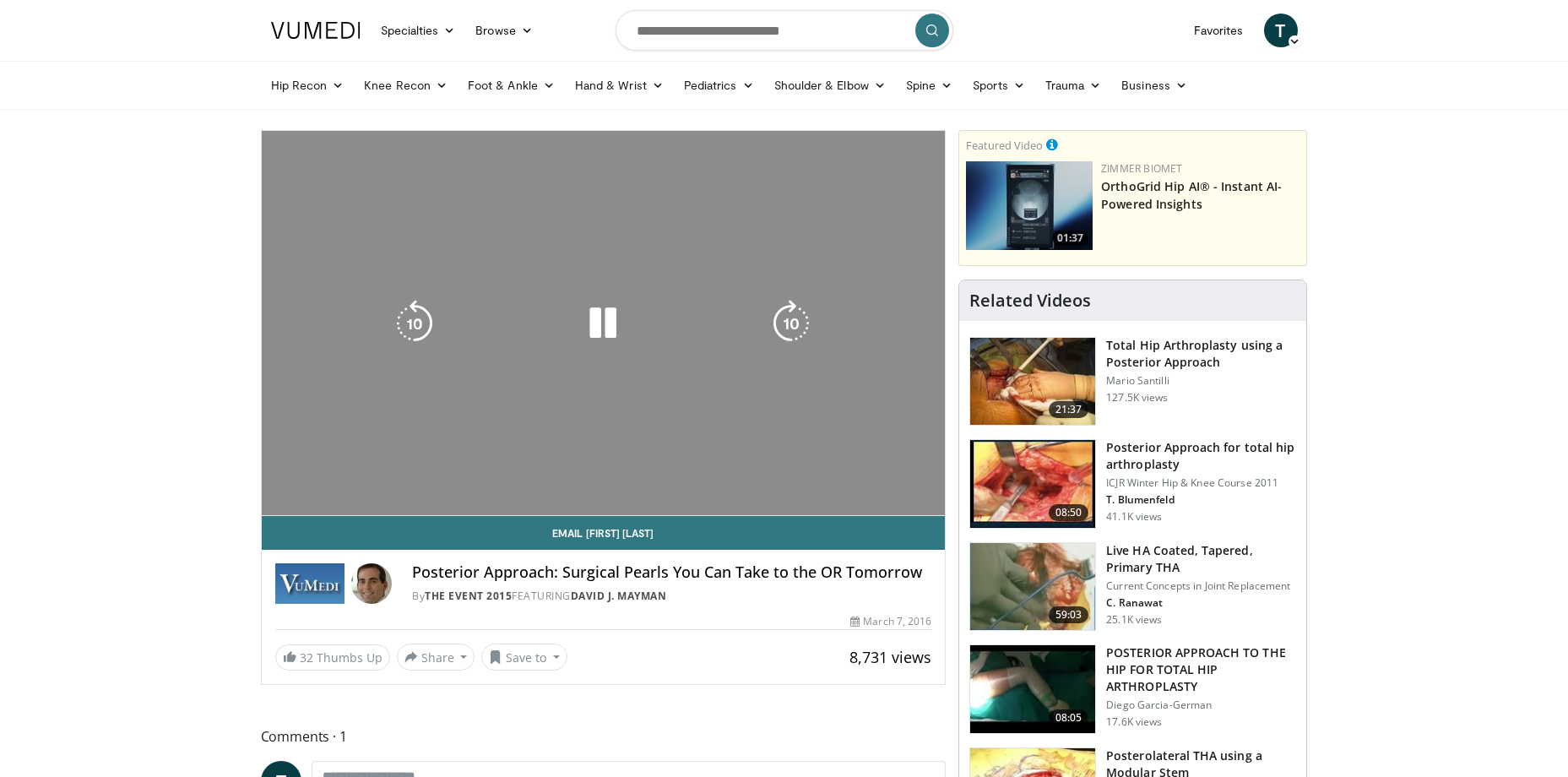 scroll, scrollTop: 0, scrollLeft: 0, axis: both 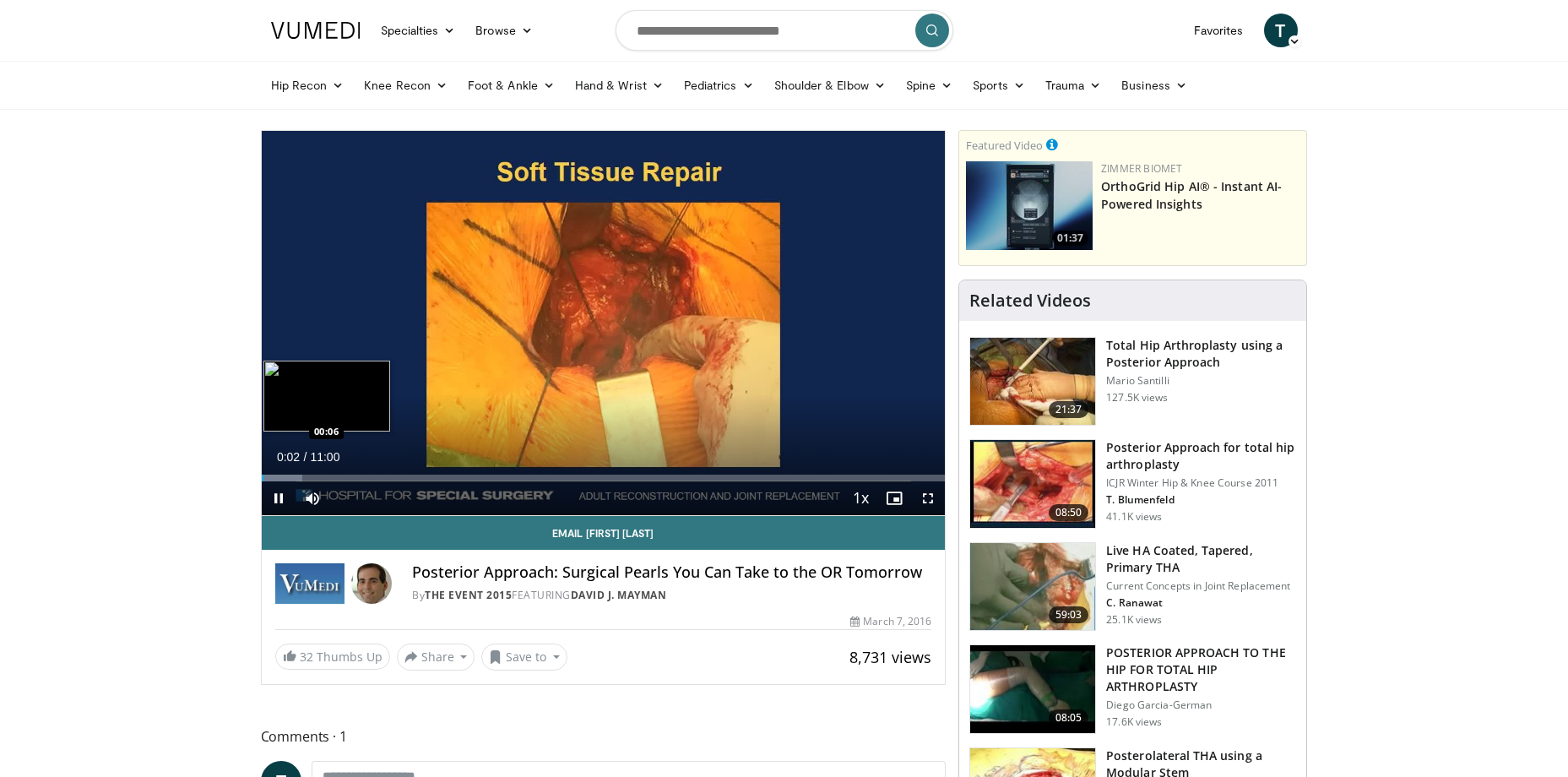 click on "Loaded :  6.00% 00:02 00:06" at bounding box center (604, 473) 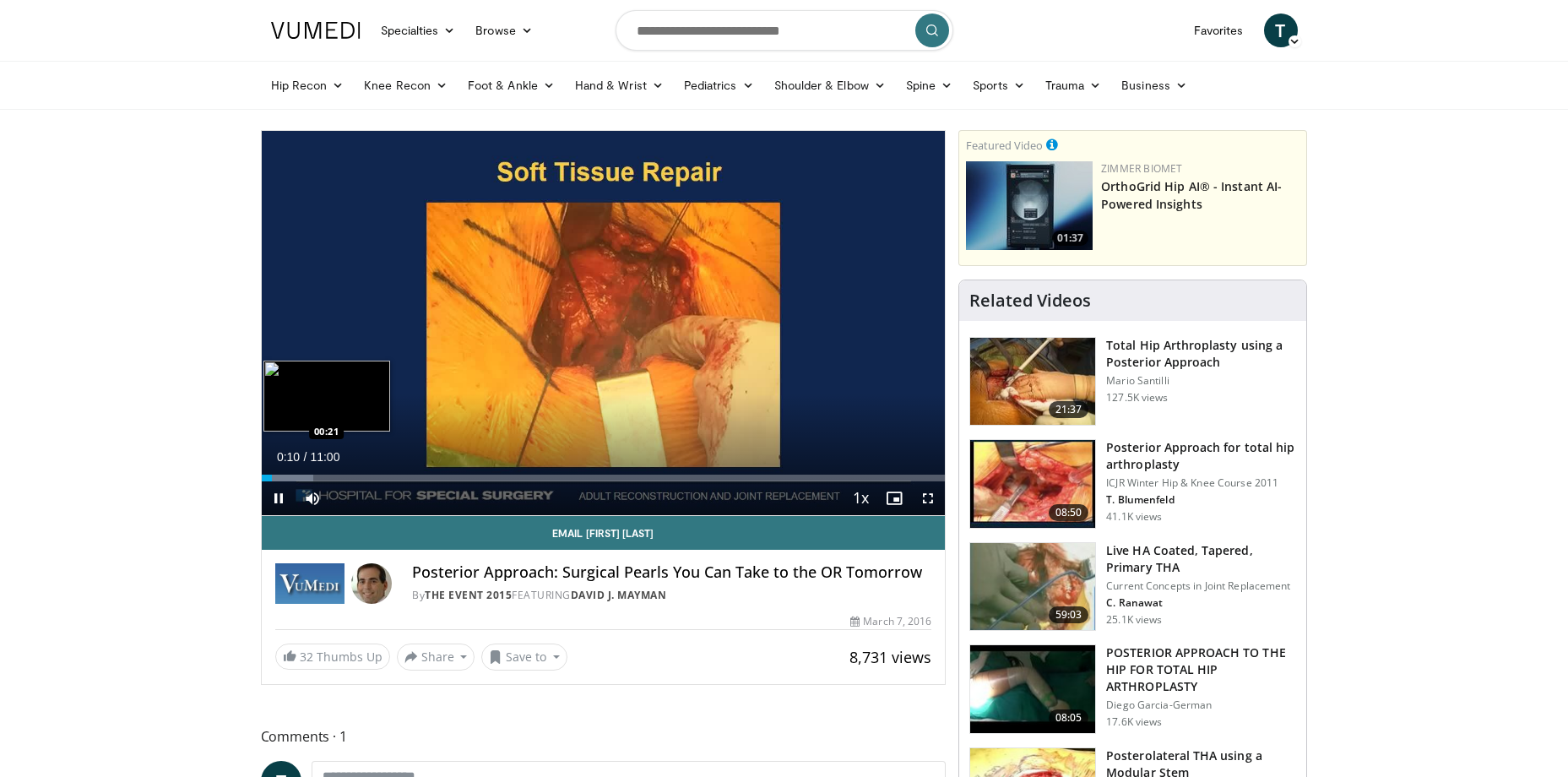 click on "Loaded :  7.55% 00:10 00:21" at bounding box center [604, 473] 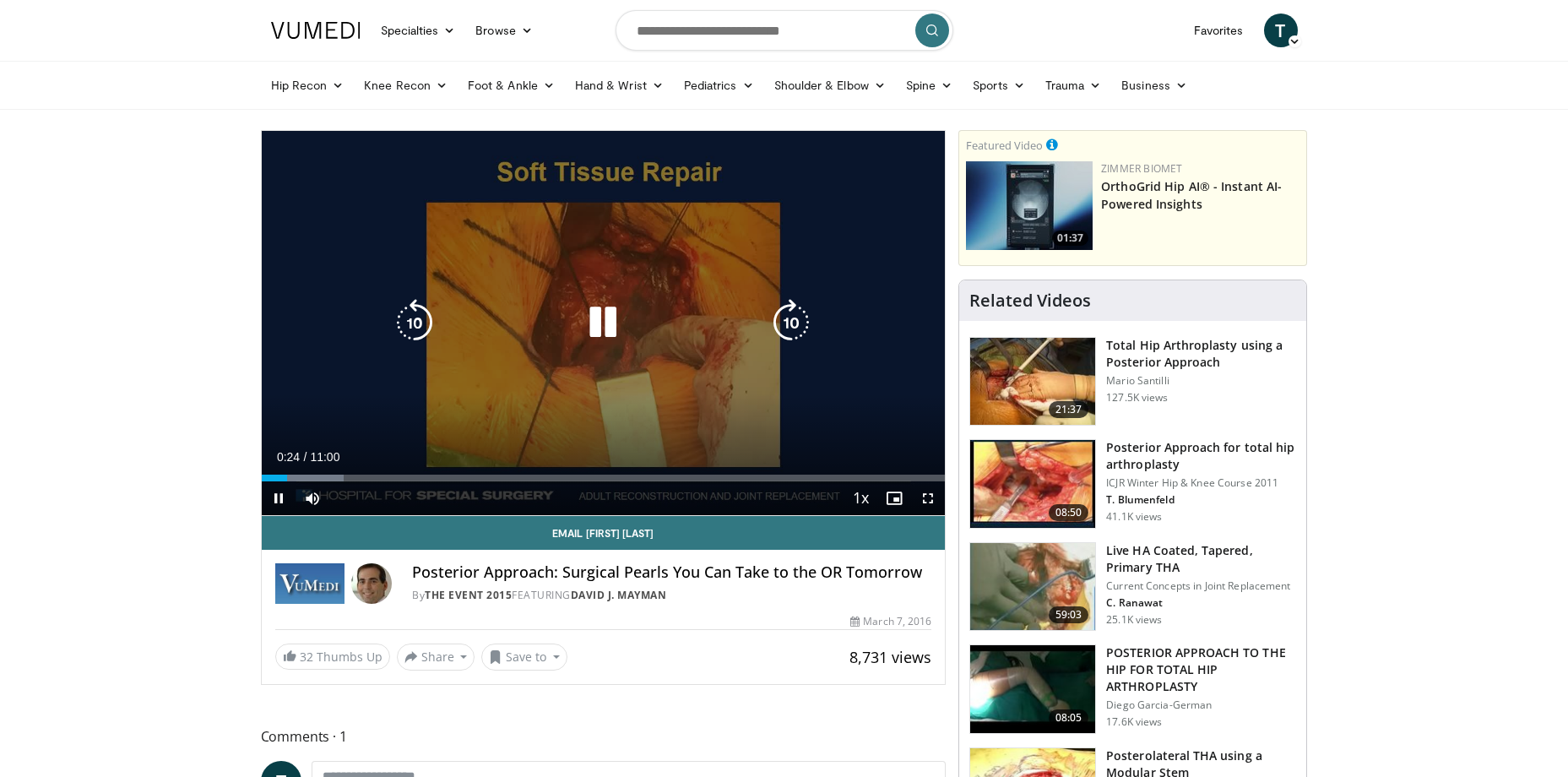 click at bounding box center [791, 323] 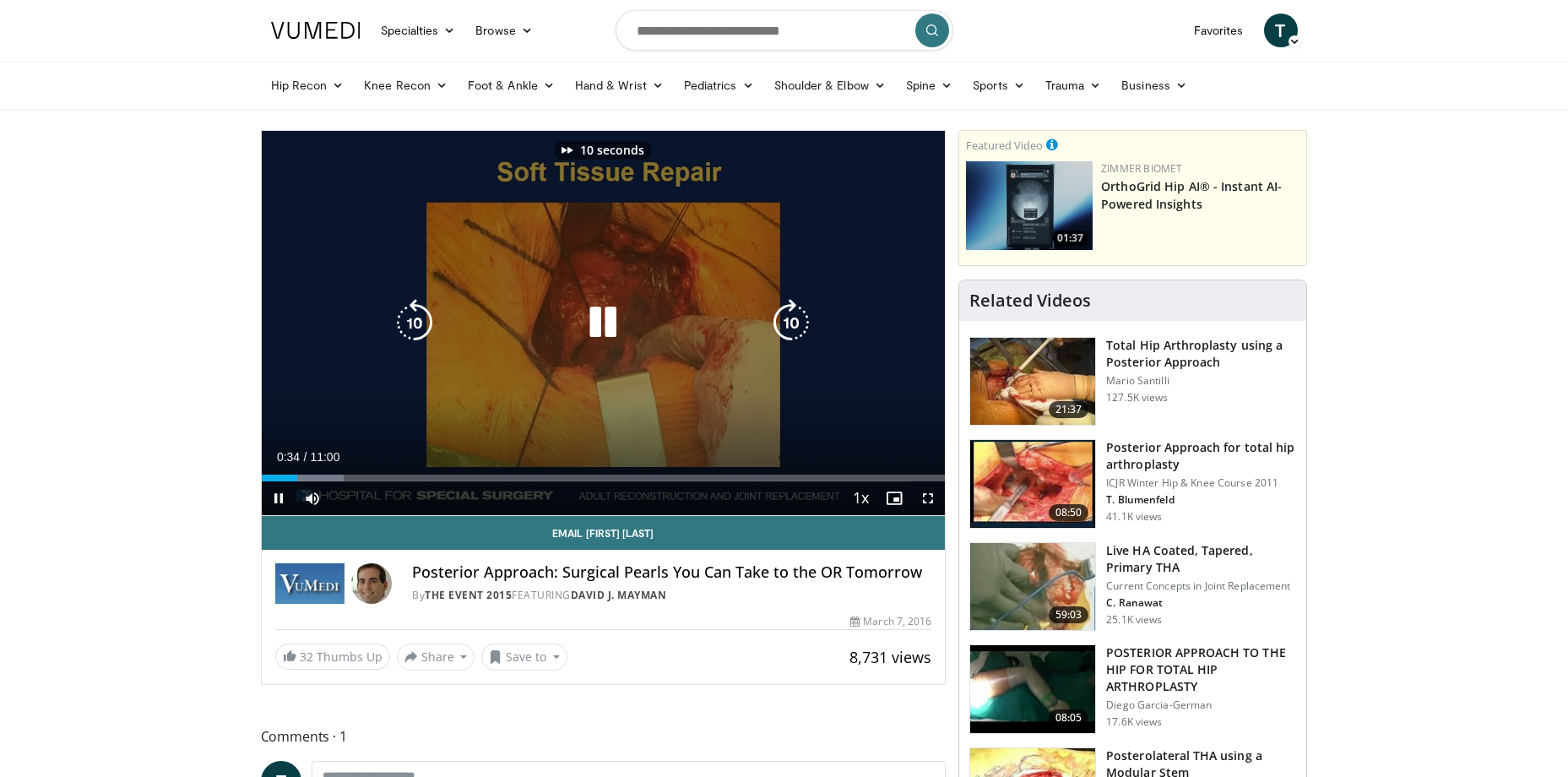 click at bounding box center [791, 323] 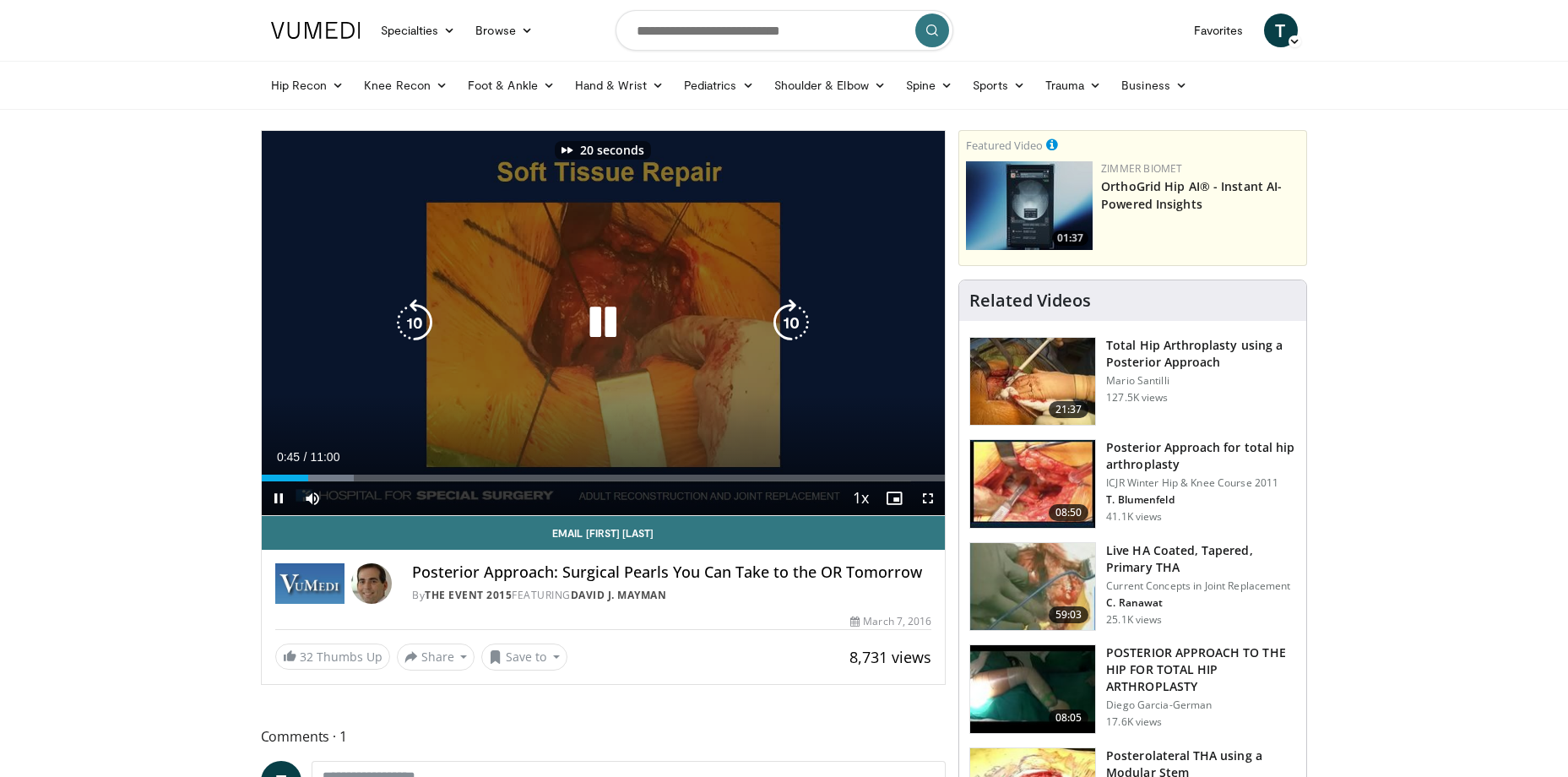 click at bounding box center (791, 323) 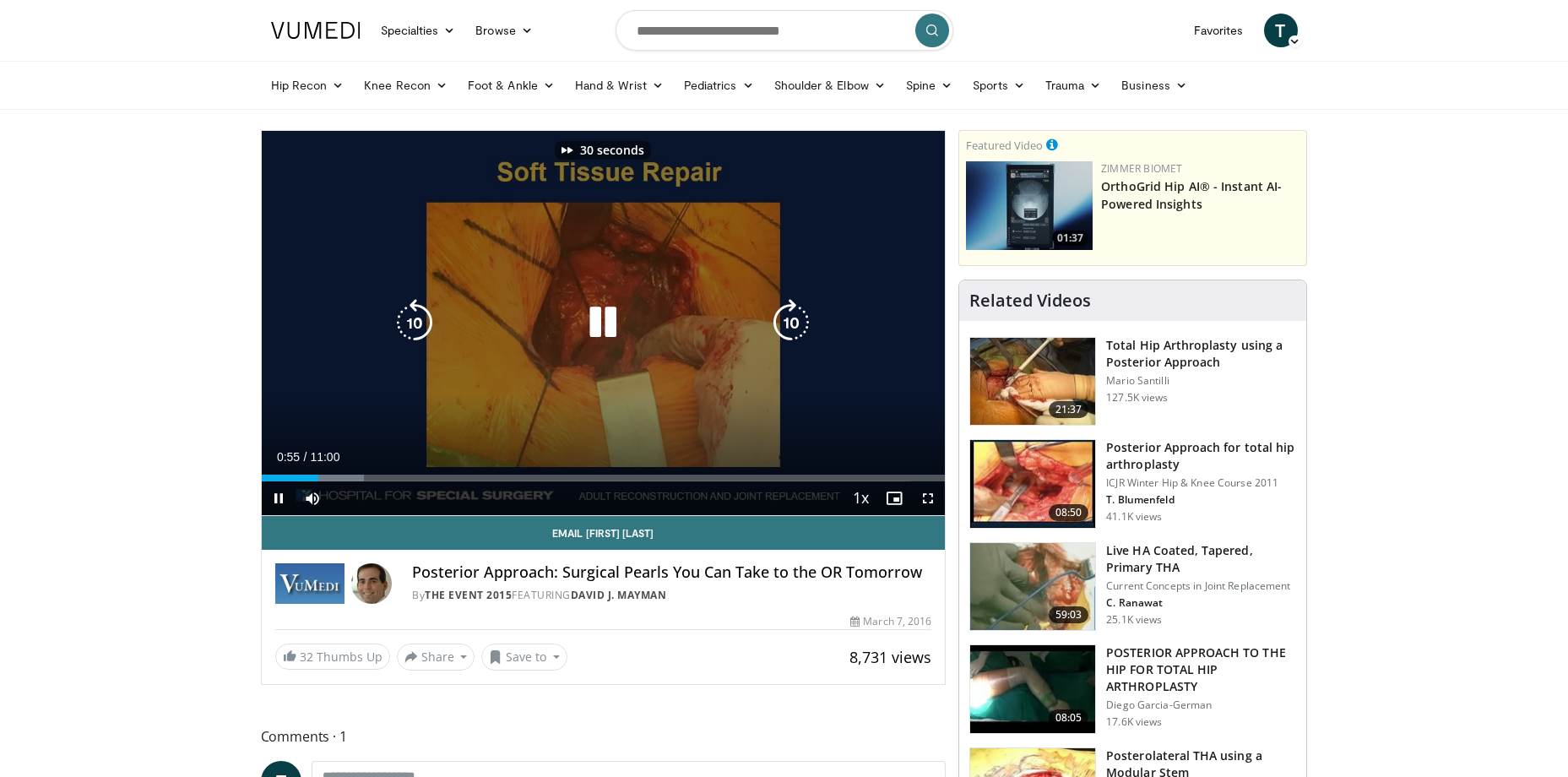 click at bounding box center [791, 323] 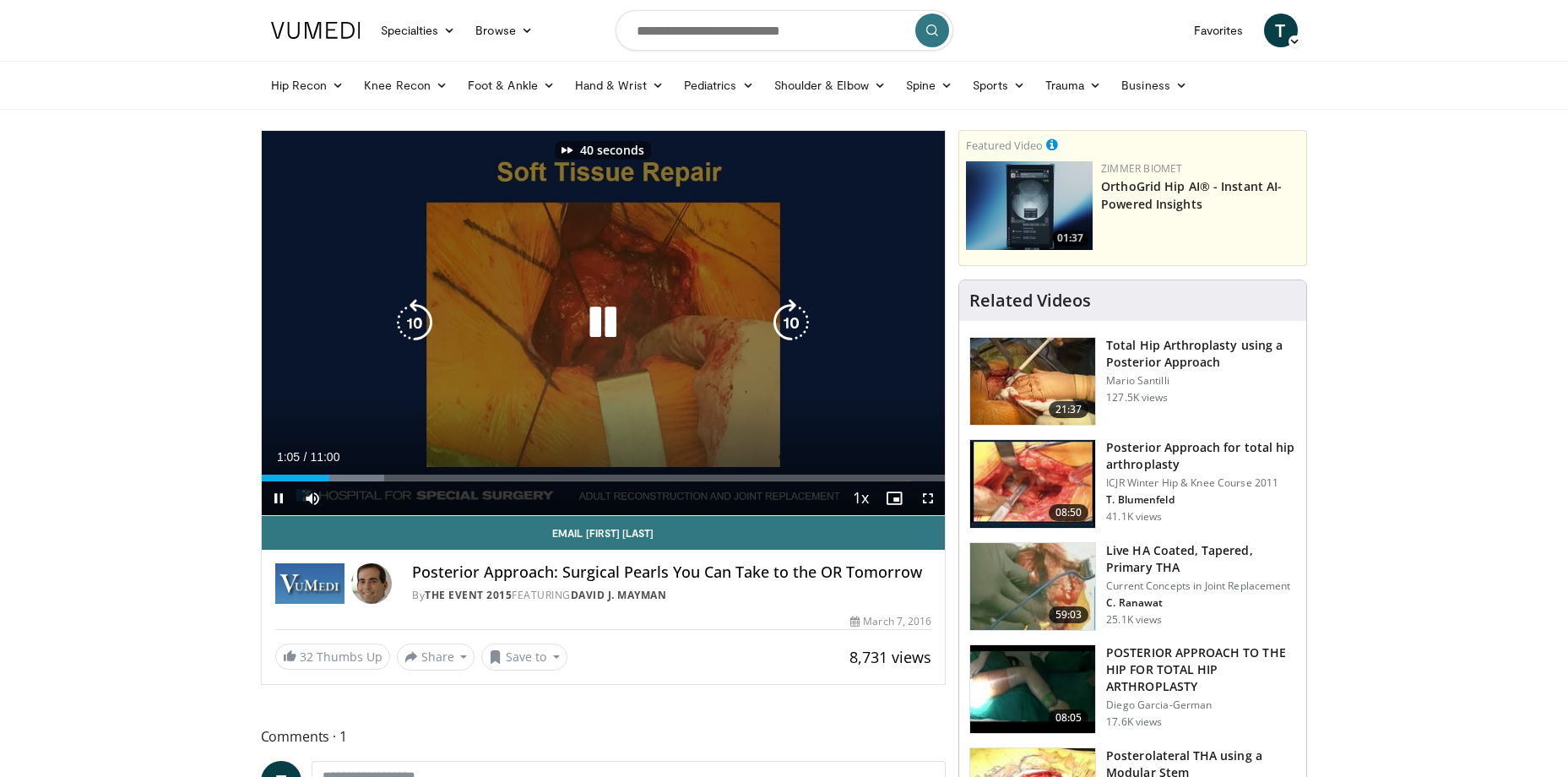 click at bounding box center (791, 323) 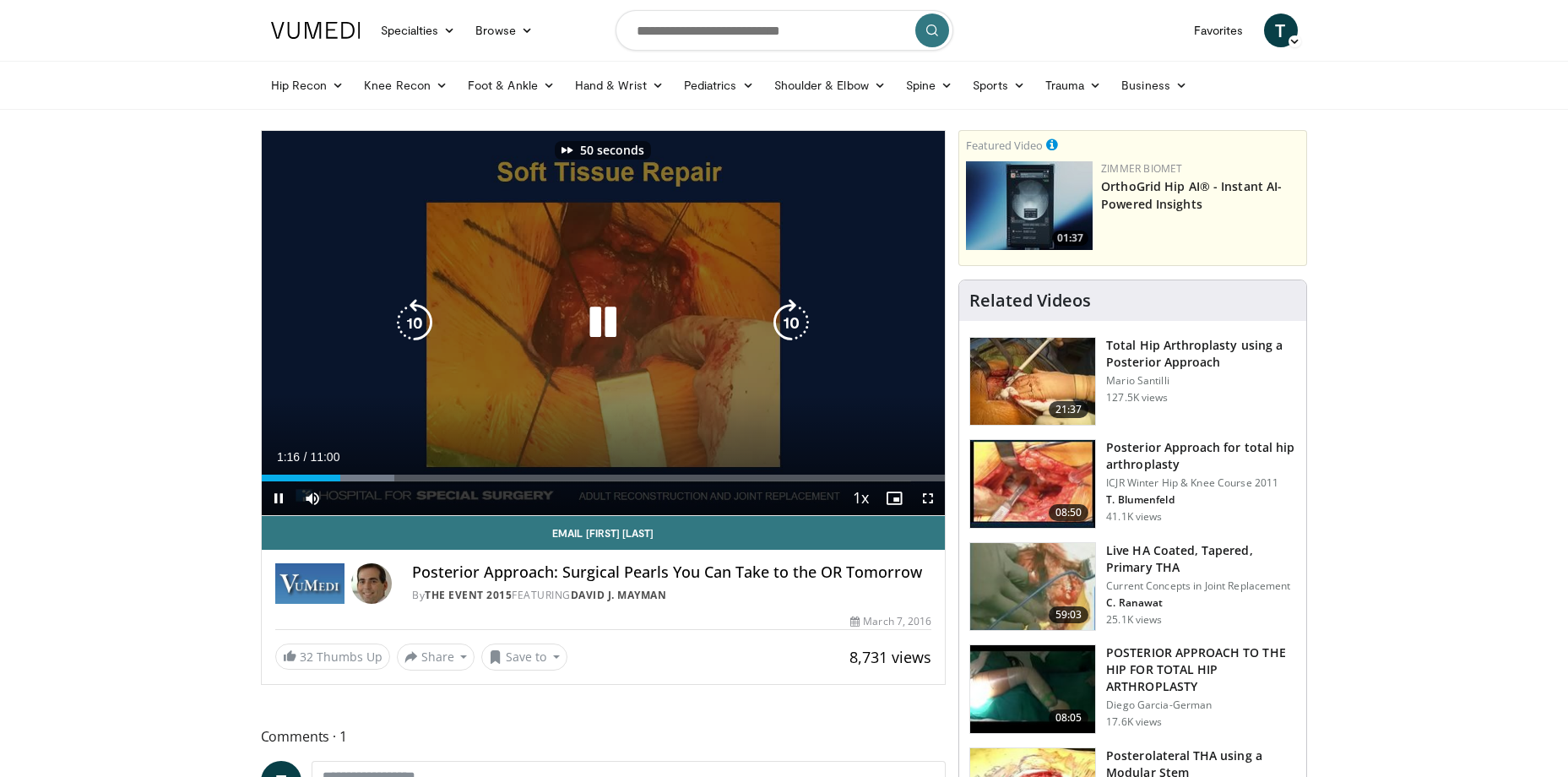 click at bounding box center [791, 323] 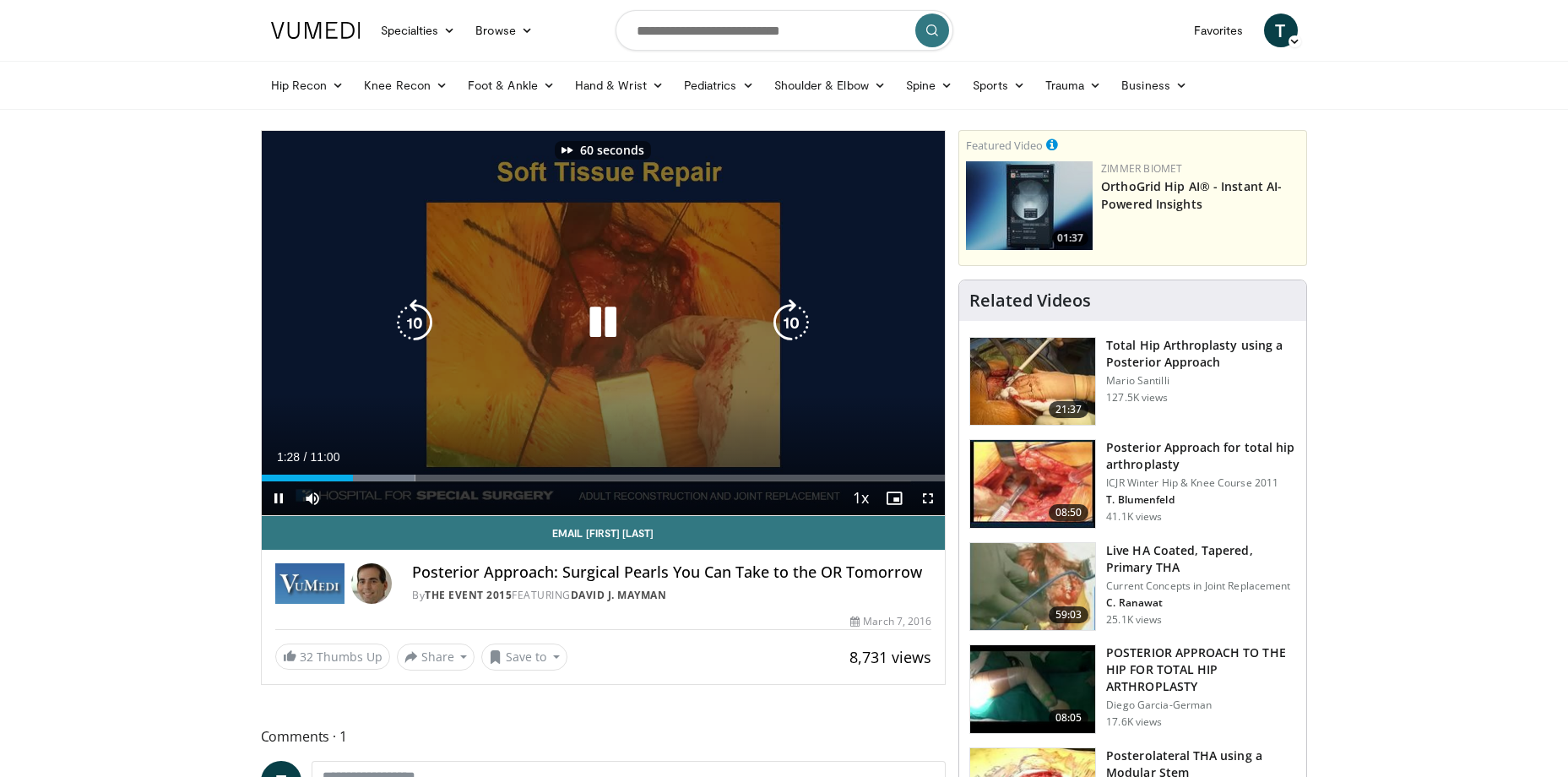 click at bounding box center [791, 323] 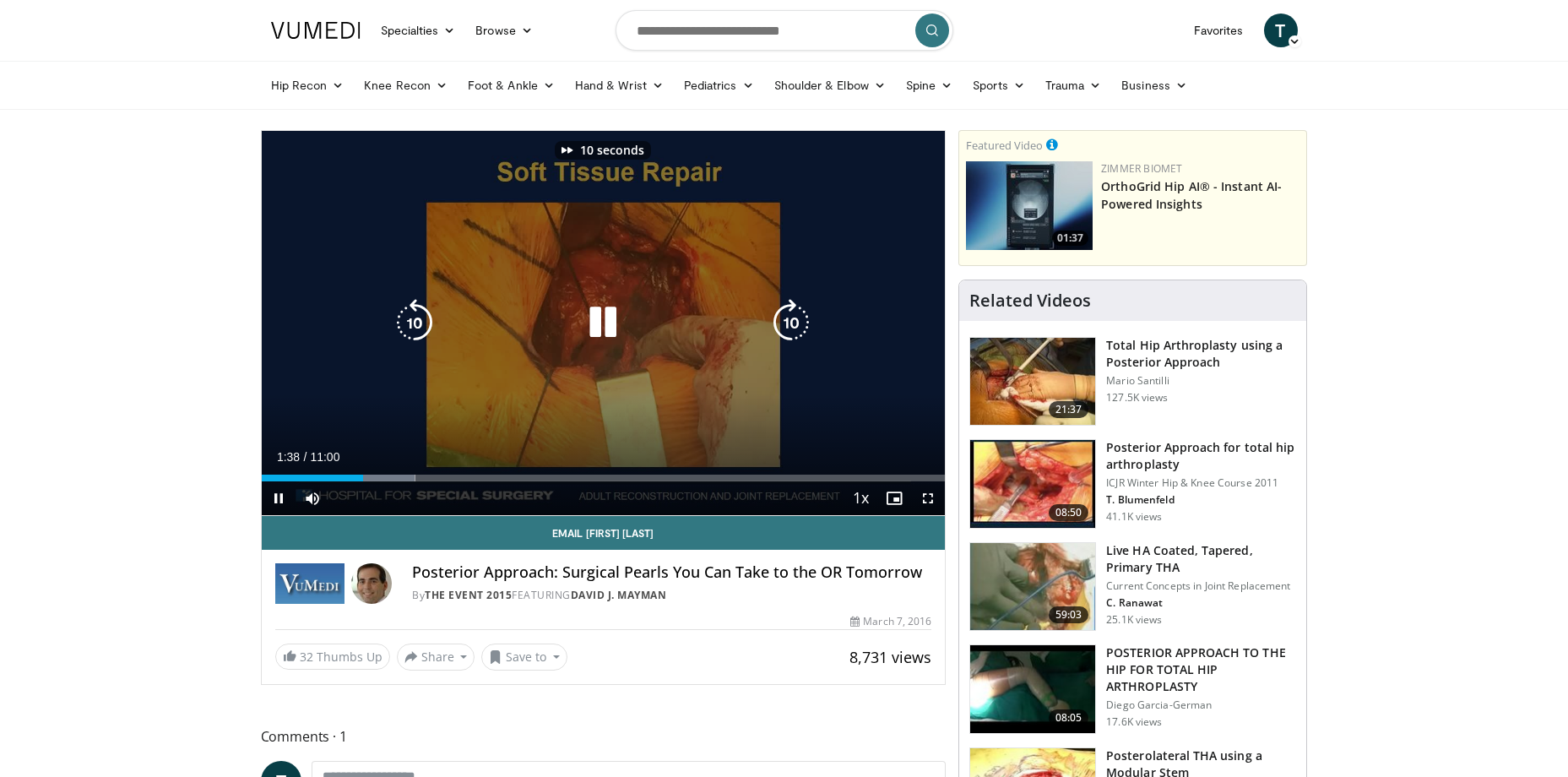 click at bounding box center [791, 323] 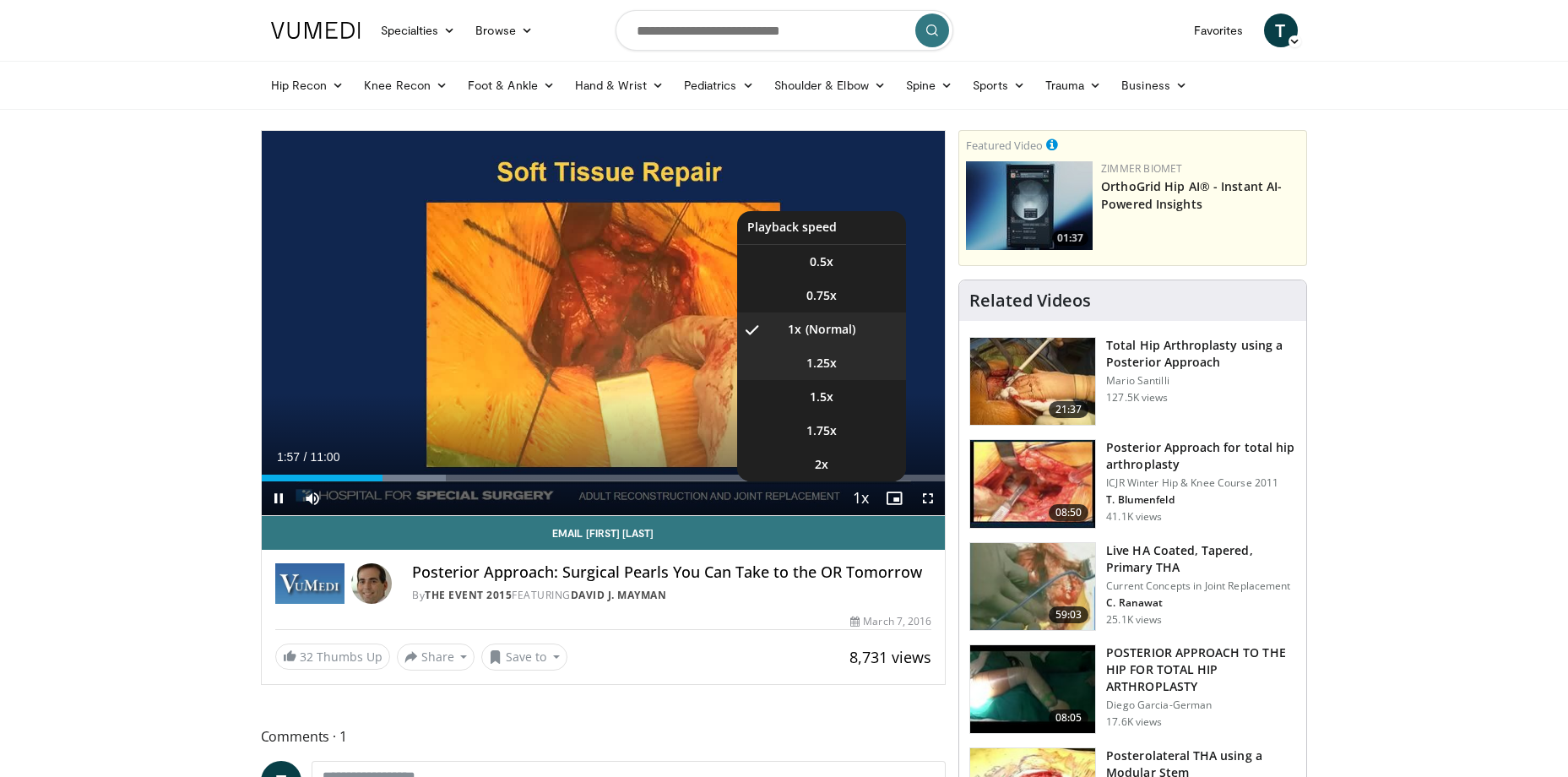 click on "1.25x" at bounding box center (822, 363) 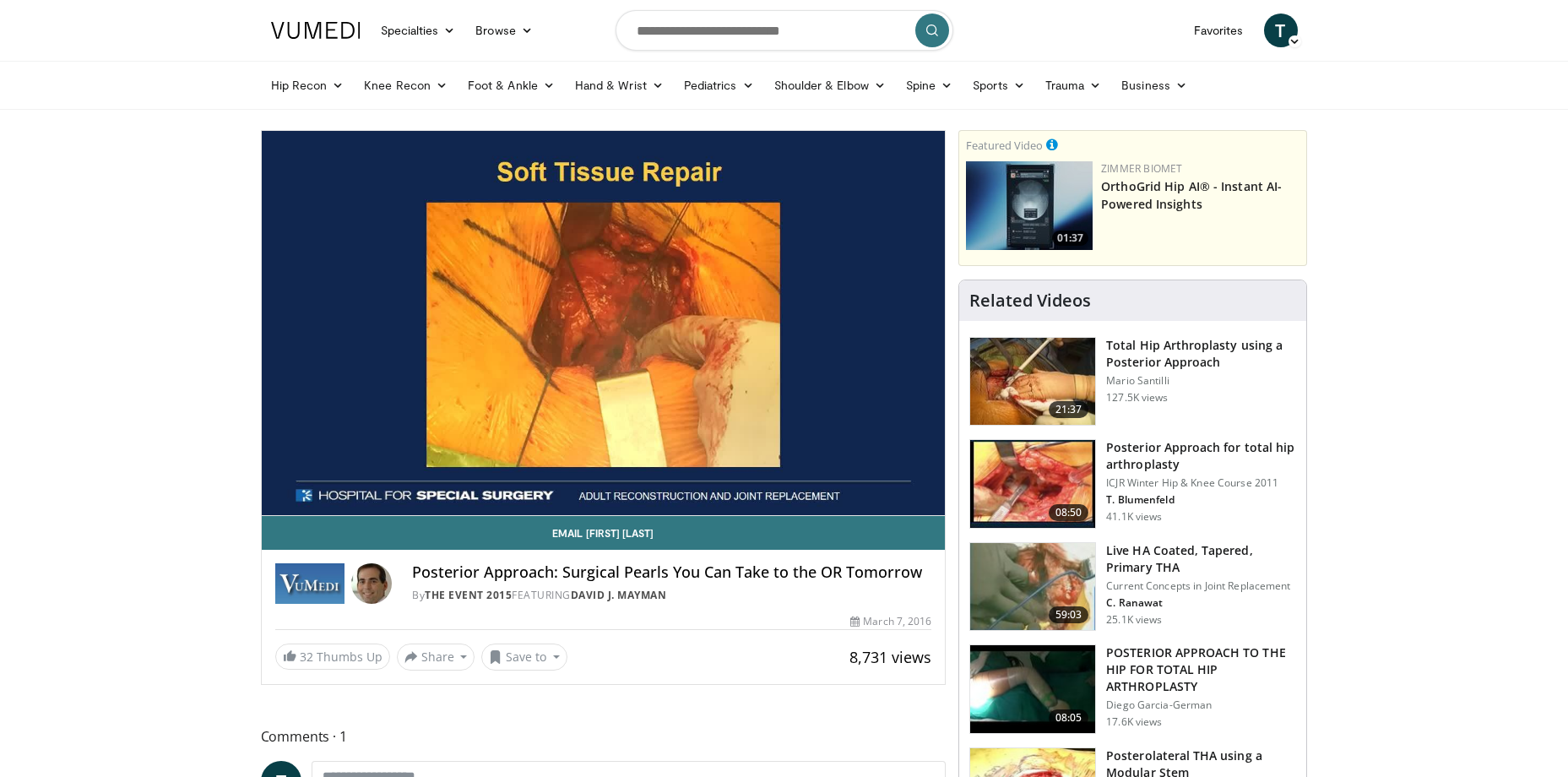 click on "Specialties
Adult & Family Medicine
Allergy, Asthma, Immunology
Anesthesiology
Cardiology
Dental
Dermatology
Endocrinology
Gastroenterology & Hepatology
General Surgery
Hematology & Oncology
Infectious Disease
Nephrology
Neurology
Neurosurgery
Obstetrics & Gynecology
Ophthalmology
Oral Maxillofacial
Orthopaedics
Otolaryngology
Pediatrics
Plastic Surgery
Podiatry
Psychiatry
Pulmonology
Radiation Oncology
Radiology
Rheumatology
Urology" at bounding box center [784, 1284] 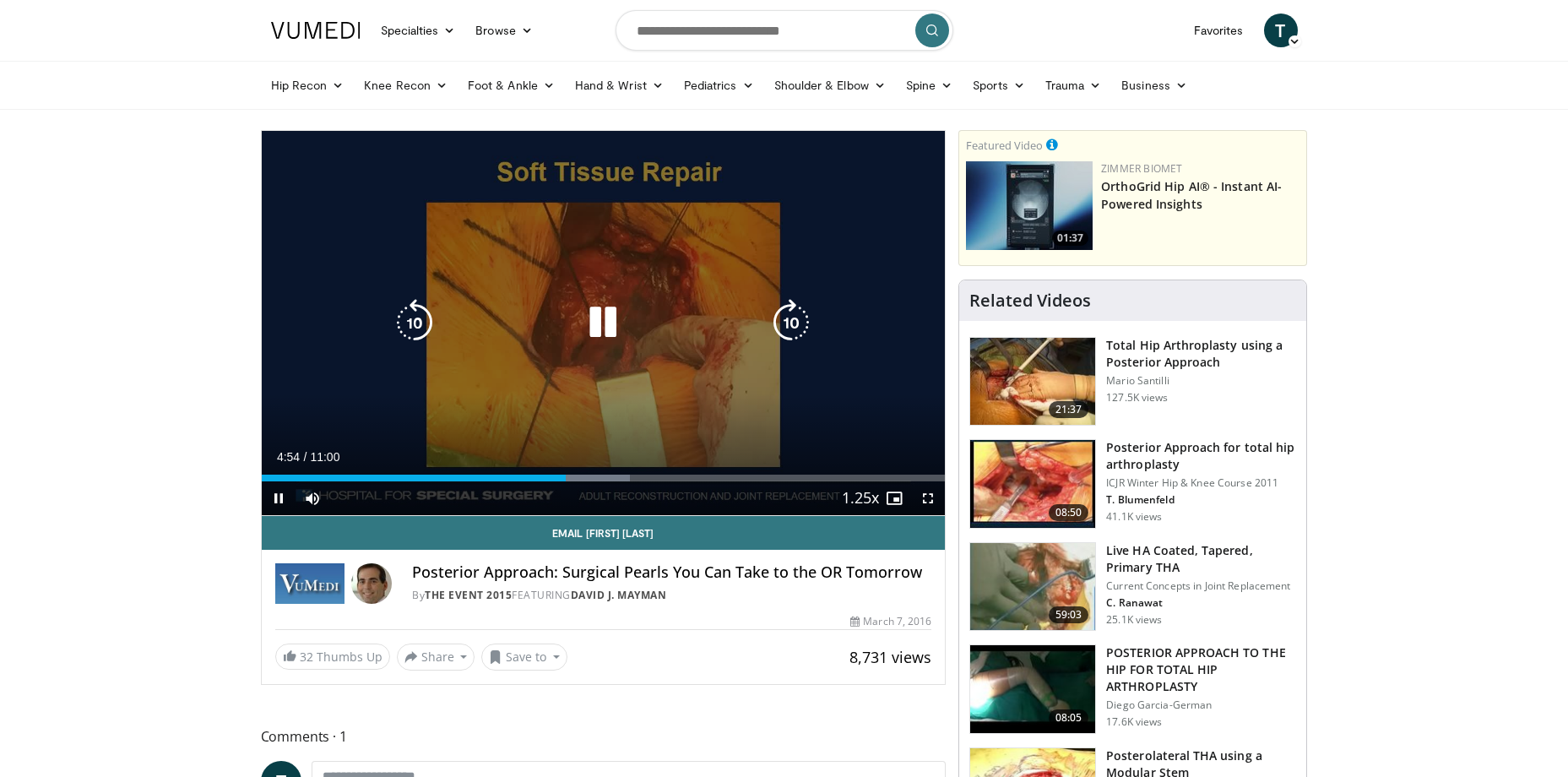 click at bounding box center [791, 323] 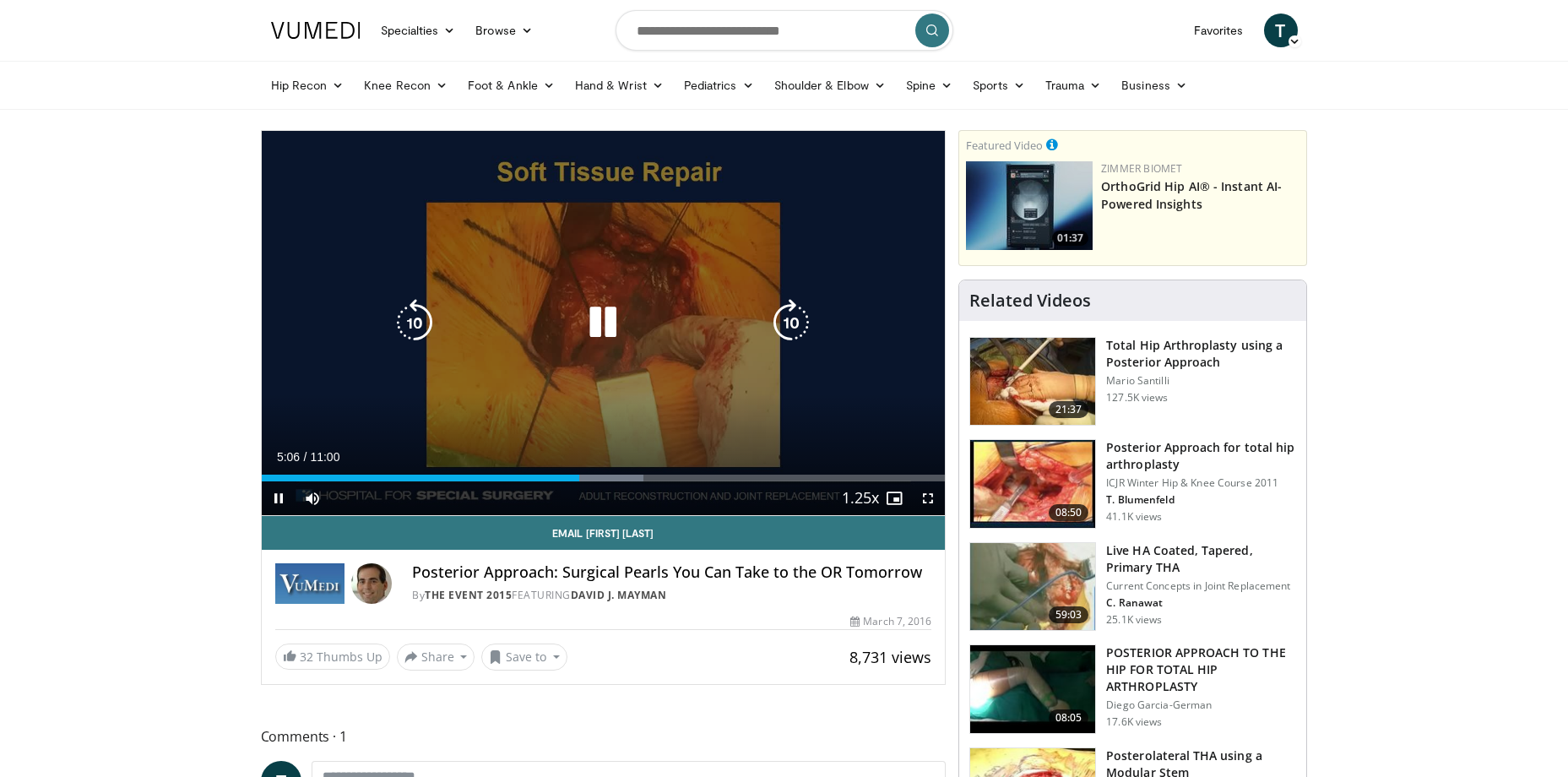 click at bounding box center [791, 323] 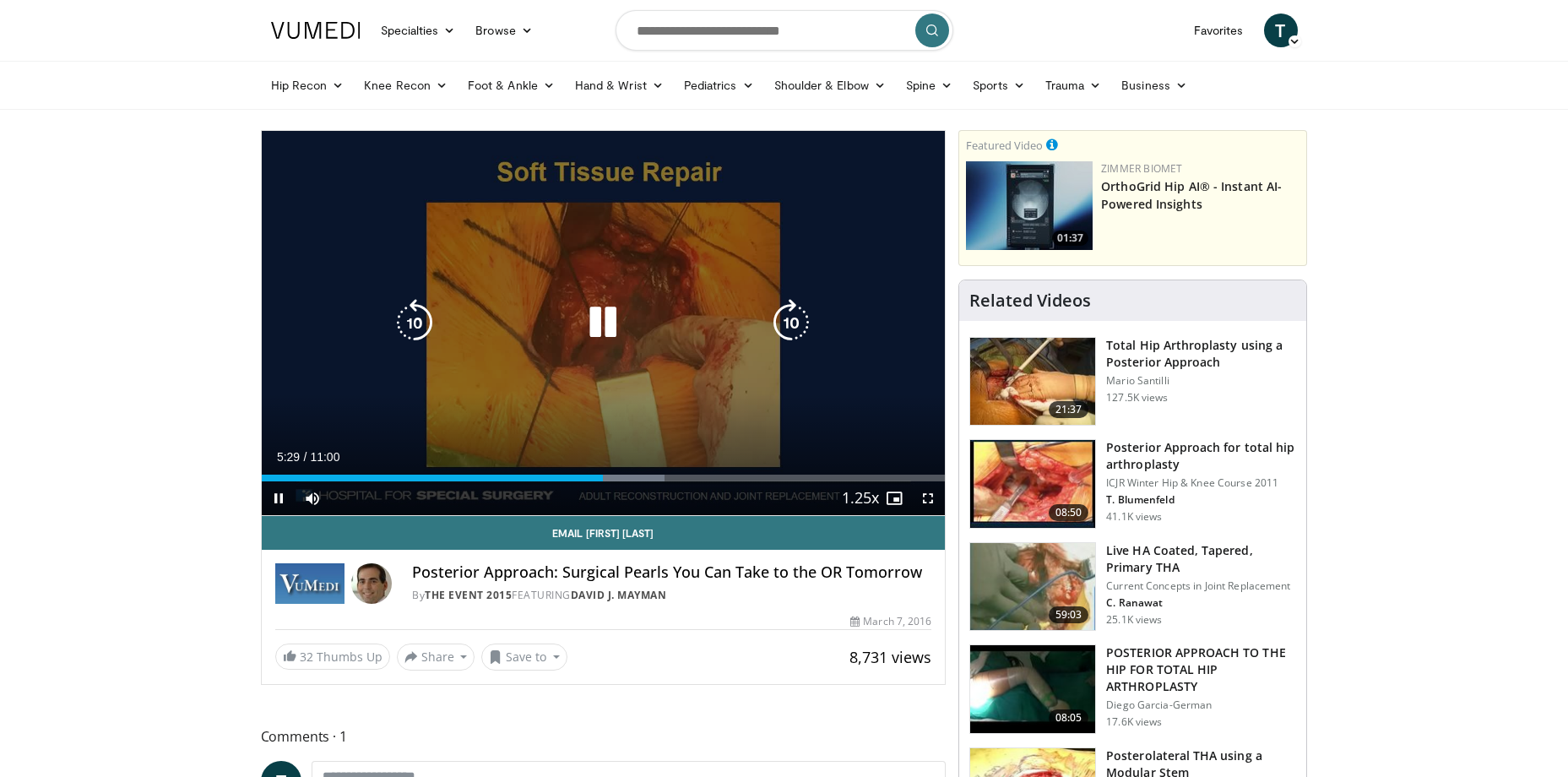 click at bounding box center [791, 323] 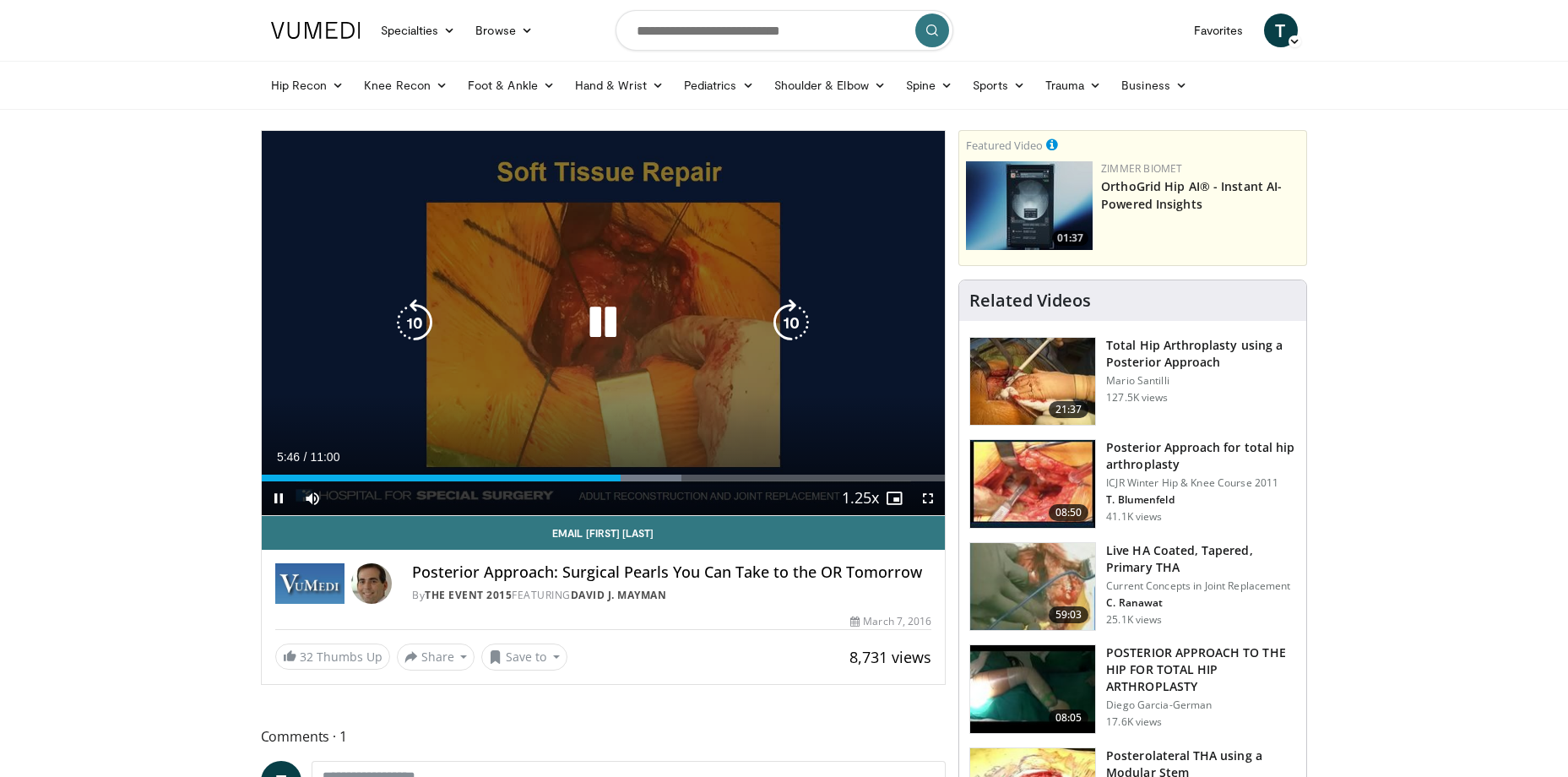click at bounding box center [791, 323] 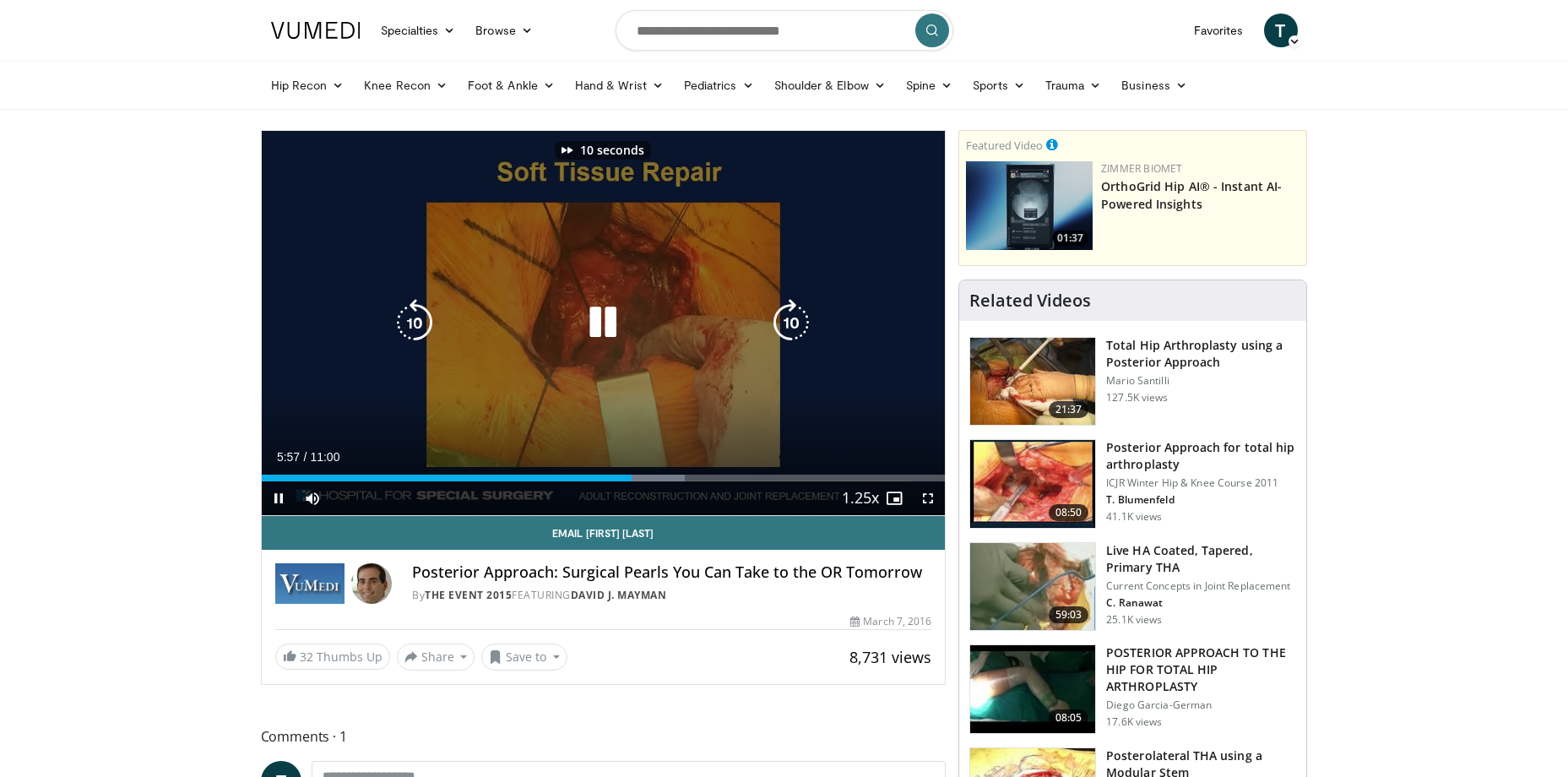 click at bounding box center [791, 323] 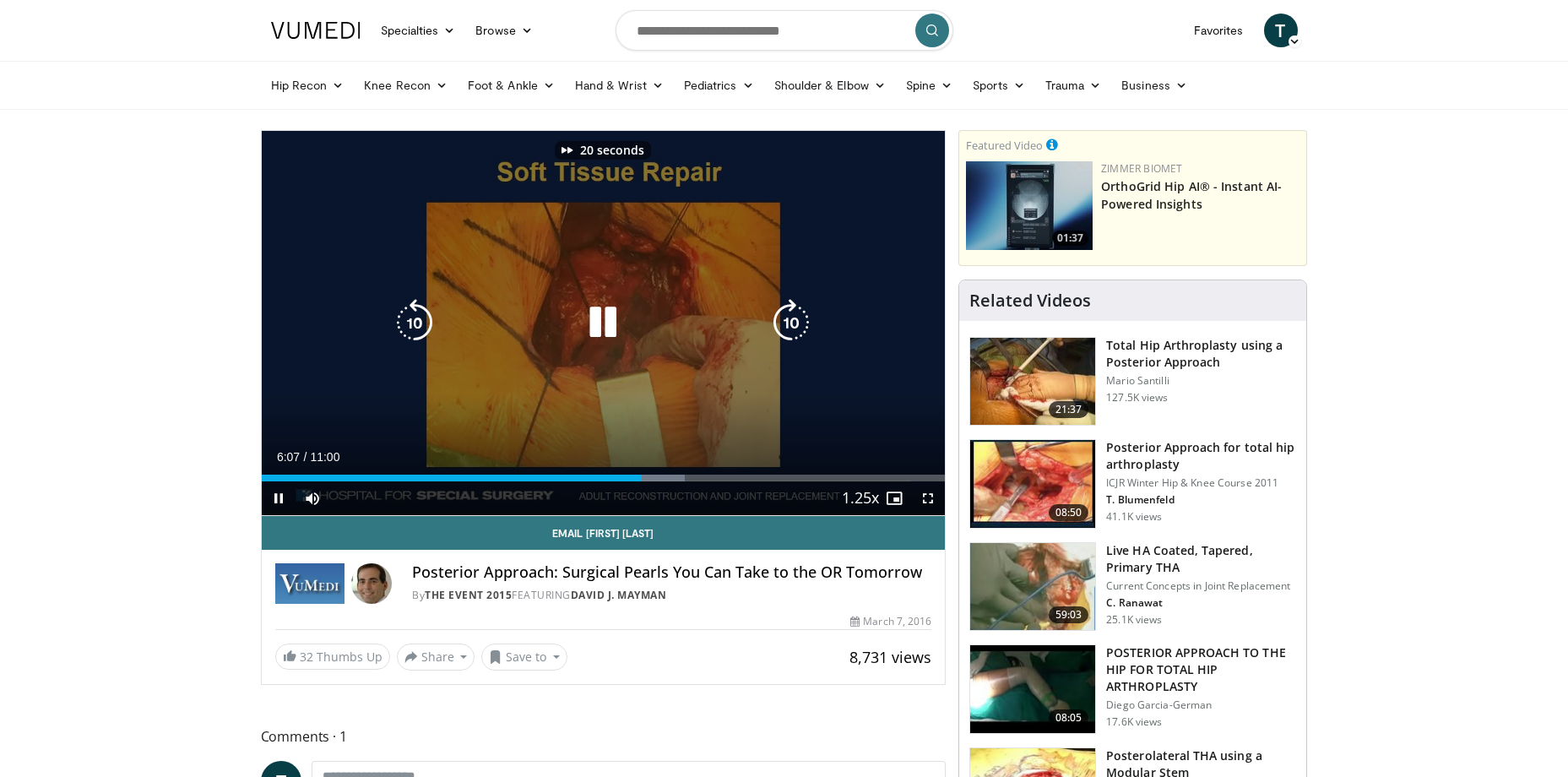 click at bounding box center [791, 323] 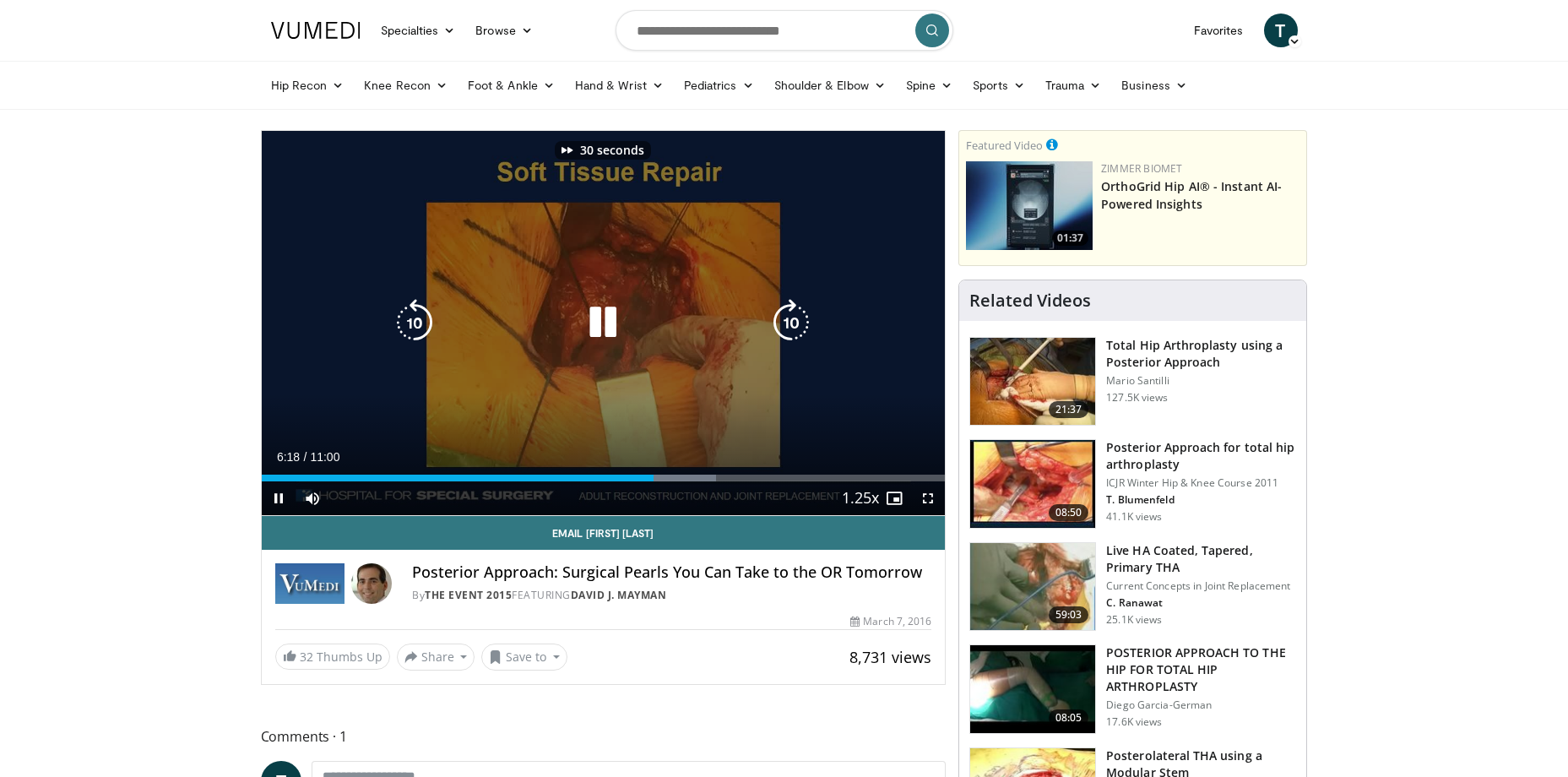 click at bounding box center (791, 323) 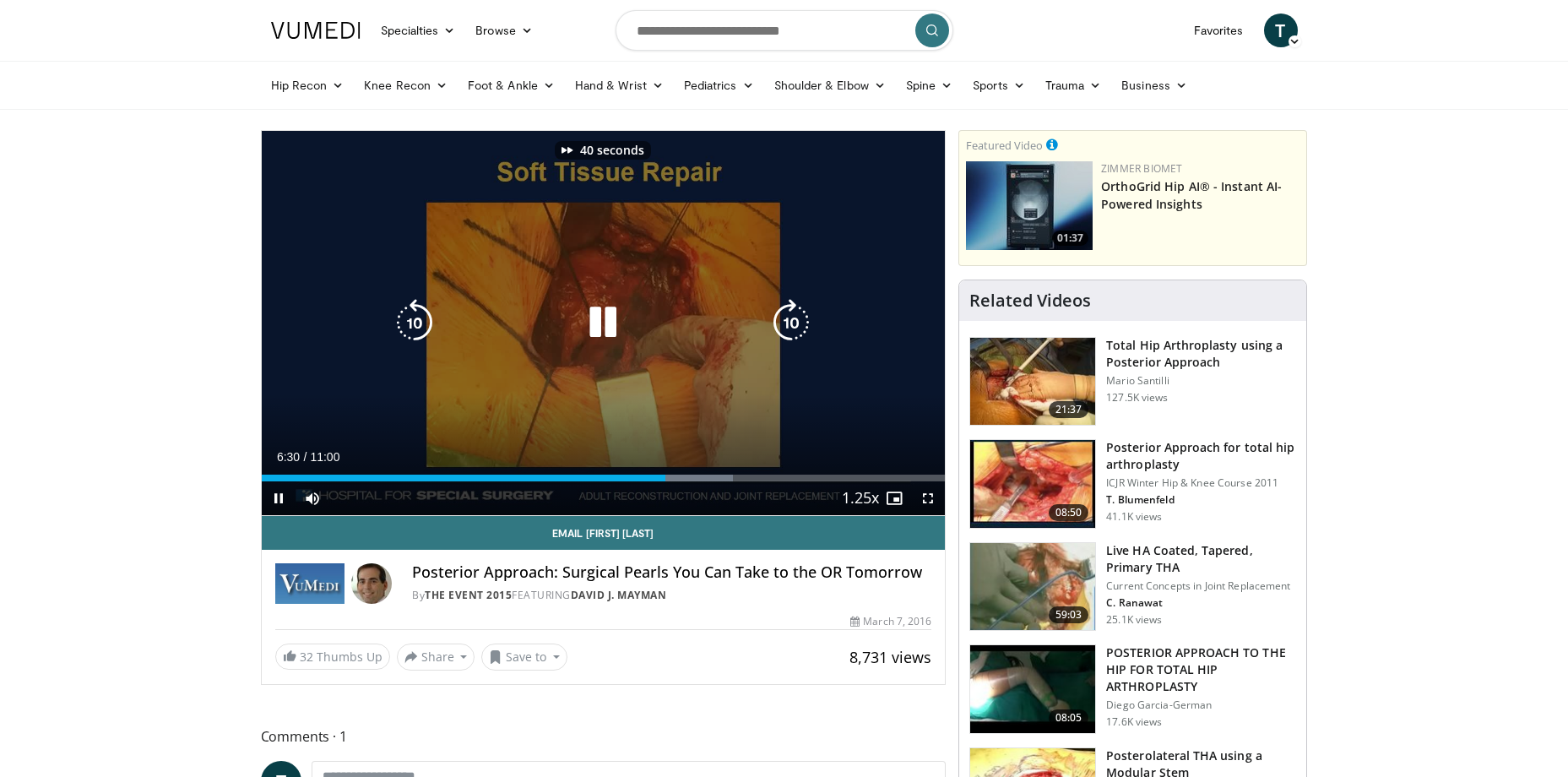 click at bounding box center (603, 323) 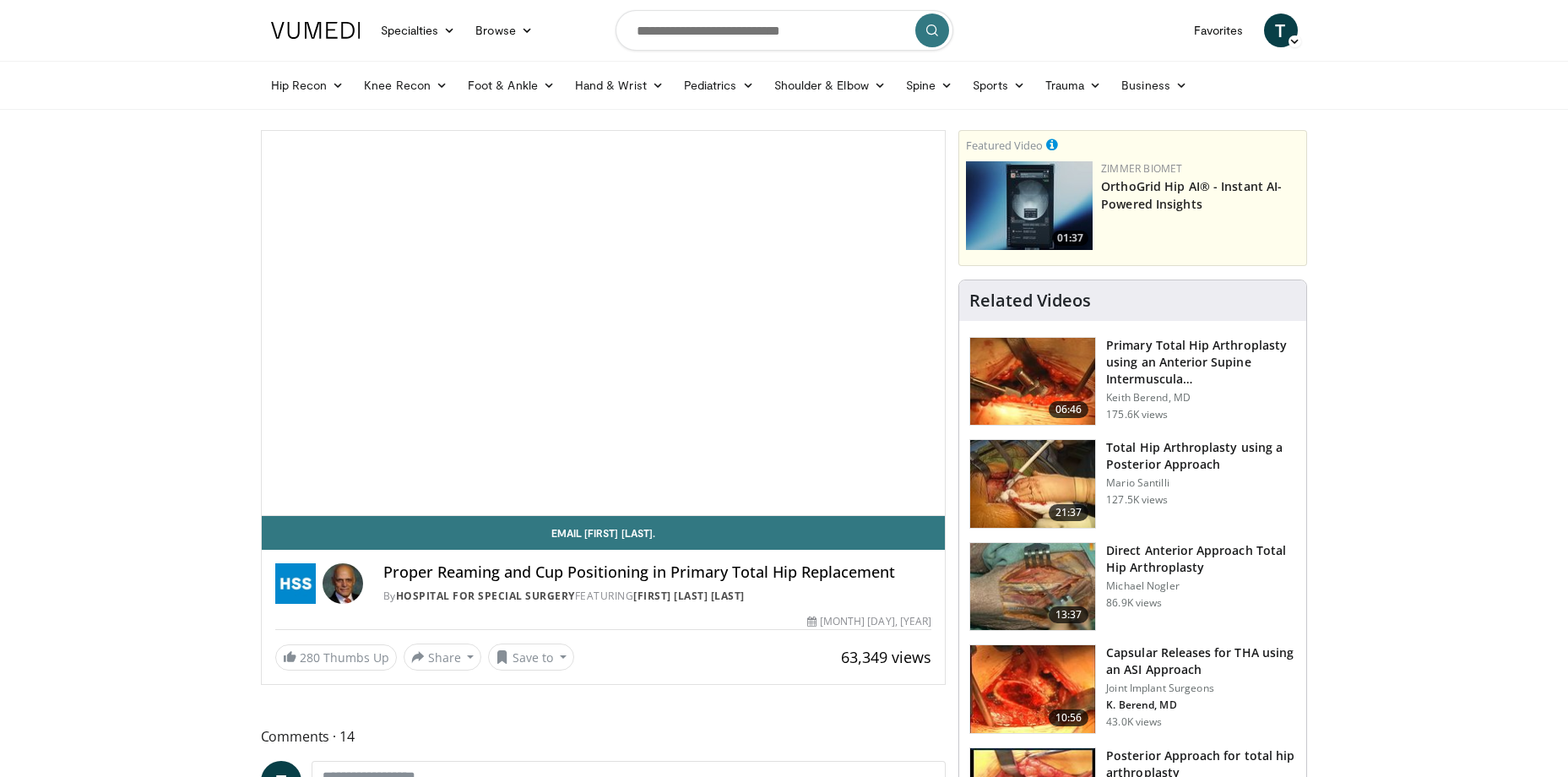 scroll, scrollTop: 0, scrollLeft: 0, axis: both 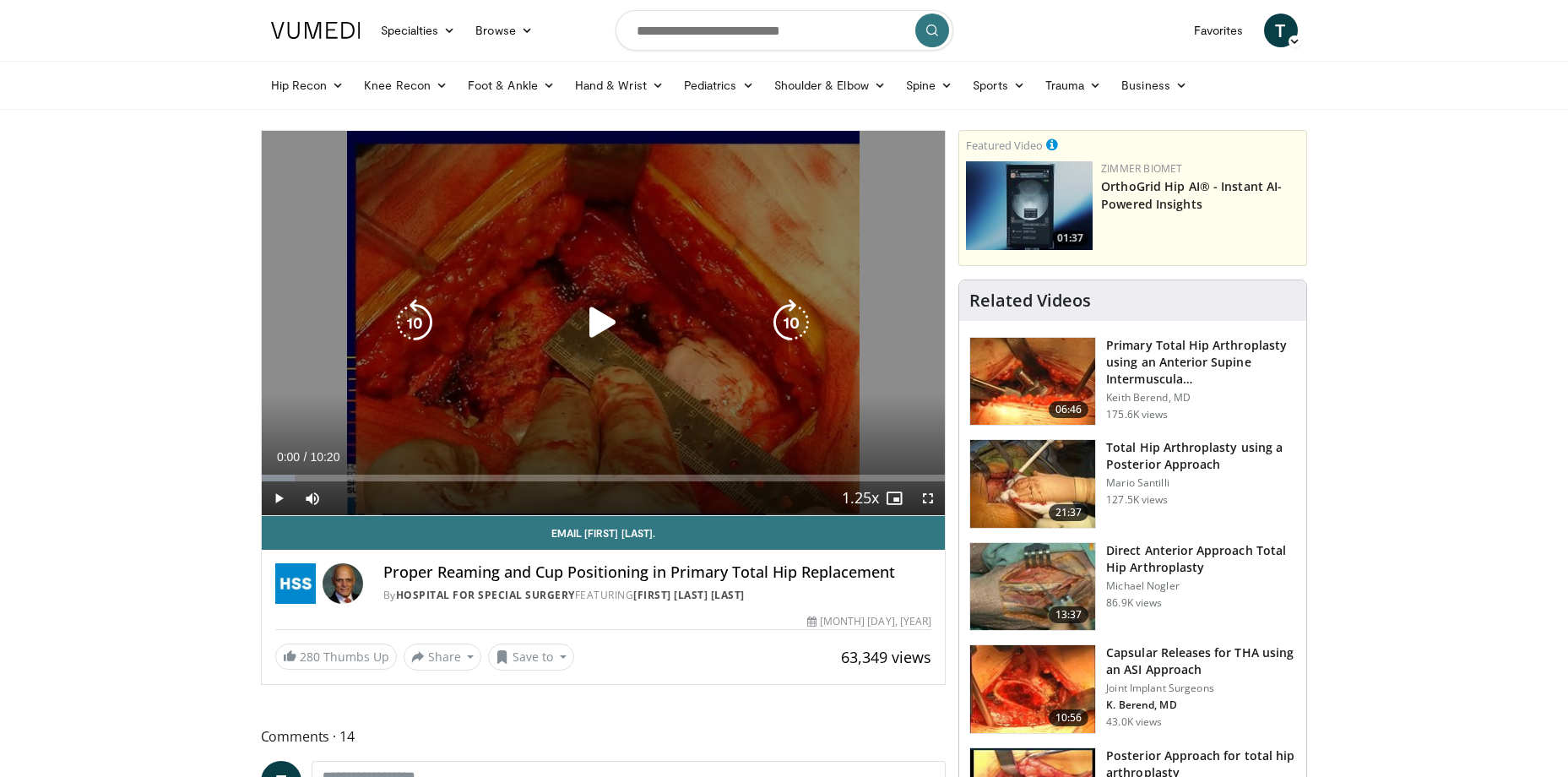 click at bounding box center (603, 323) 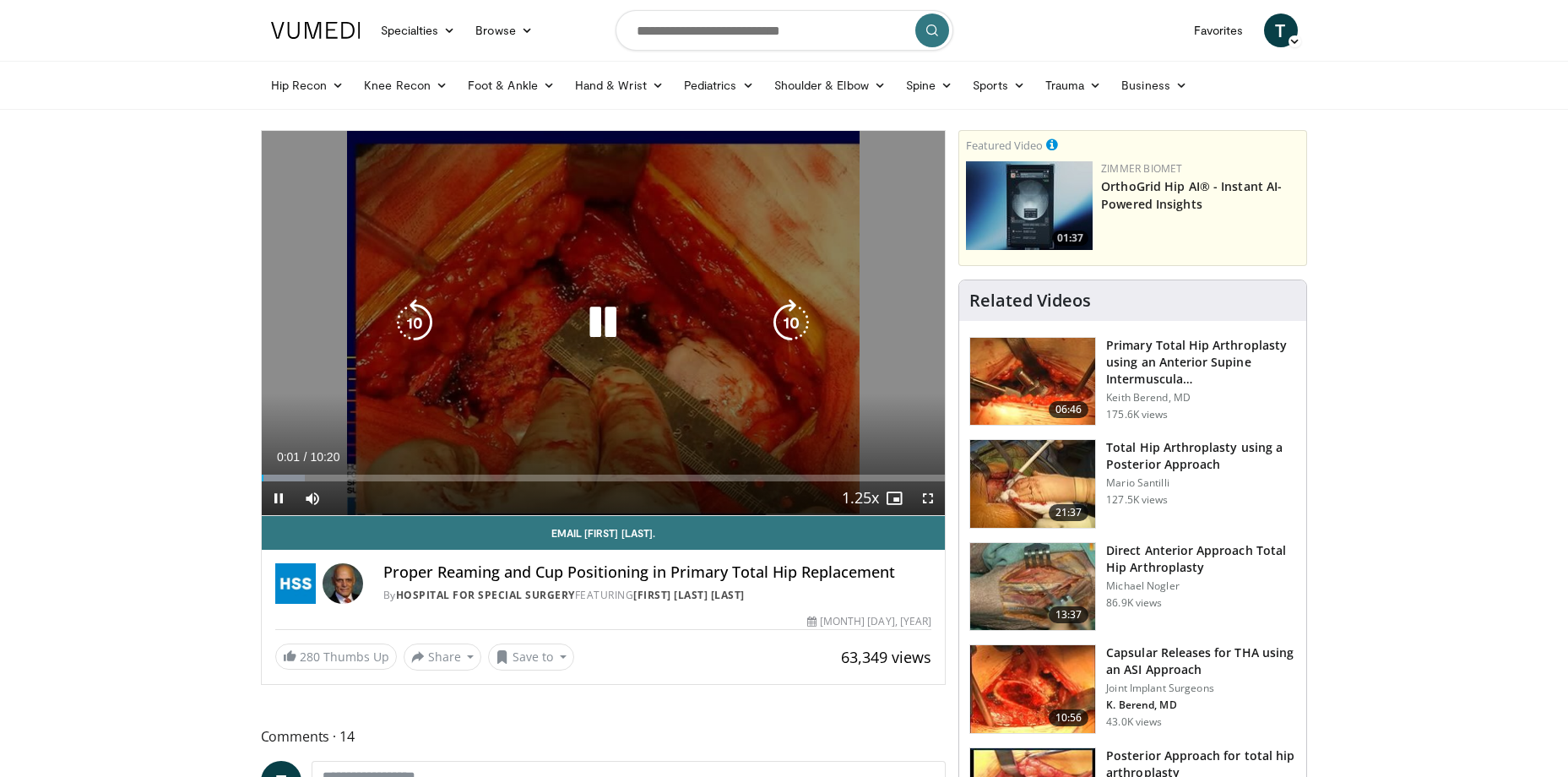 click at bounding box center (791, 323) 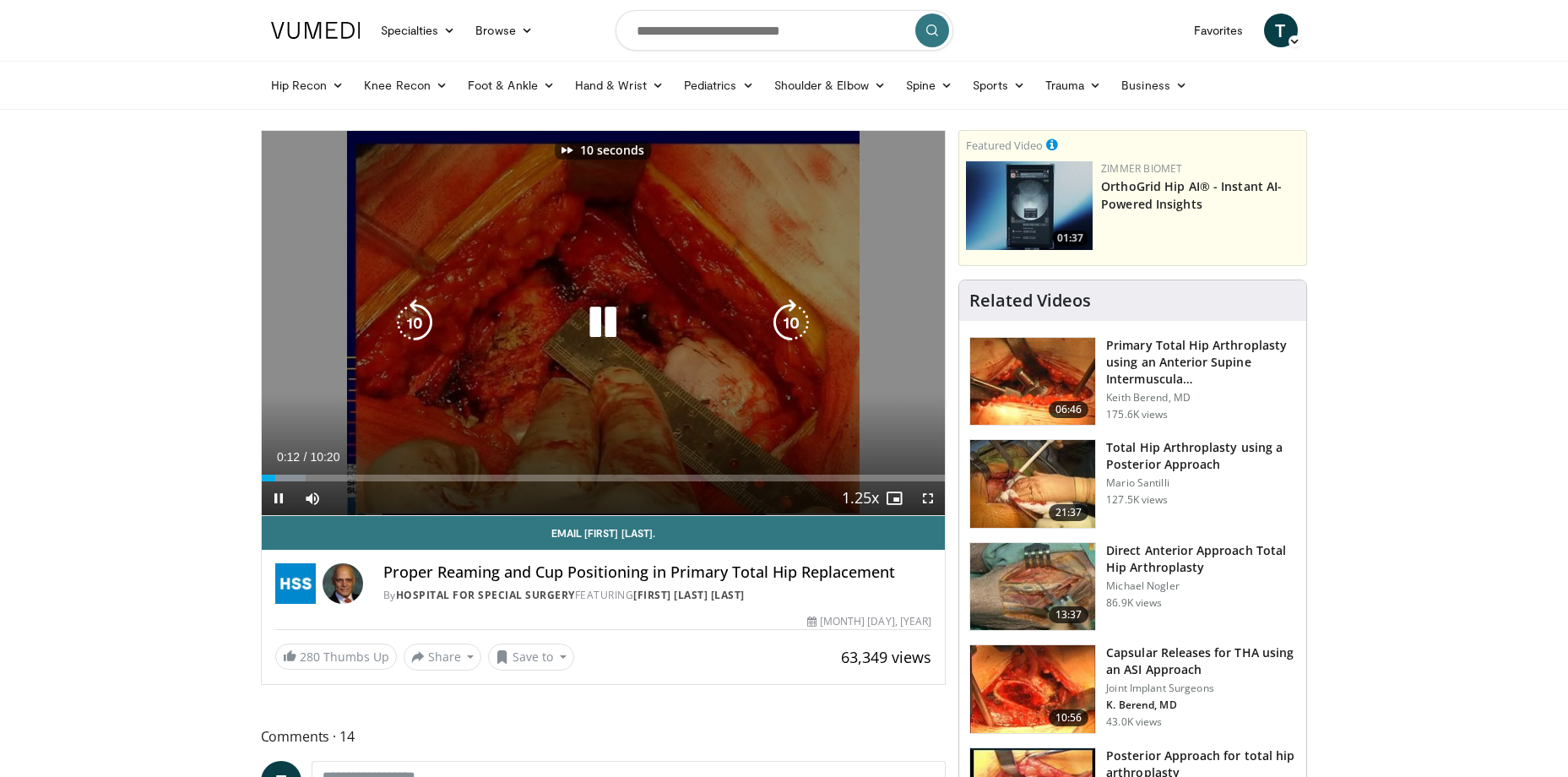 click at bounding box center (791, 323) 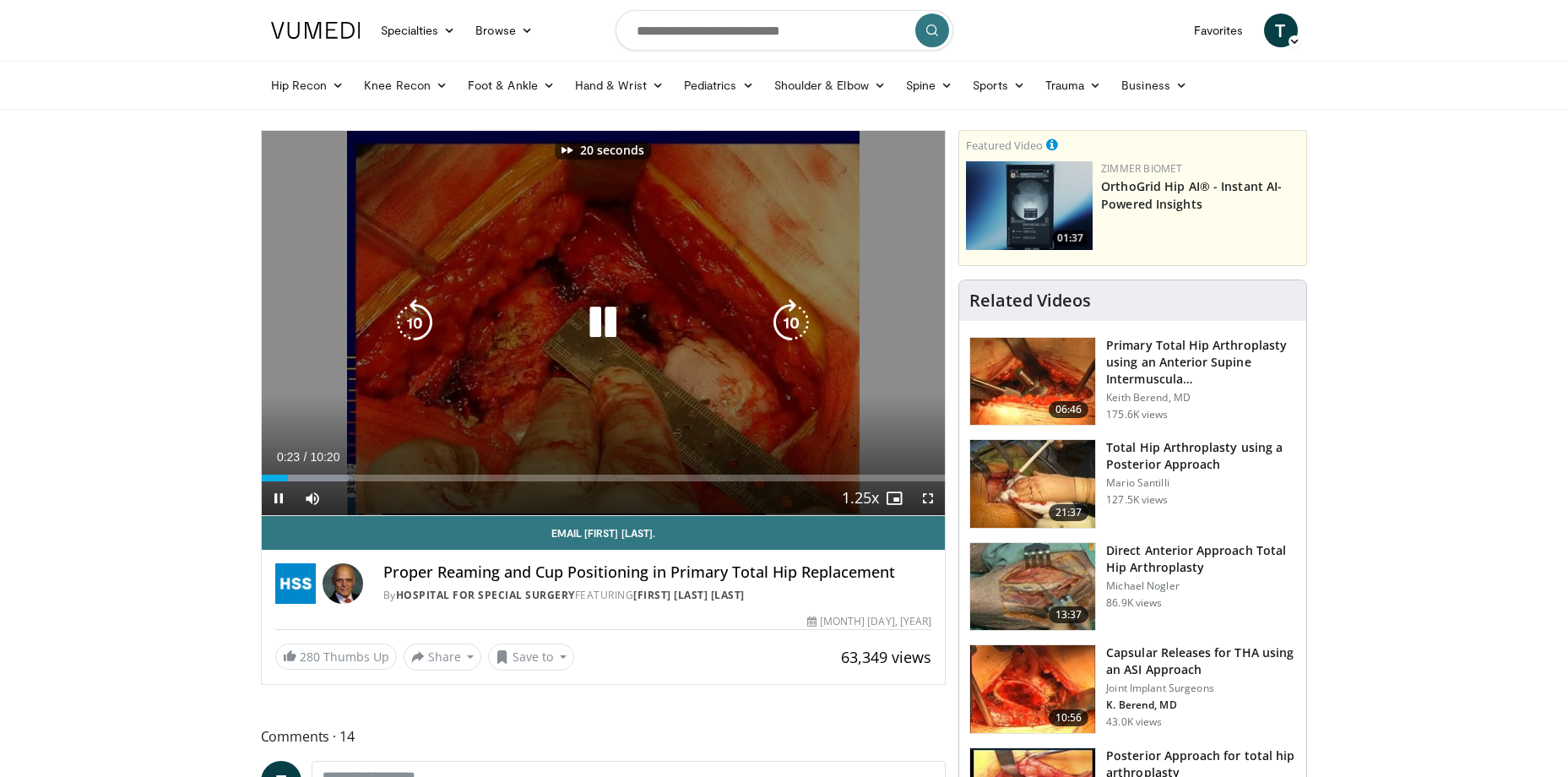 click at bounding box center (791, 323) 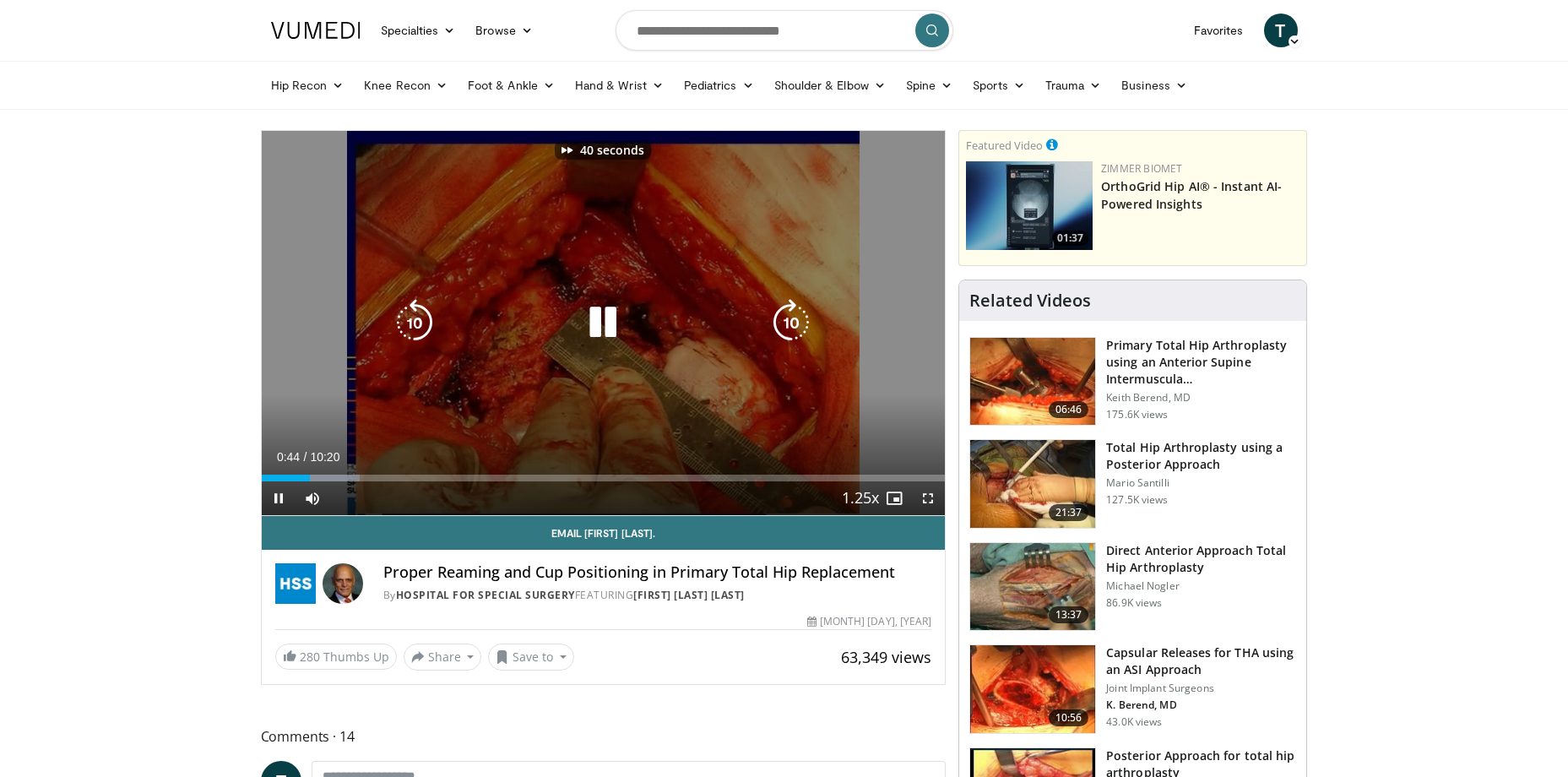 click at bounding box center (791, 323) 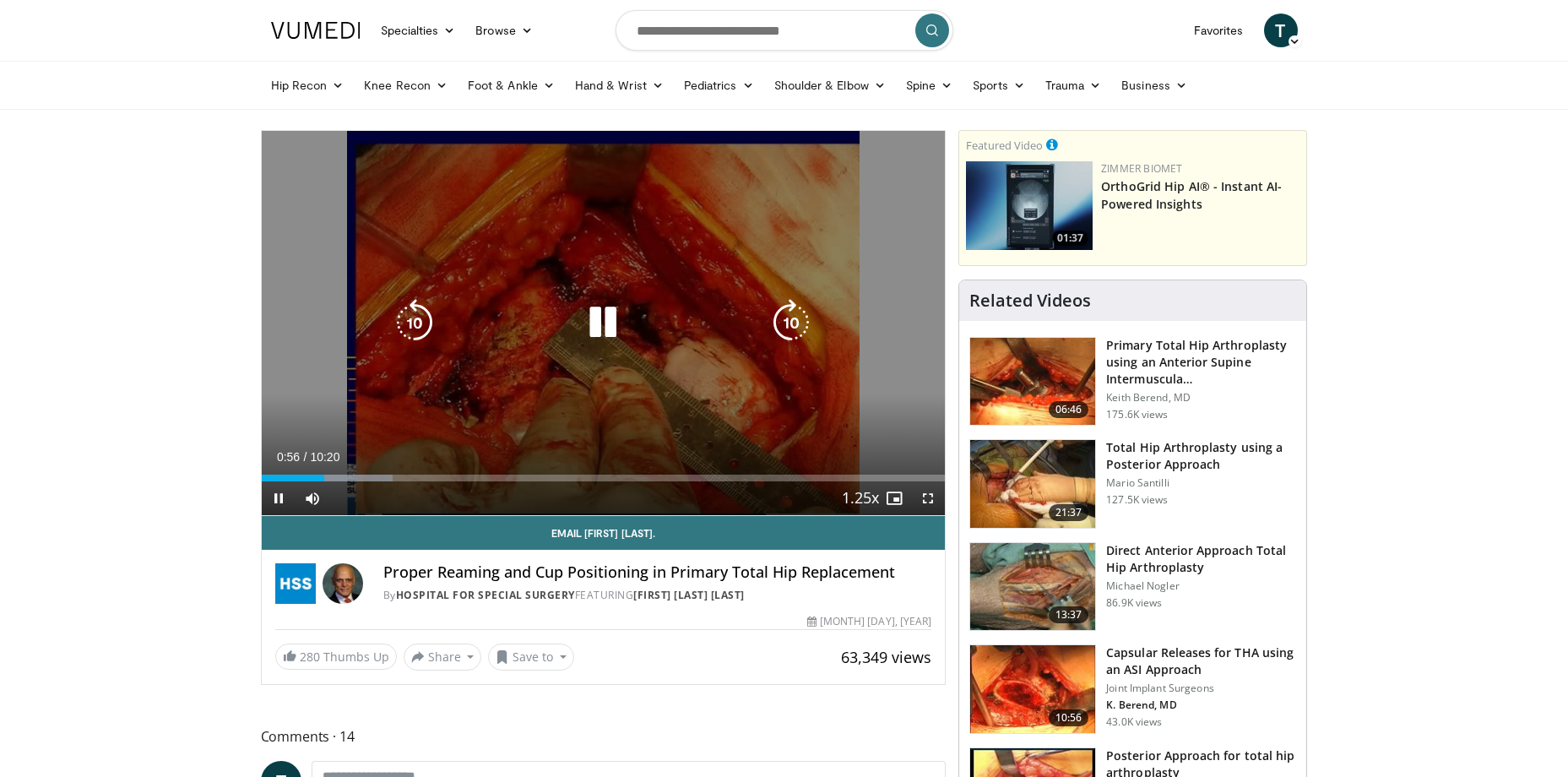 click at bounding box center [791, 323] 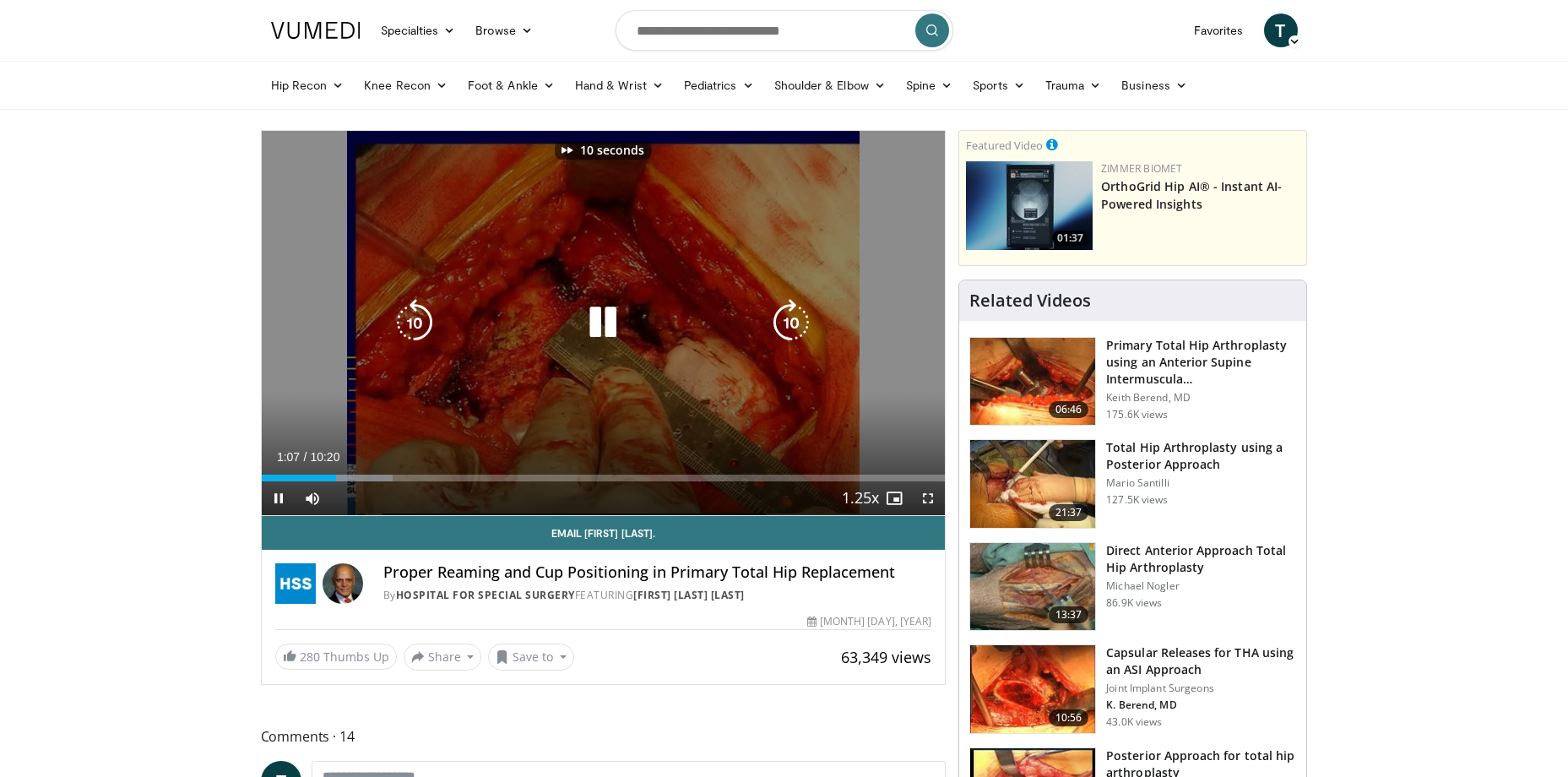 click at bounding box center [791, 323] 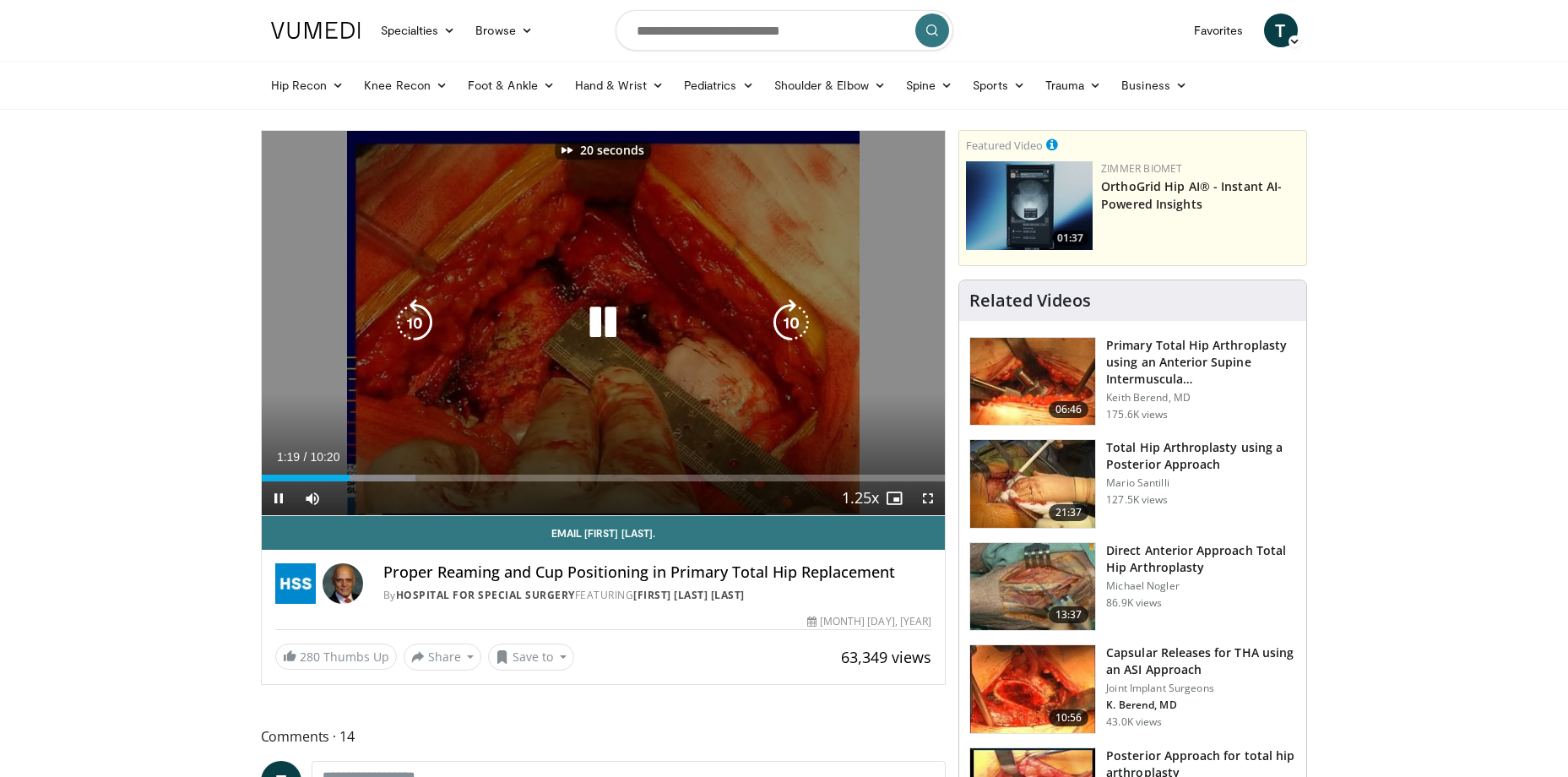 click at bounding box center (791, 323) 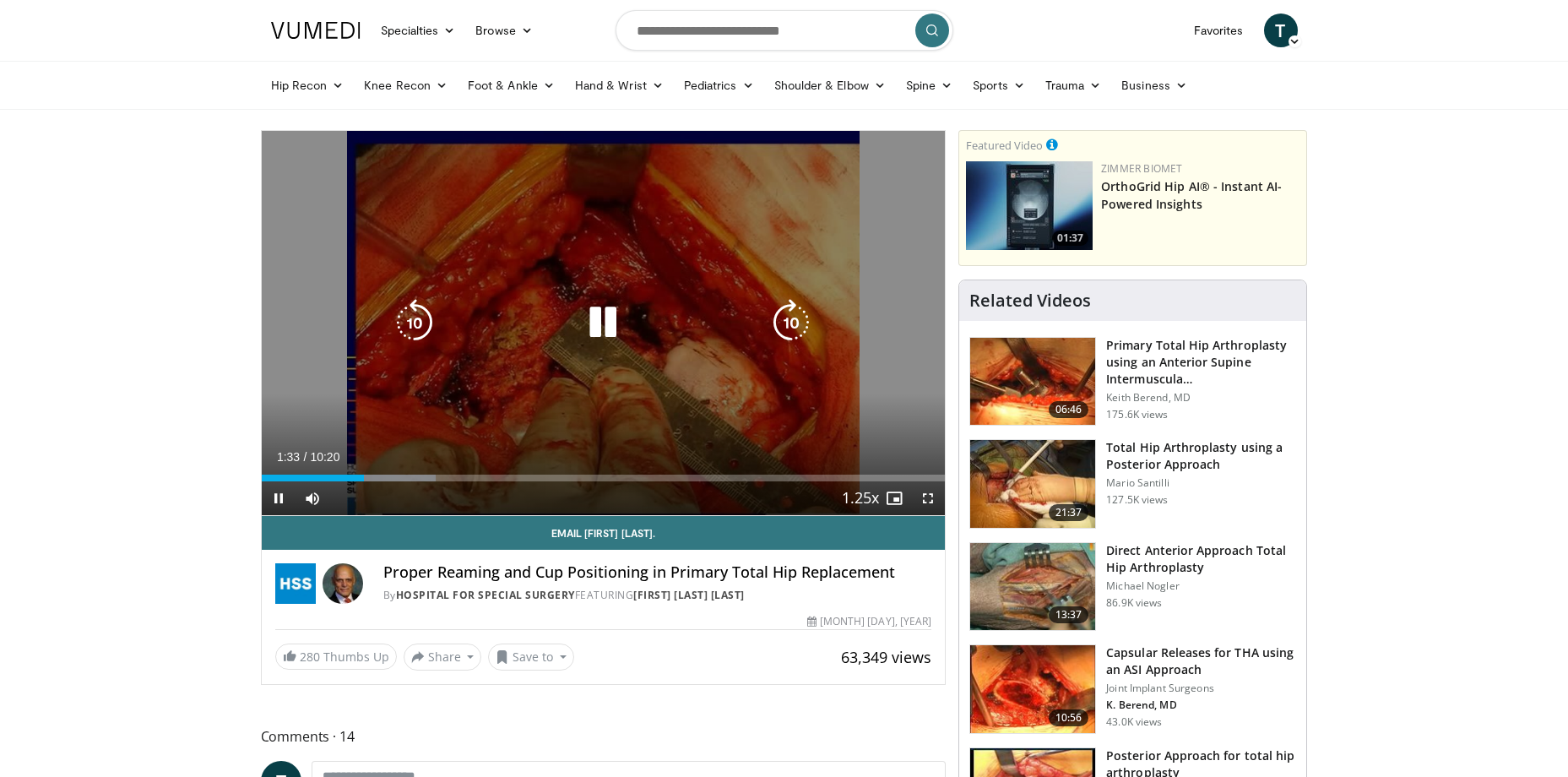click at bounding box center (791, 323) 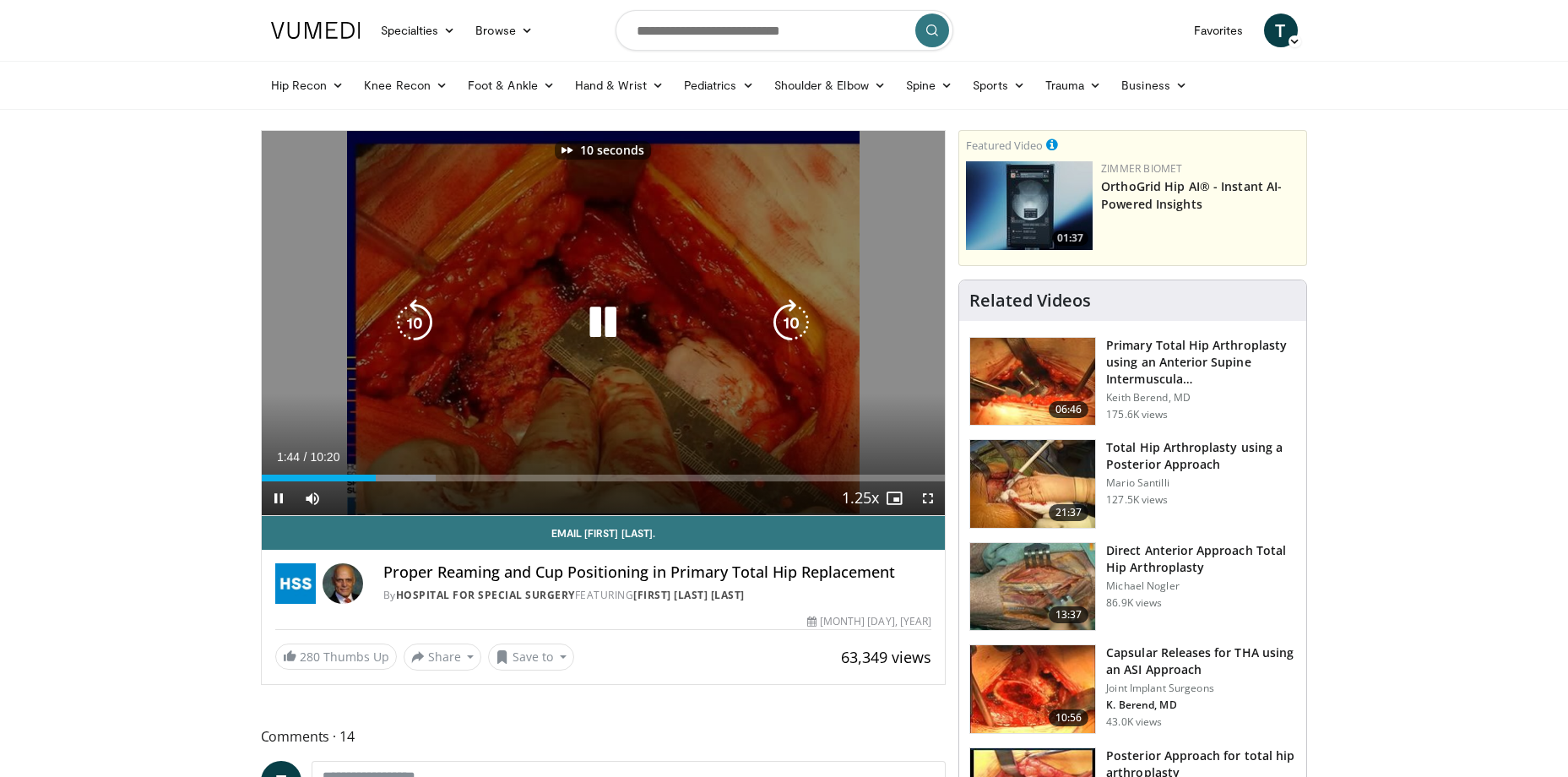 click at bounding box center [791, 323] 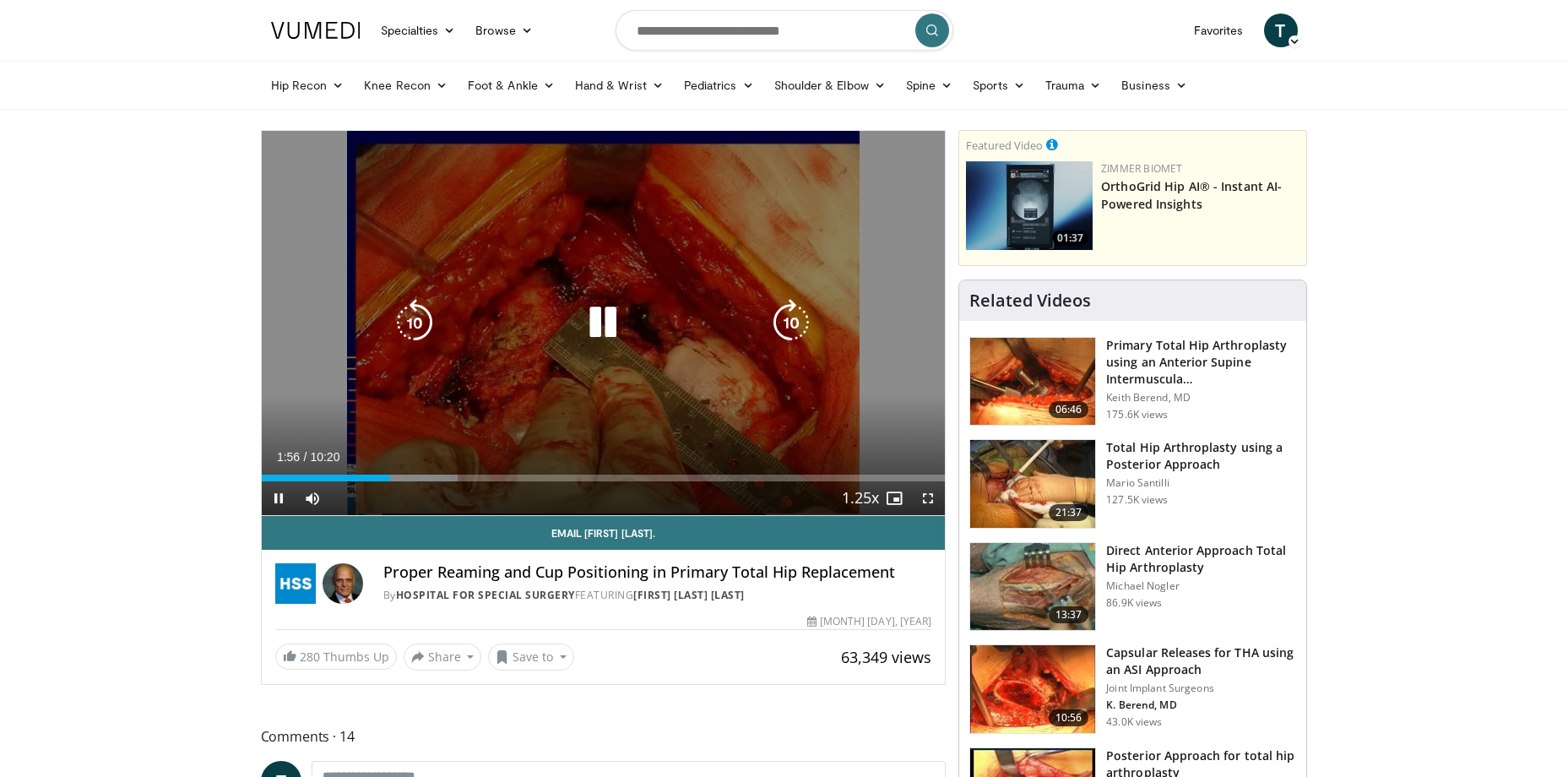 click at bounding box center [791, 323] 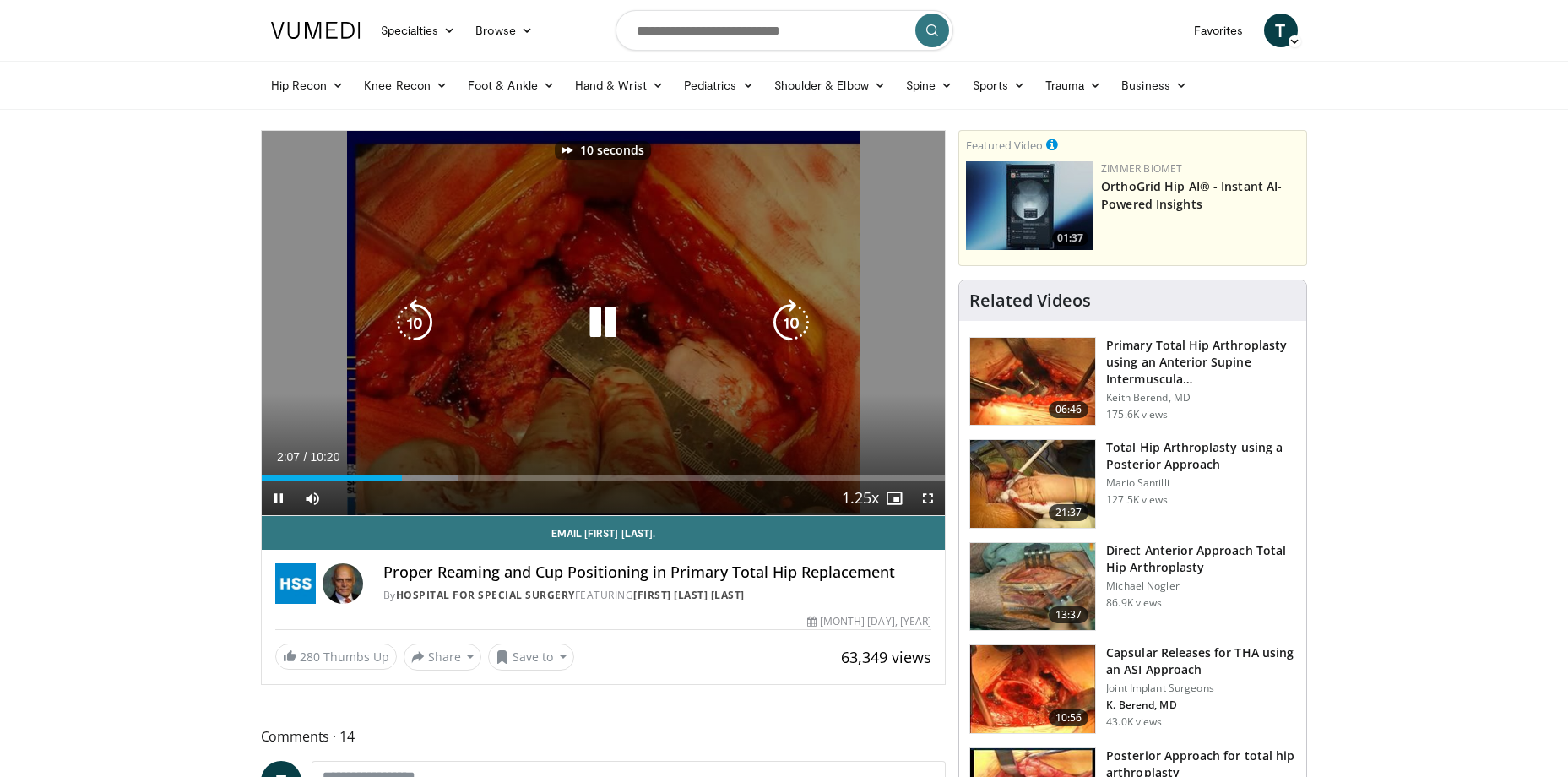 click at bounding box center (791, 323) 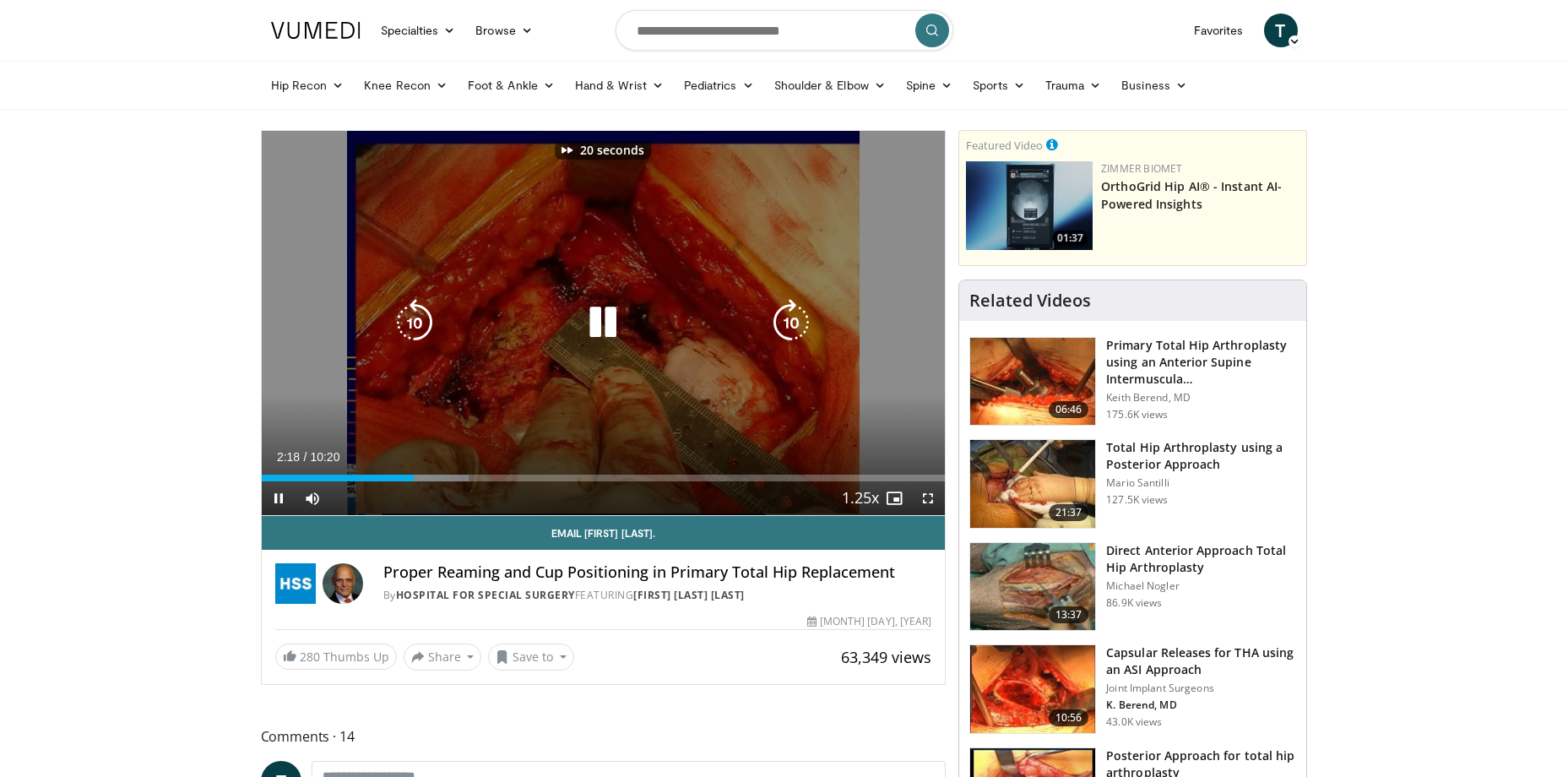 click at bounding box center [791, 323] 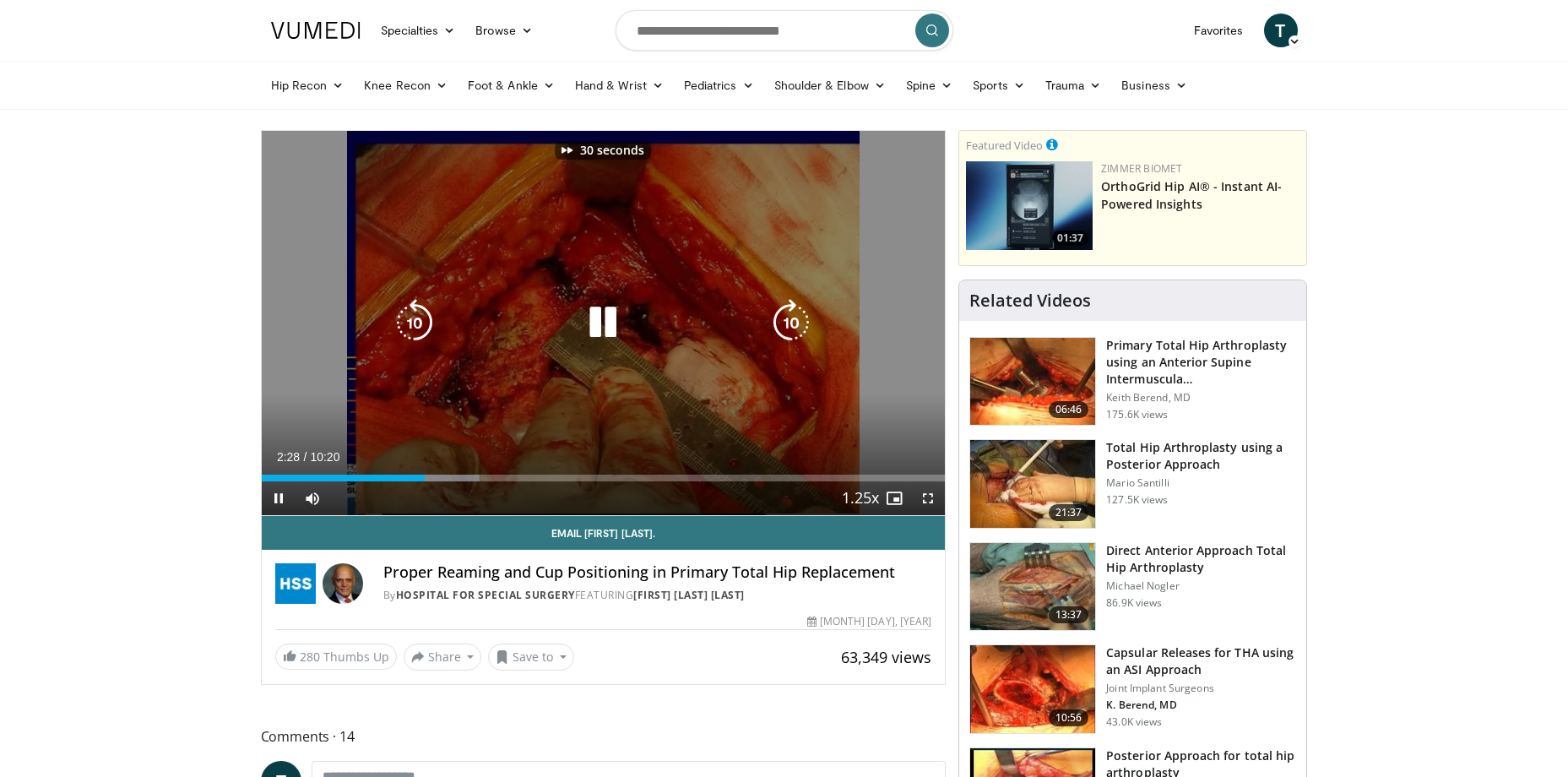 click at bounding box center [791, 323] 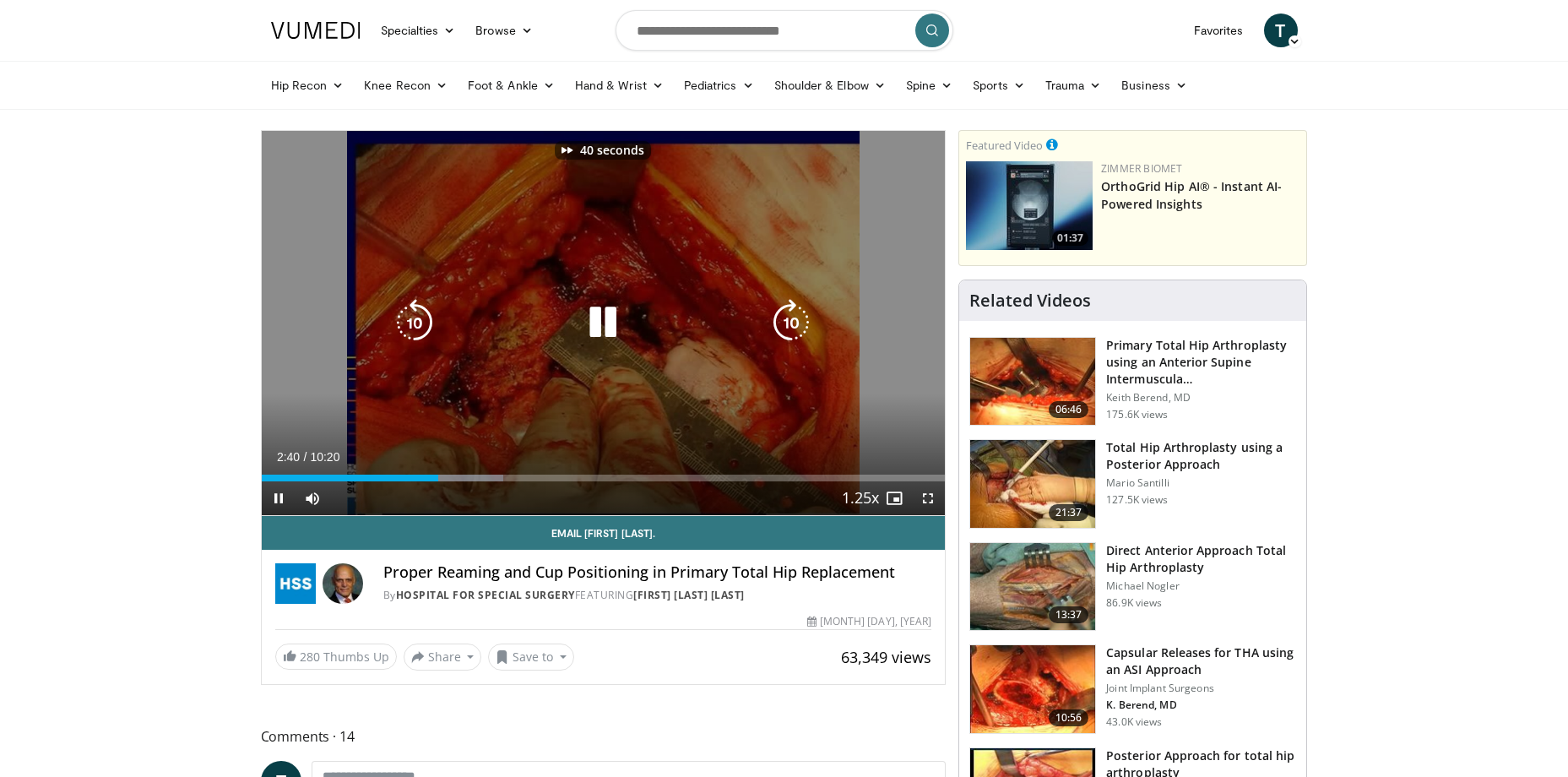 click at bounding box center [791, 323] 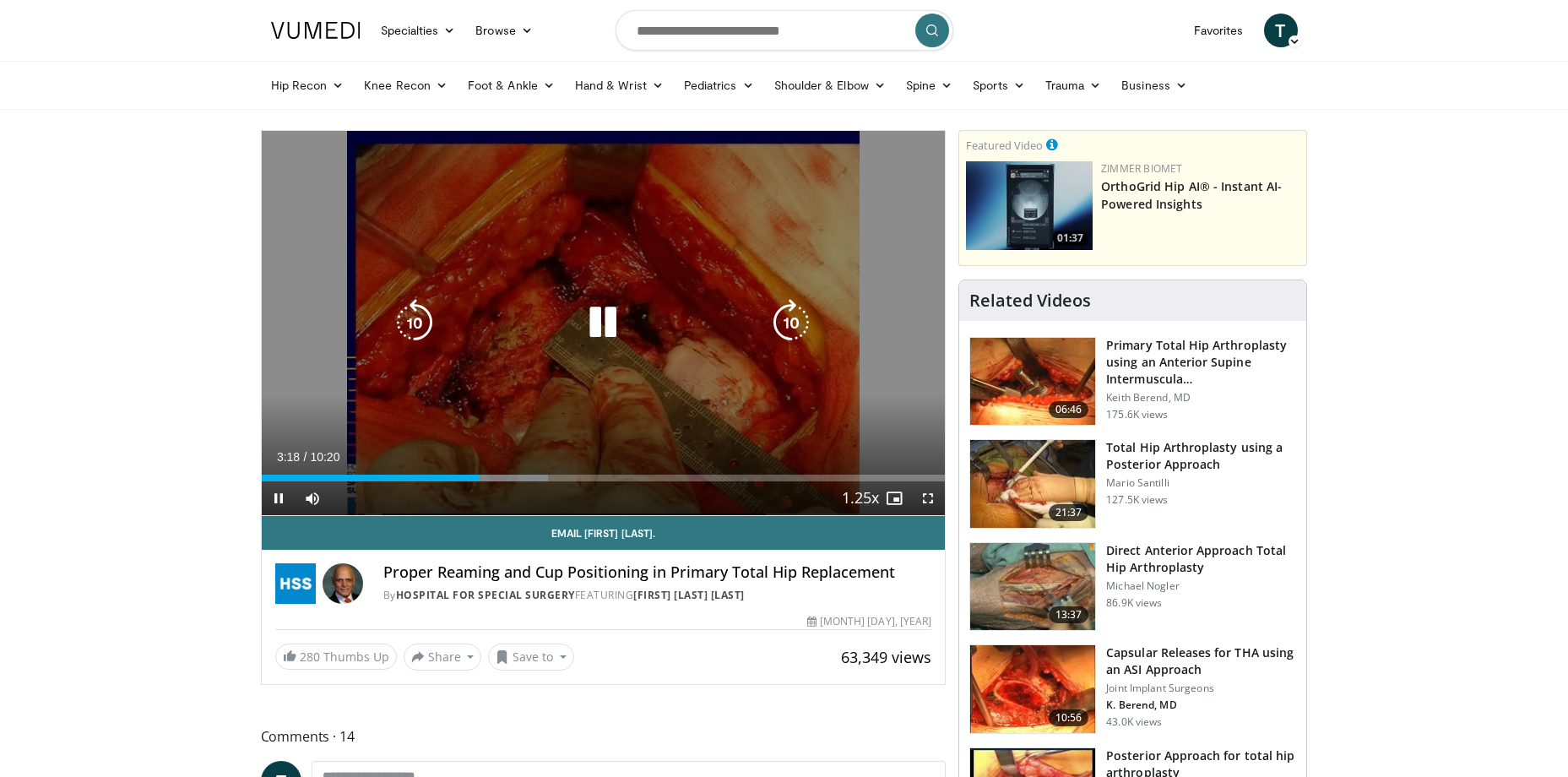 click at bounding box center [791, 323] 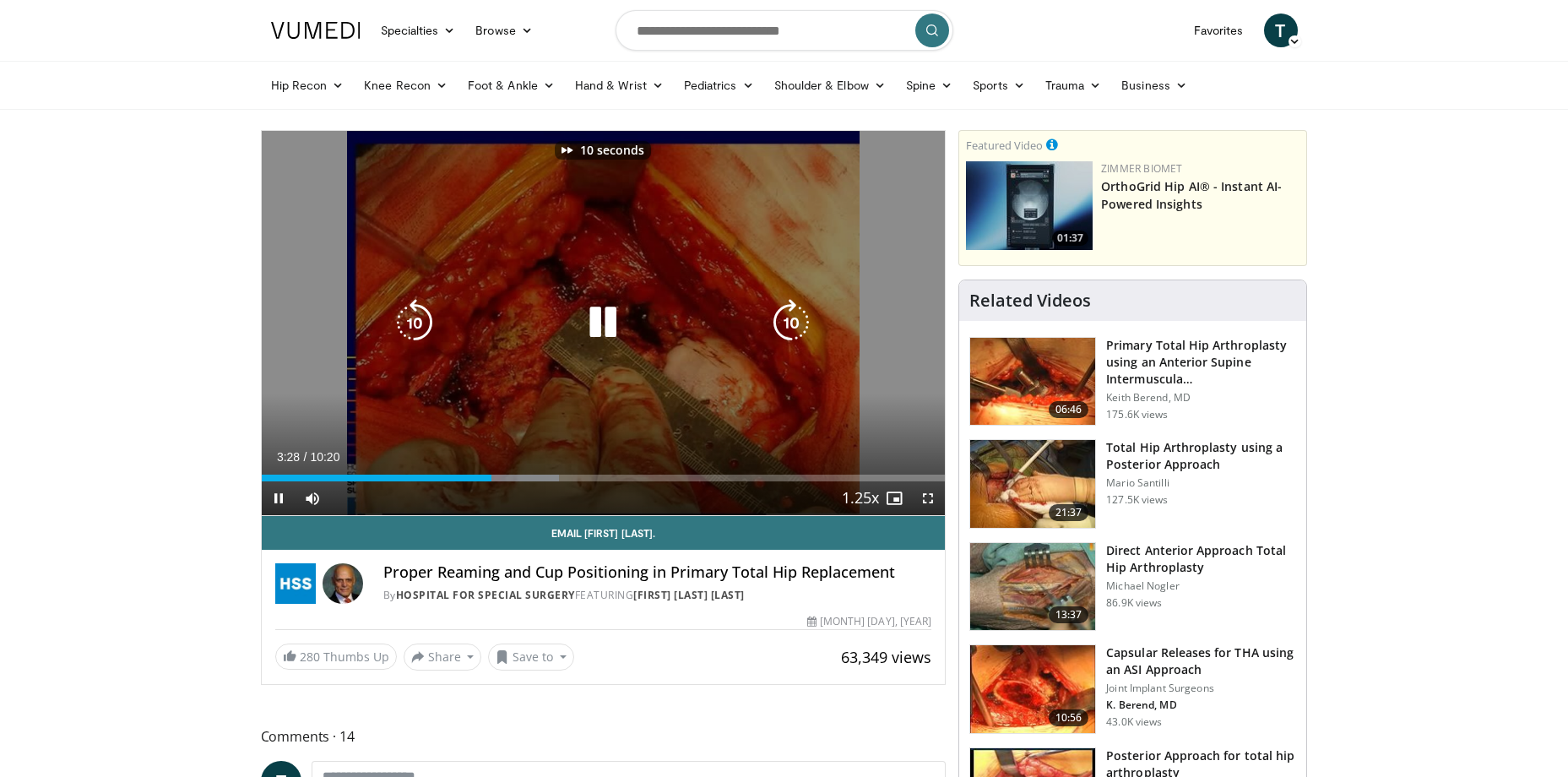 click at bounding box center [791, 323] 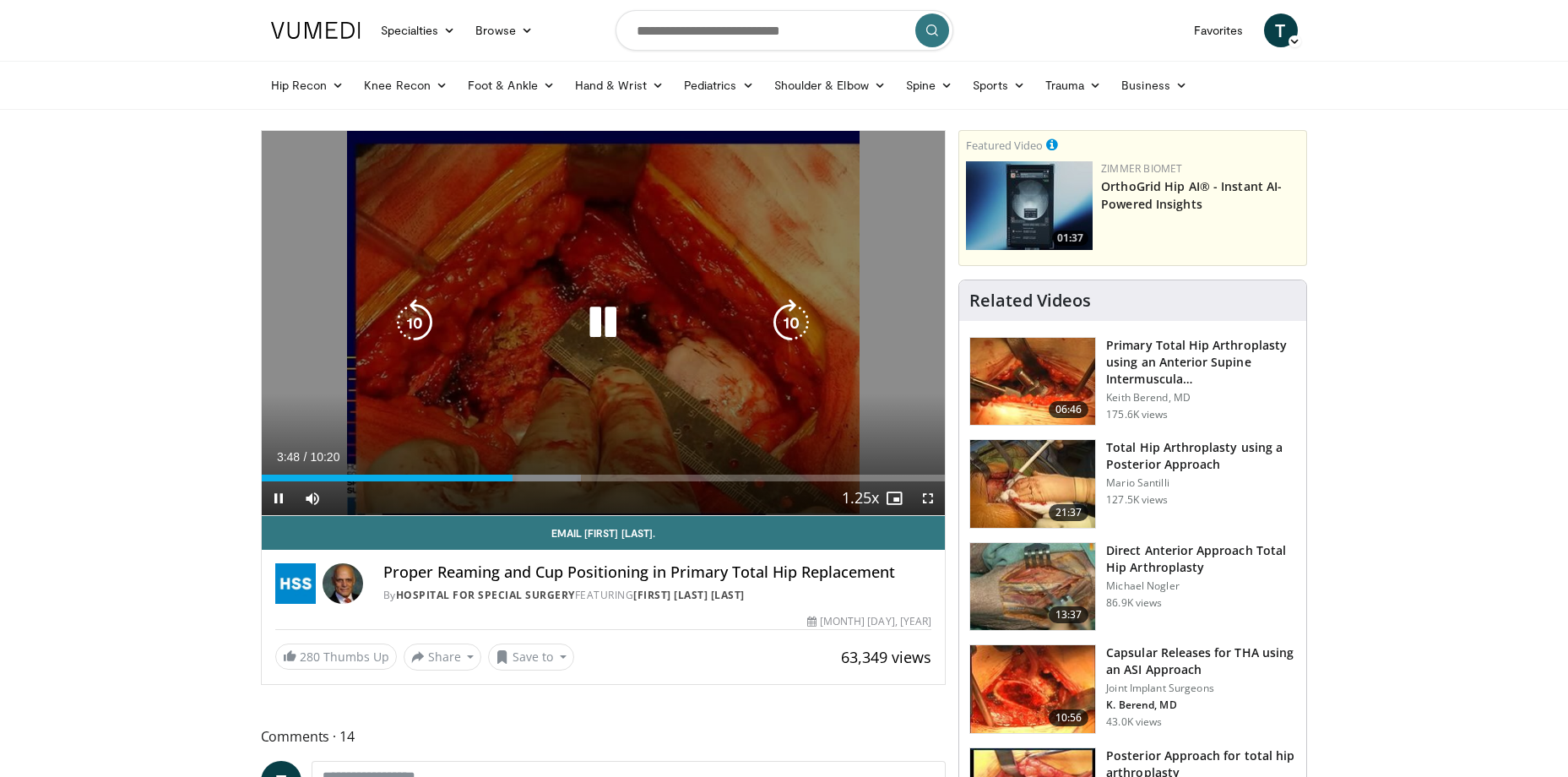click at bounding box center (791, 323) 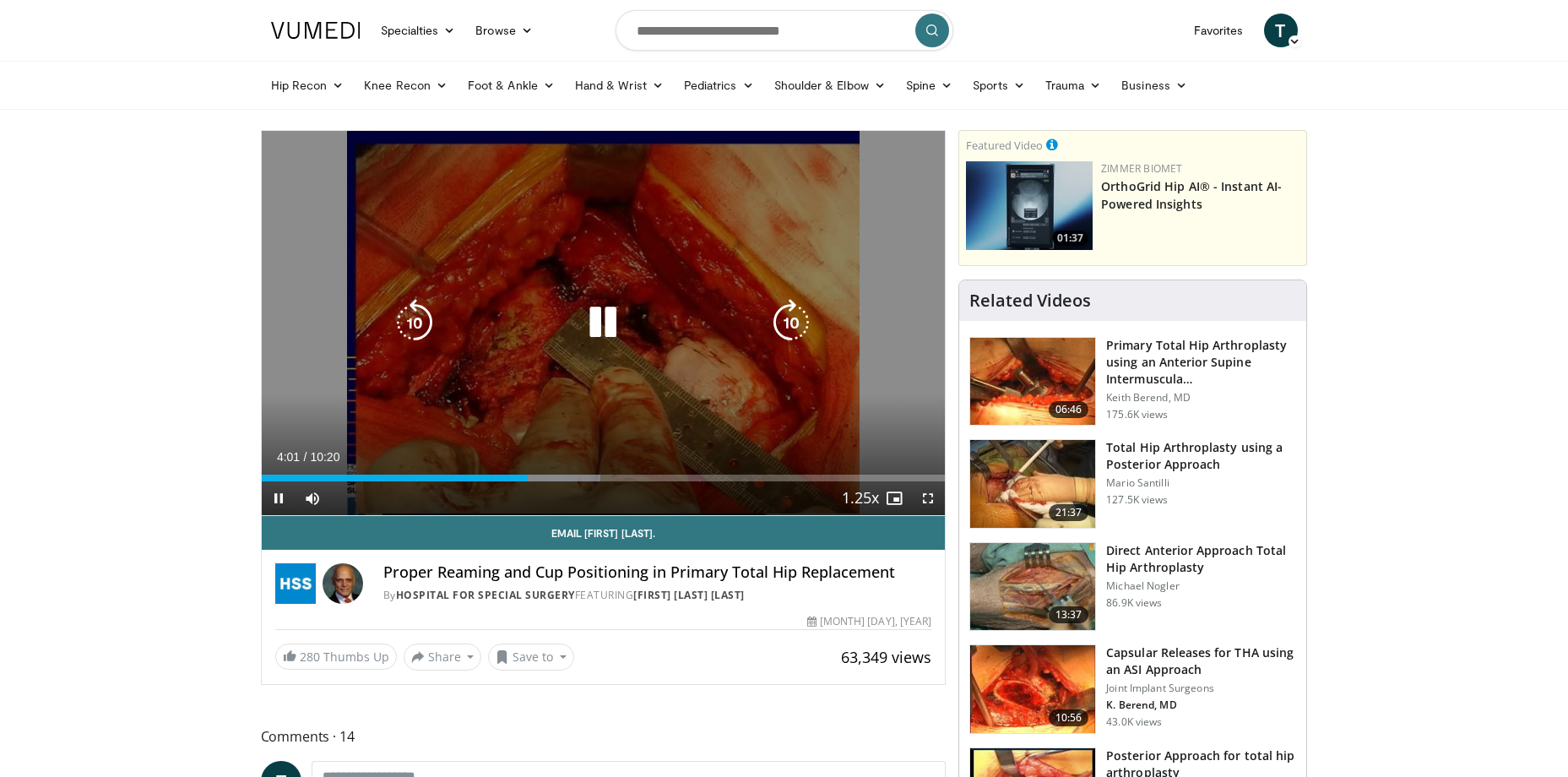 click at bounding box center [603, 323] 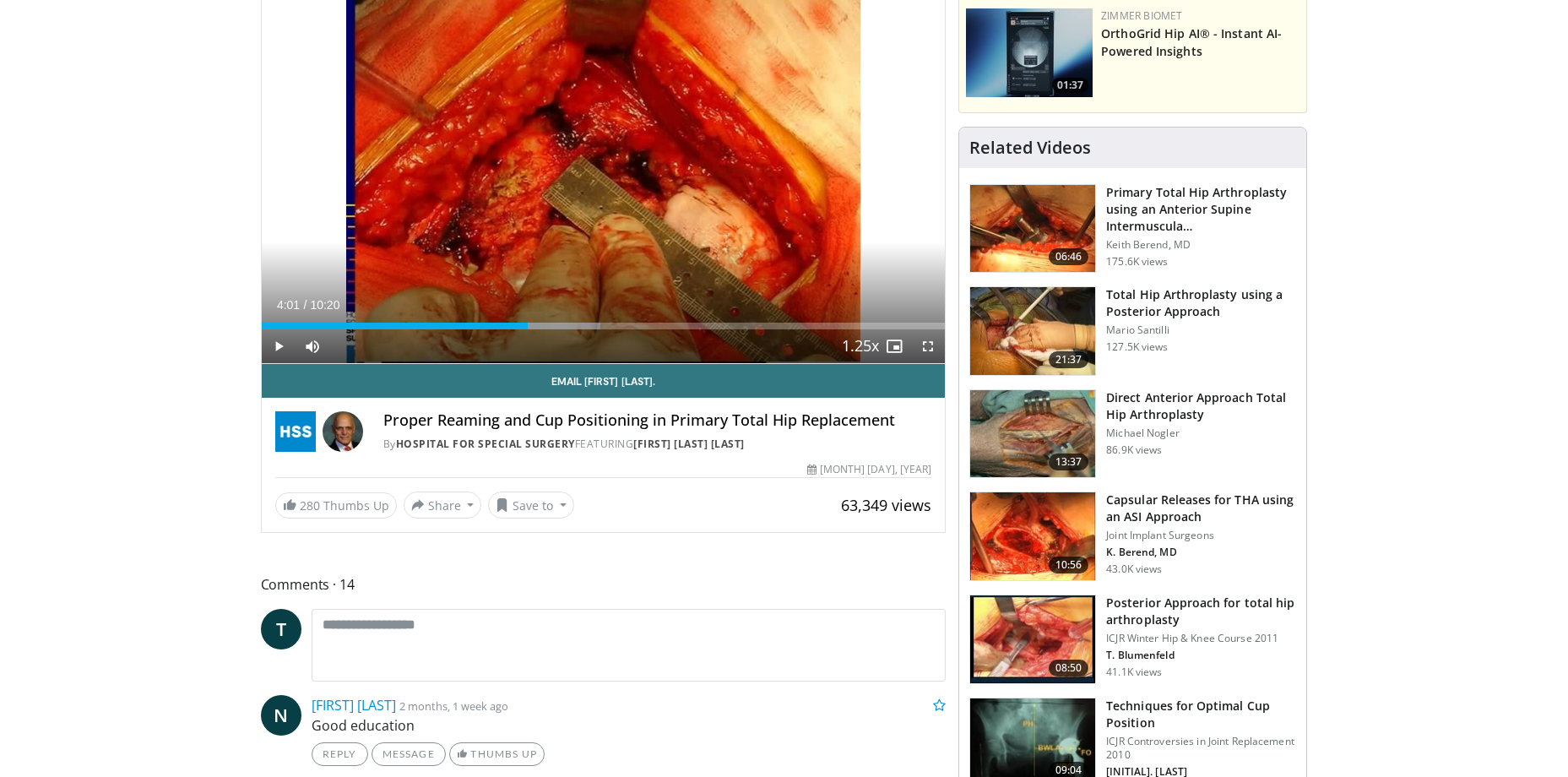 scroll, scrollTop: 0, scrollLeft: 0, axis: both 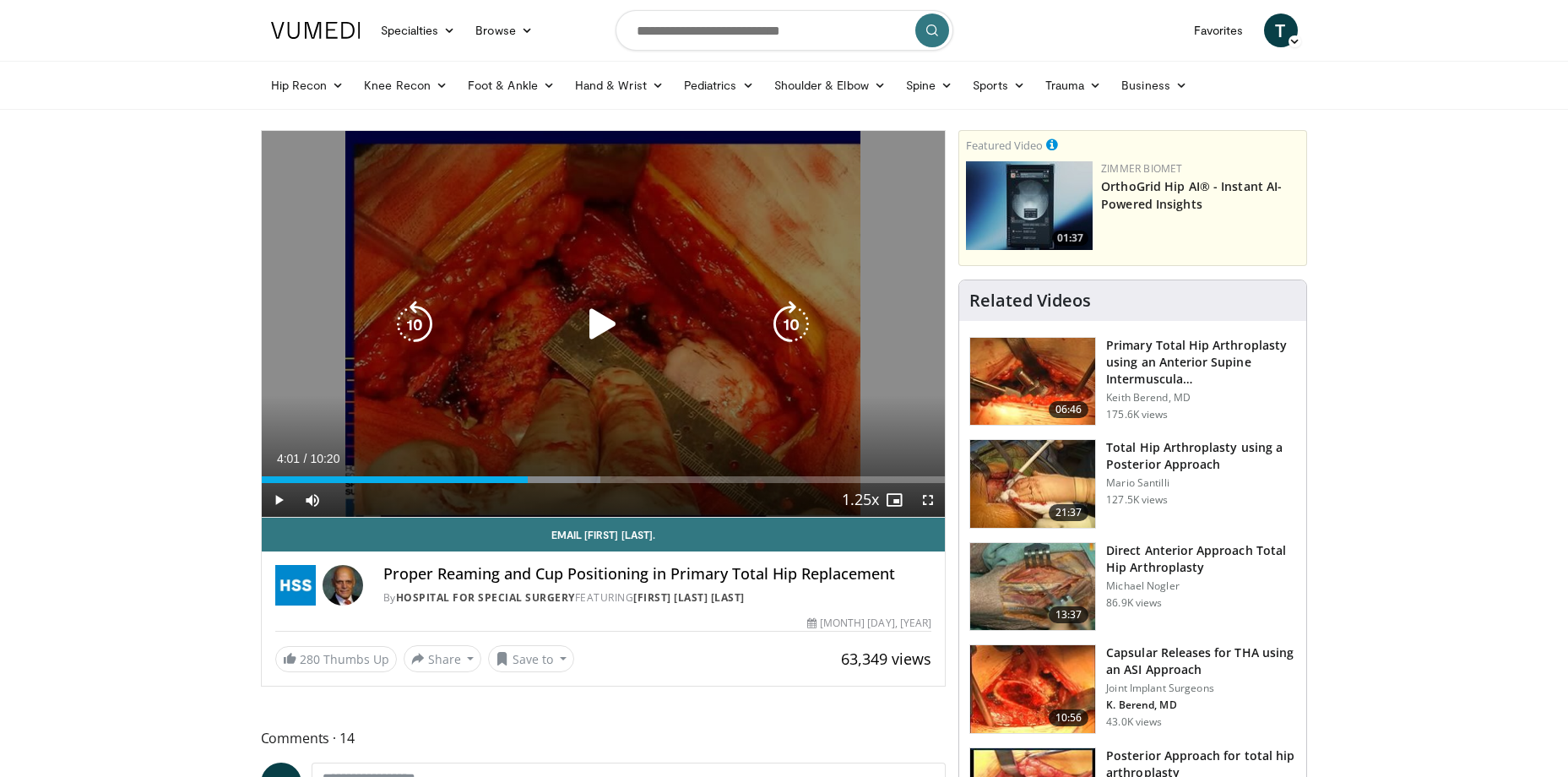 click at bounding box center (603, 324) 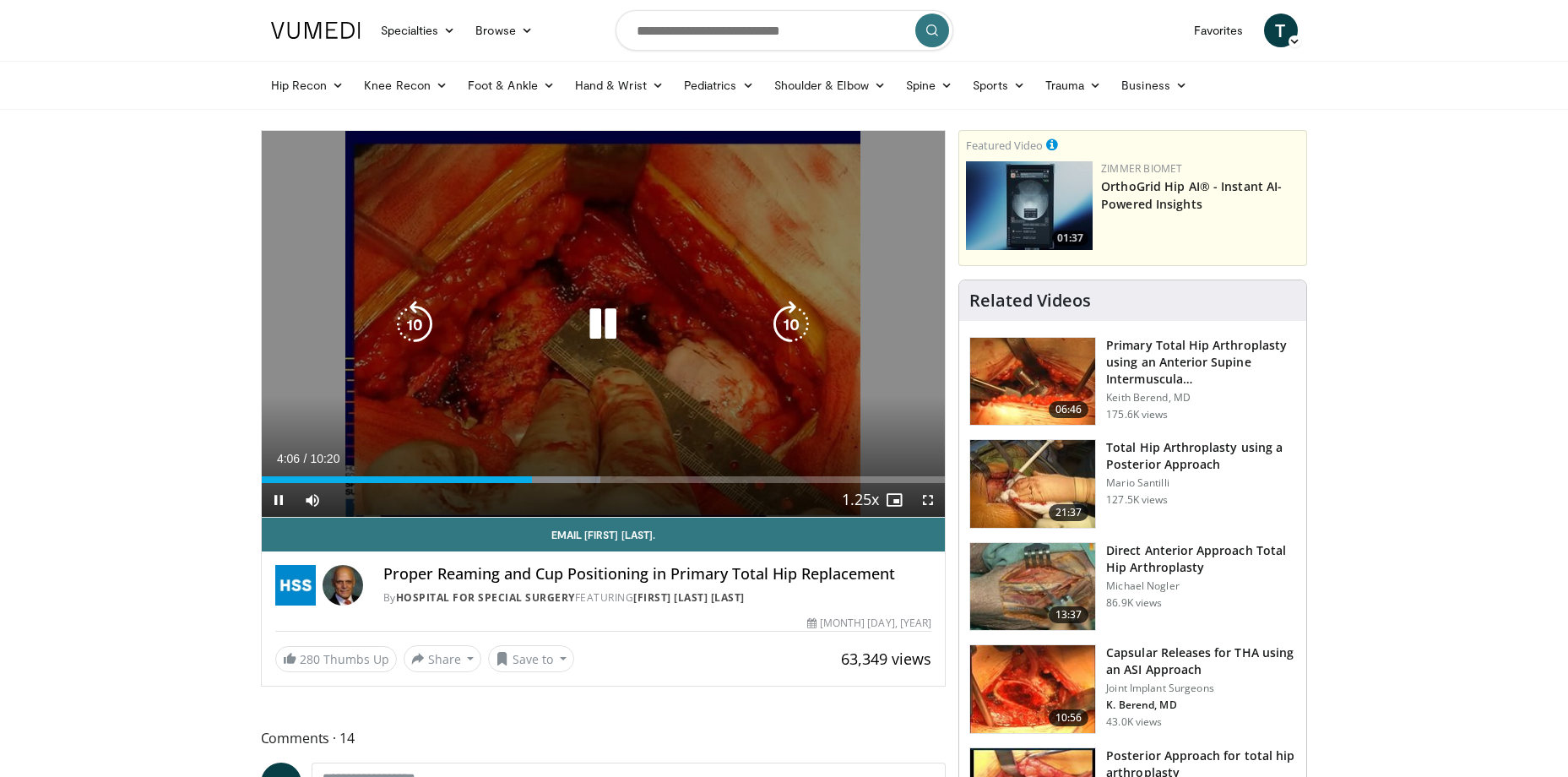 type 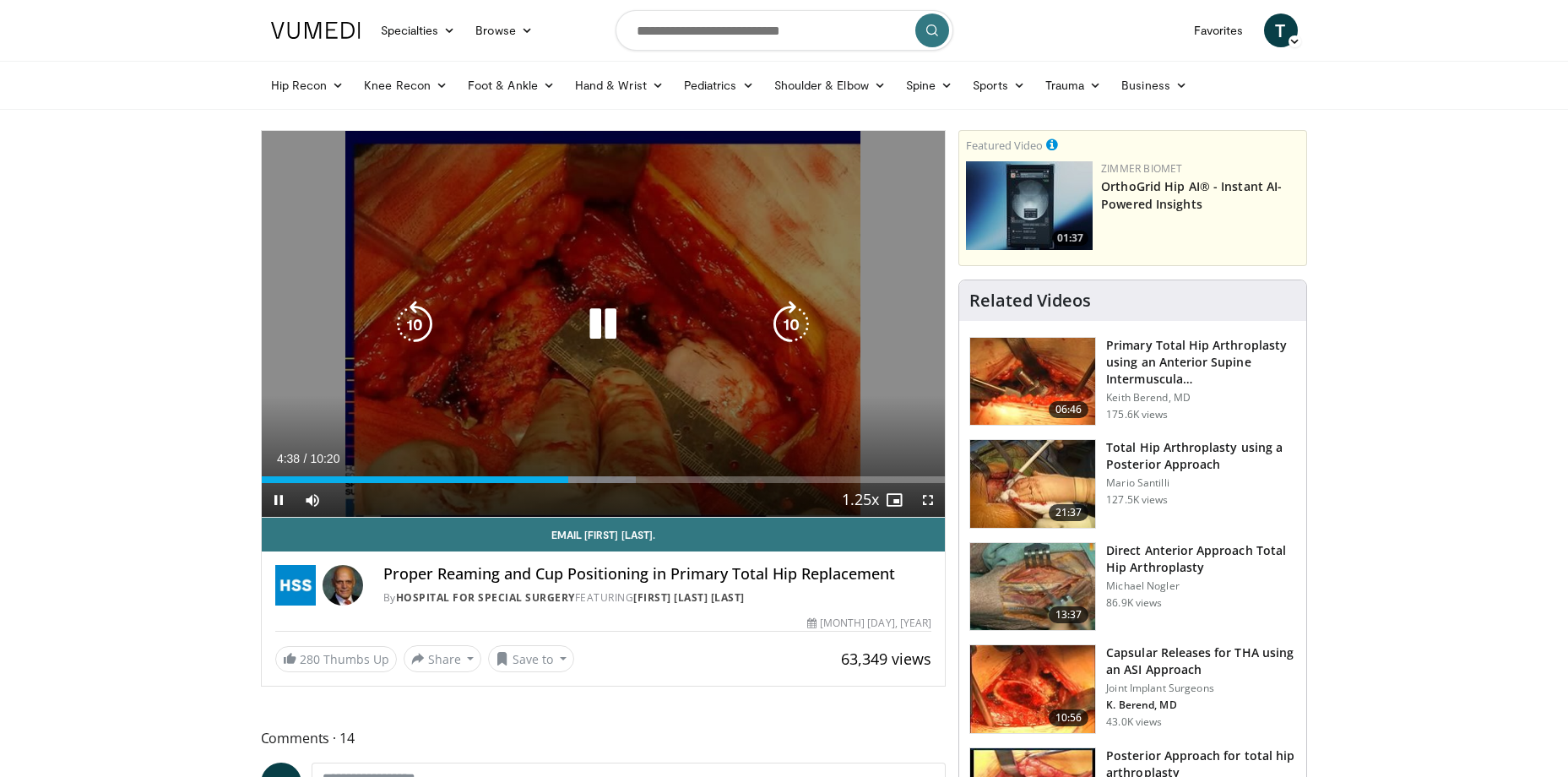 click at bounding box center [791, 324] 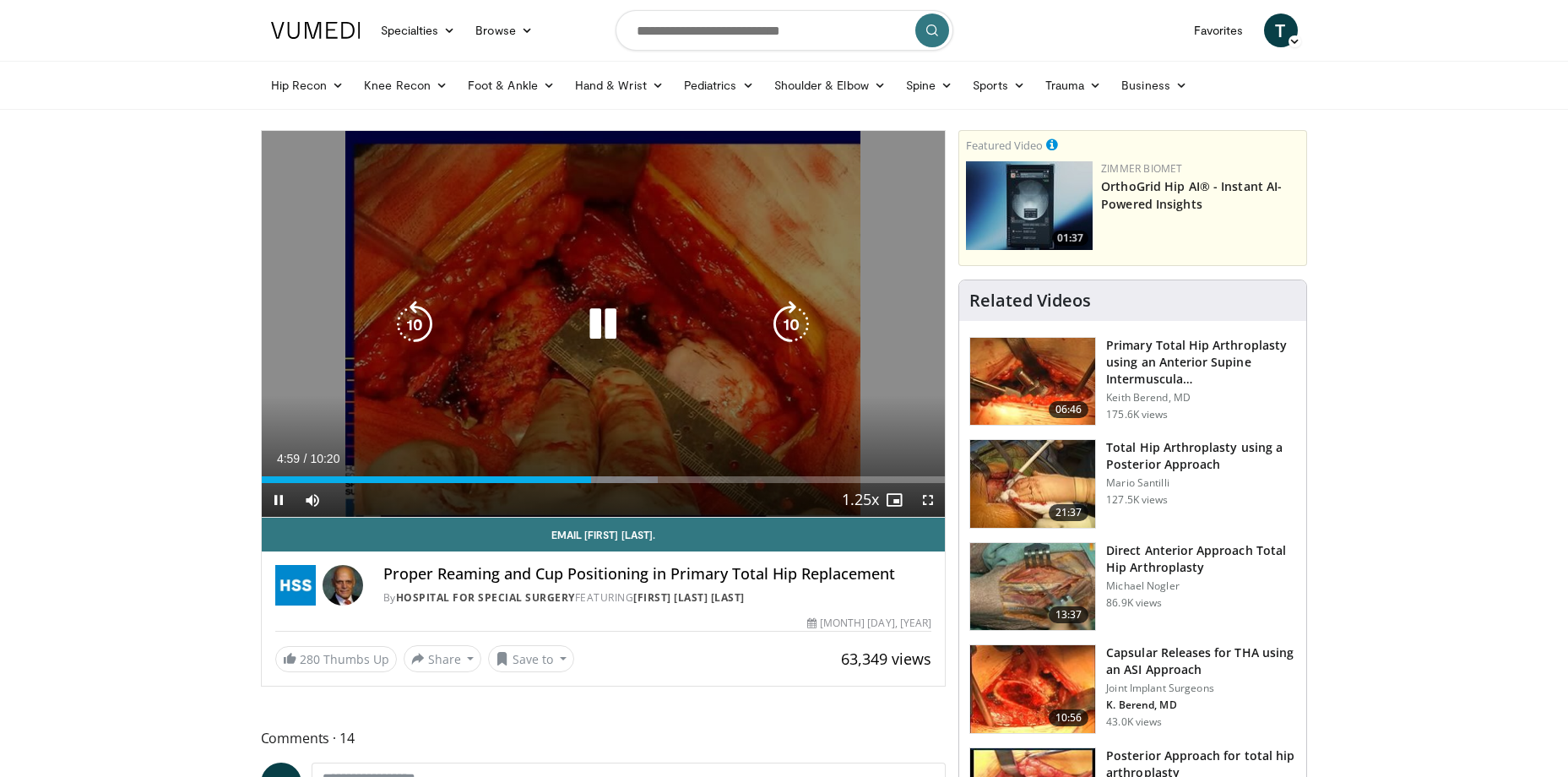 click at bounding box center (603, 324) 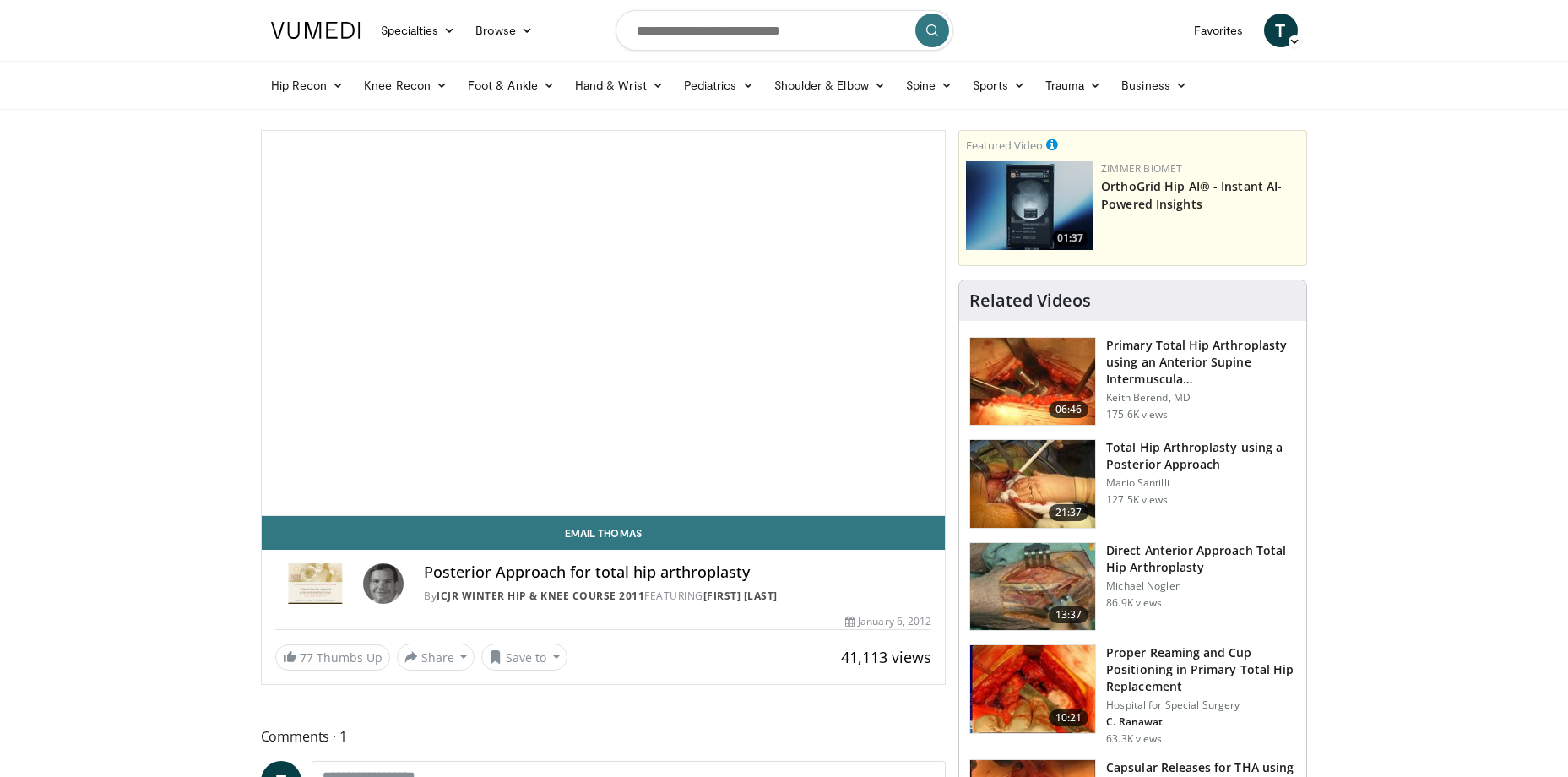 scroll, scrollTop: 0, scrollLeft: 0, axis: both 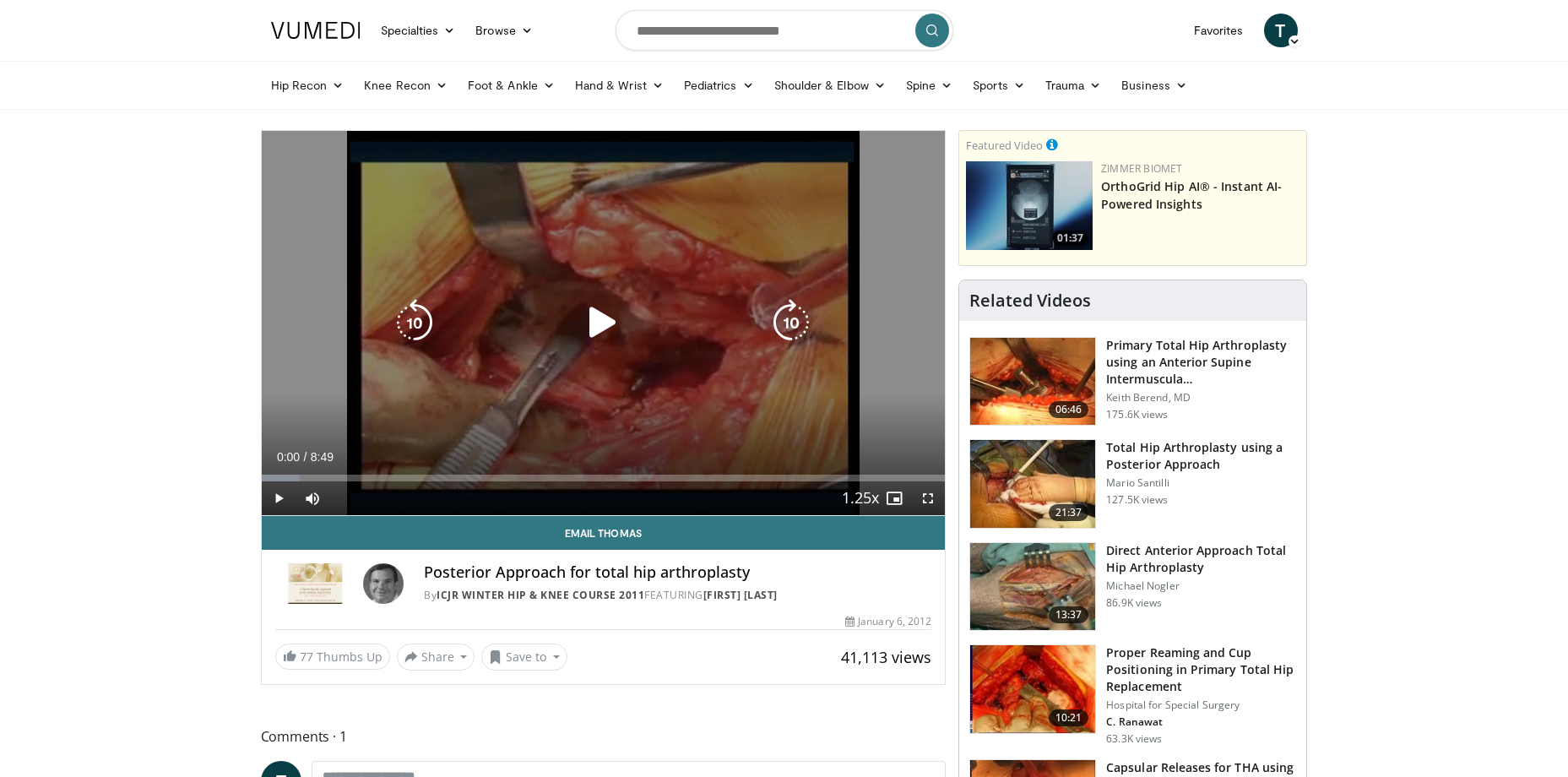 click at bounding box center [603, 323] 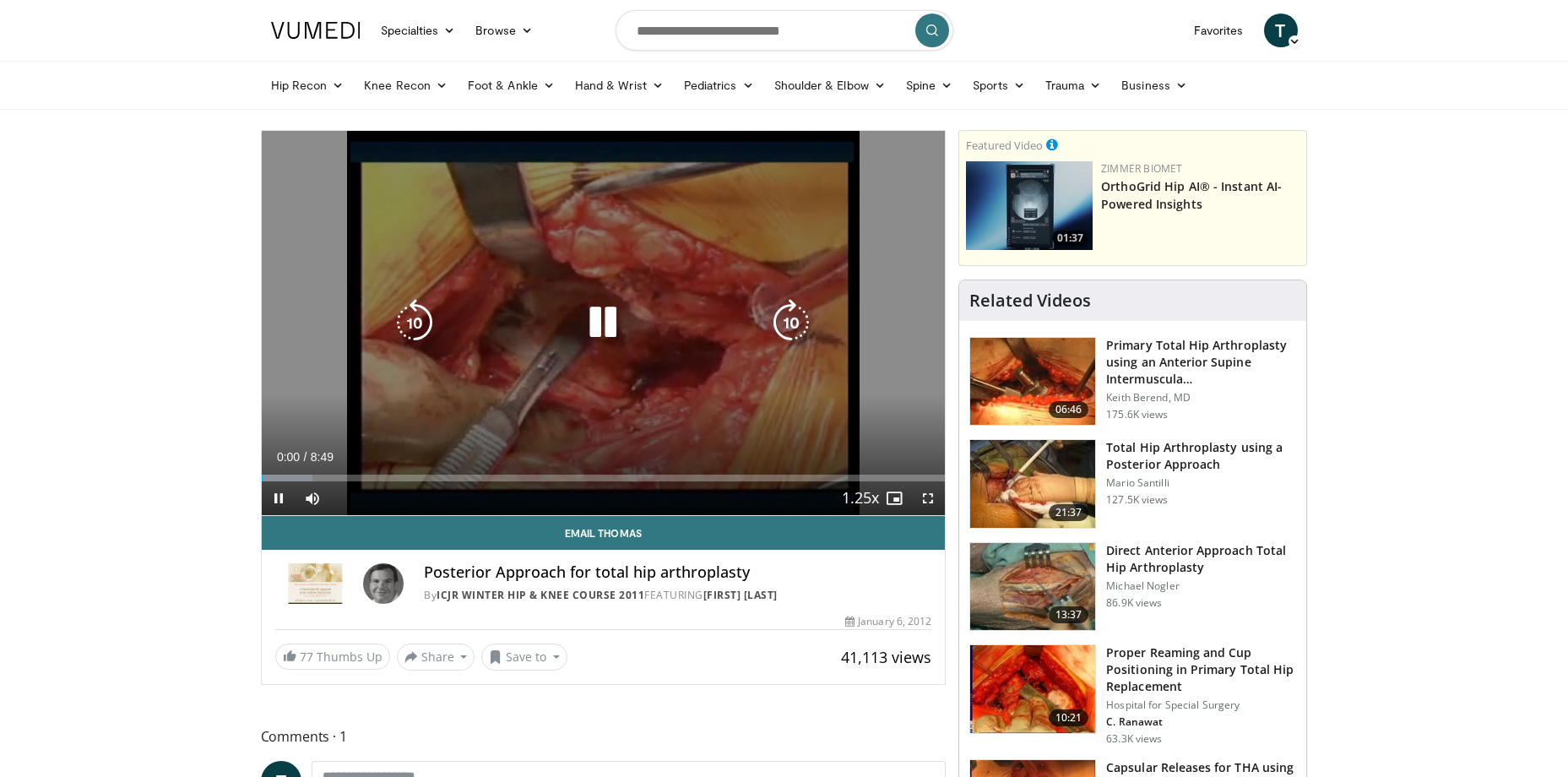 click at bounding box center [791, 323] 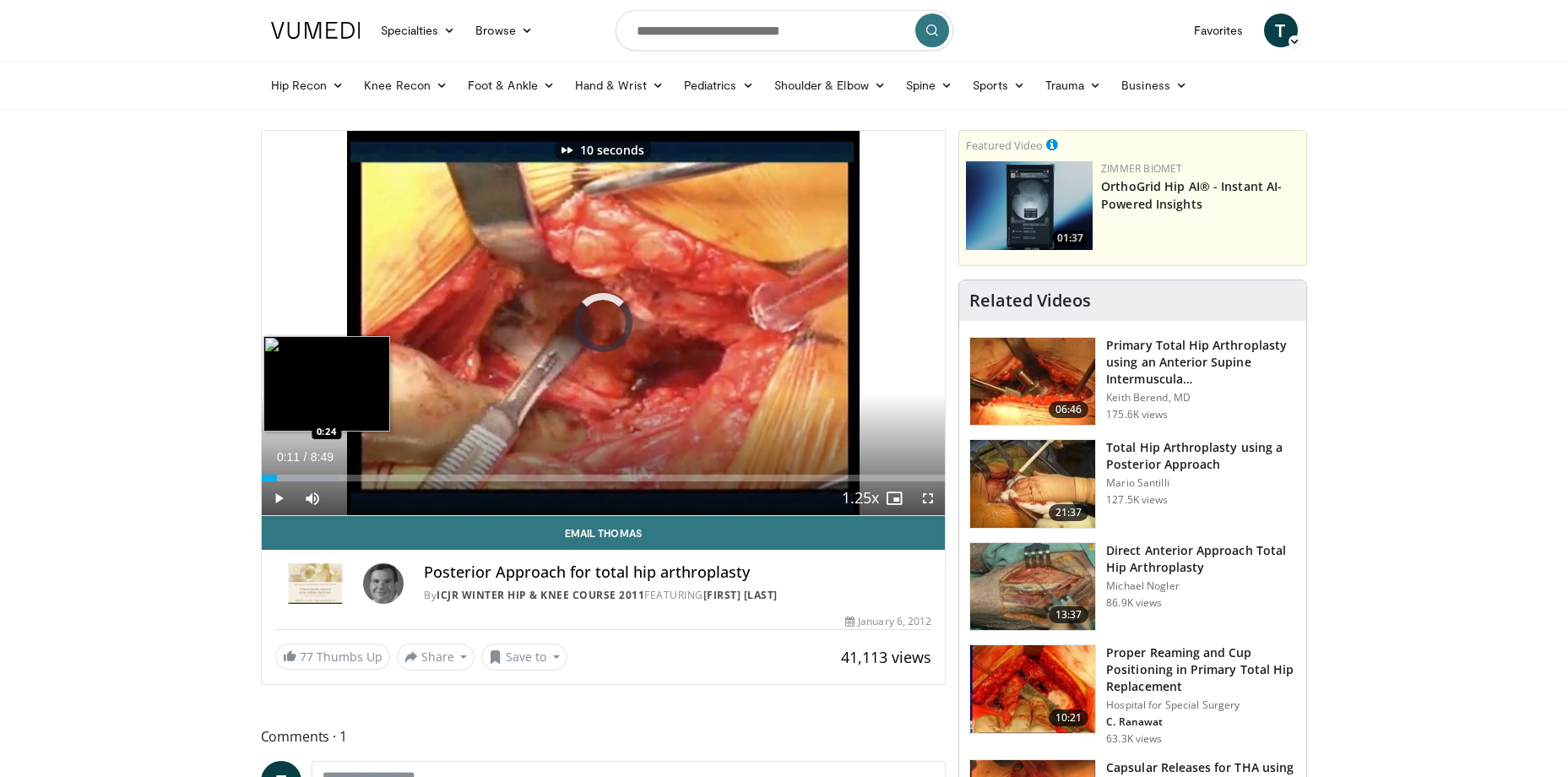 click on "Loaded :  11.30% 0:12 0:24" at bounding box center (604, 473) 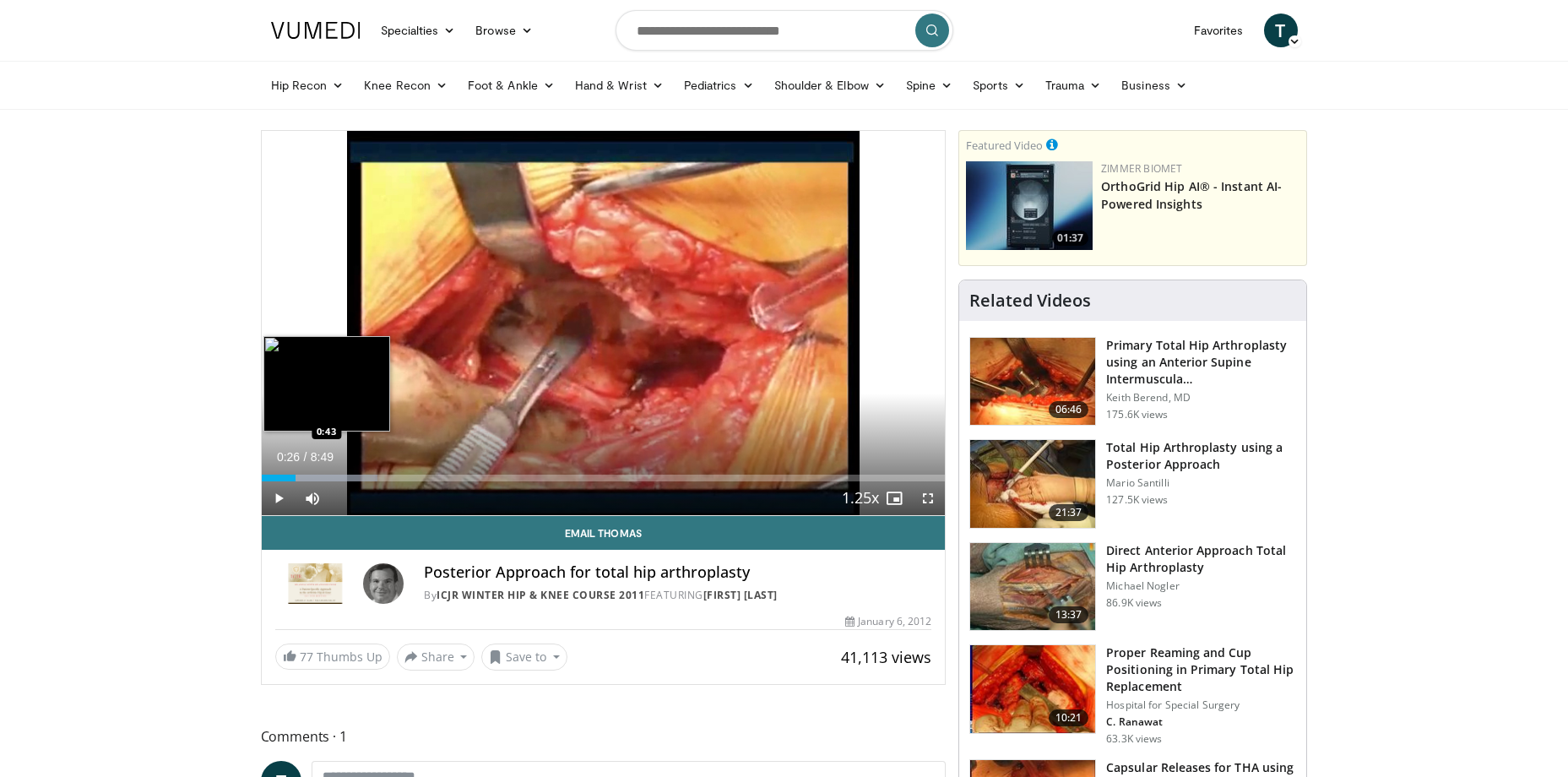 click at bounding box center (319, 478) 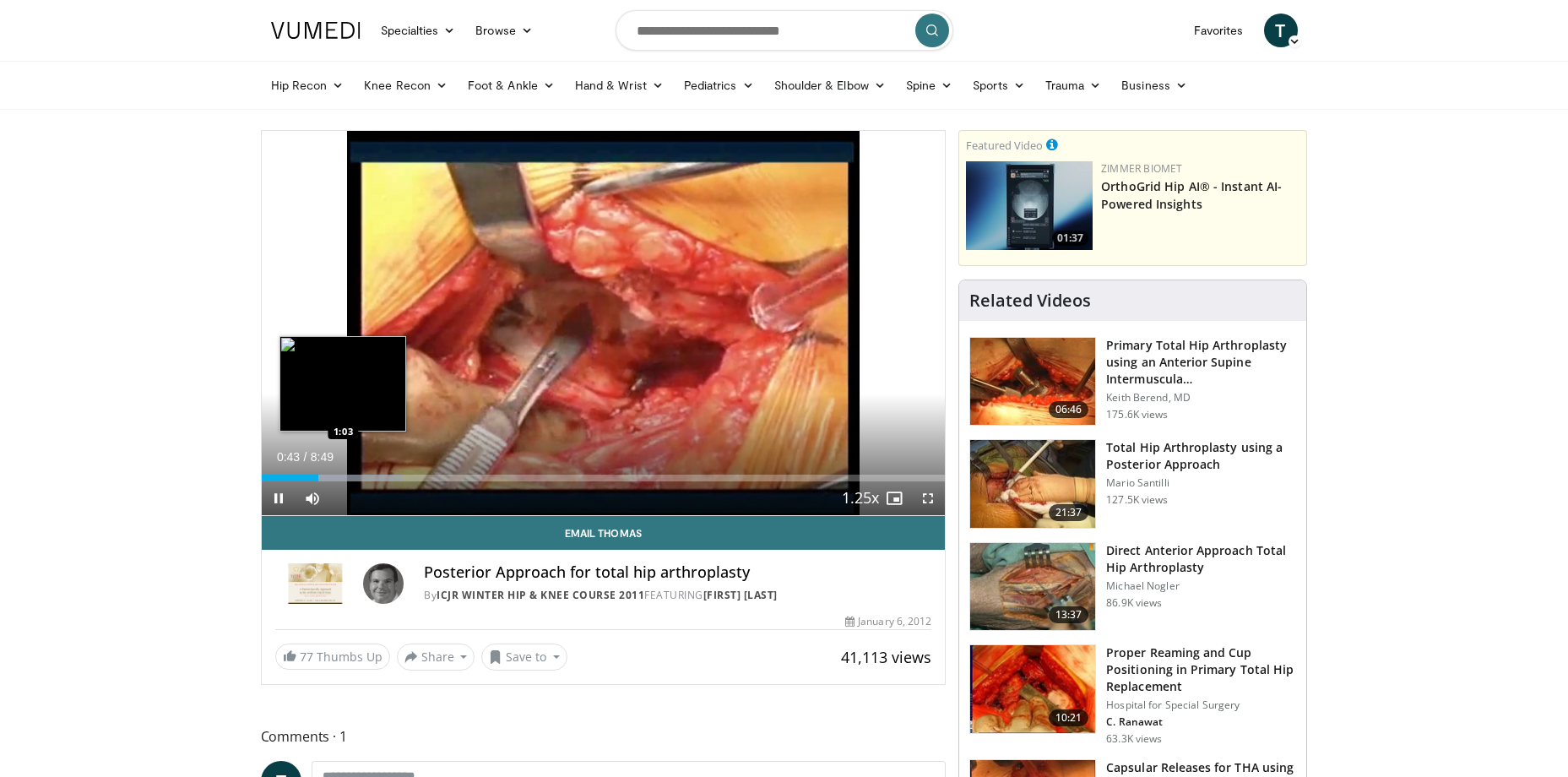 click on "Loaded :  20.73% 0:43 1:03" at bounding box center [604, 478] 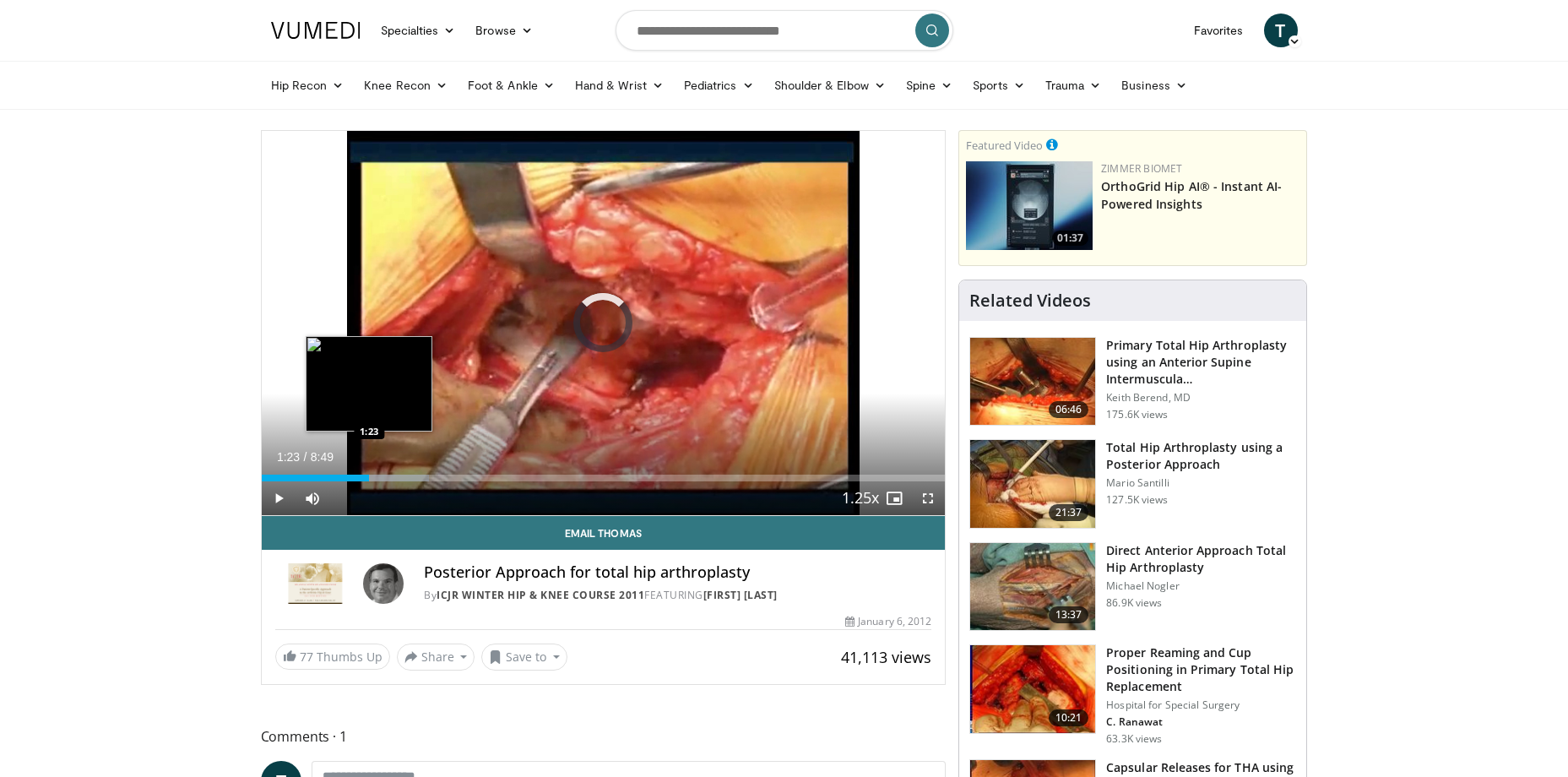click on "Loaded :  24.50% 1:04 1:23" at bounding box center [604, 478] 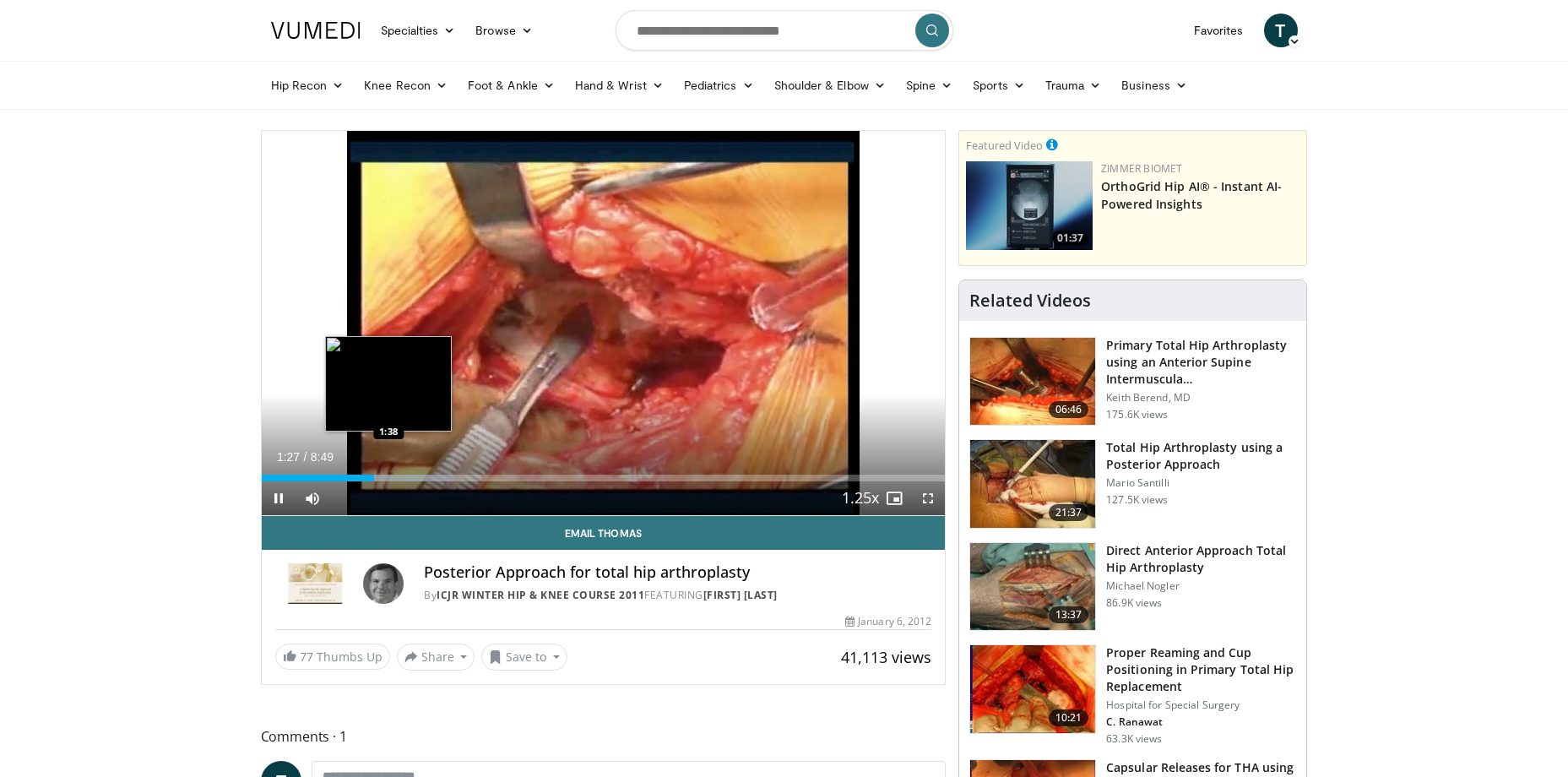 click at bounding box center (393, 478) 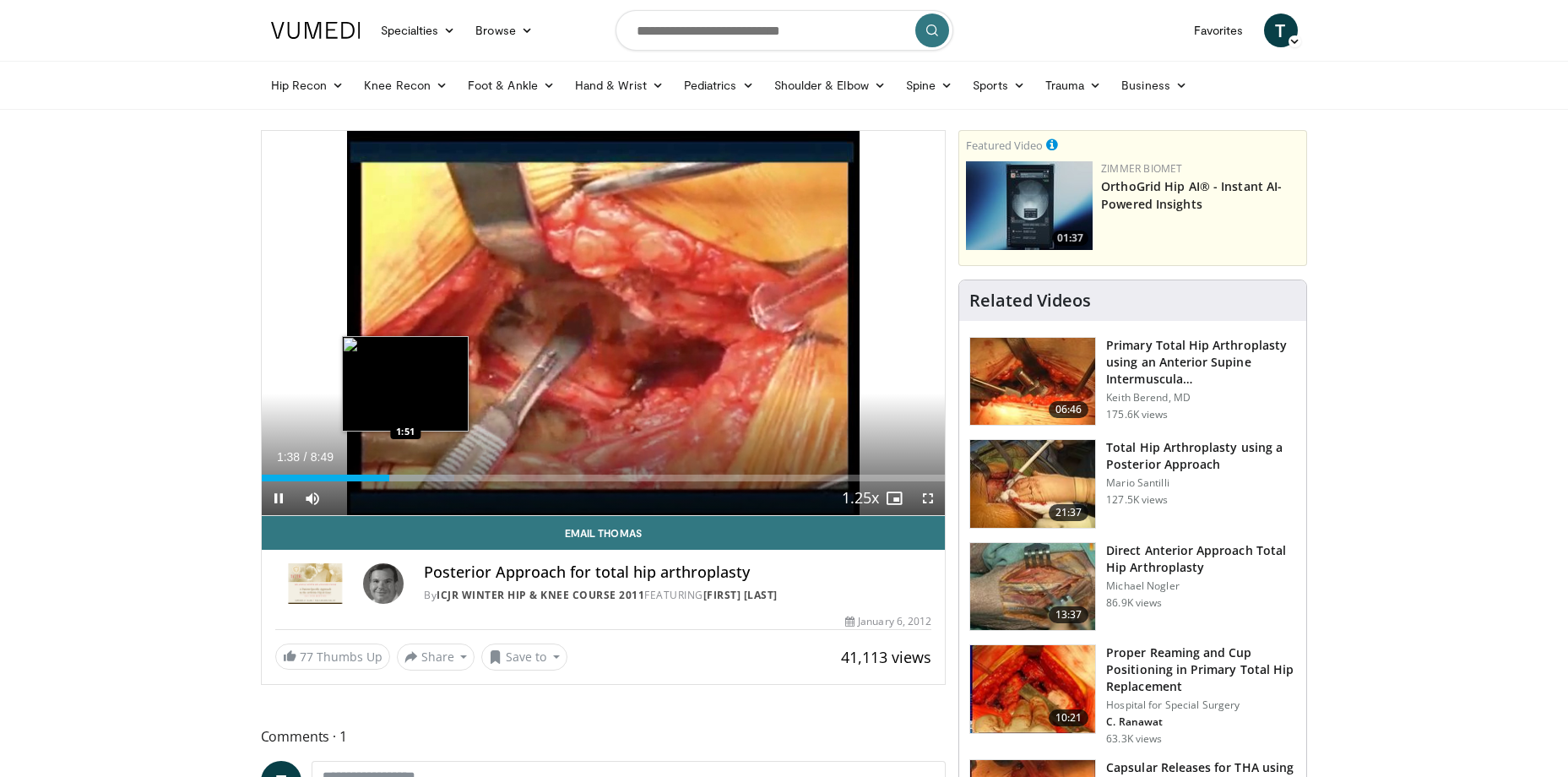 click at bounding box center (402, 478) 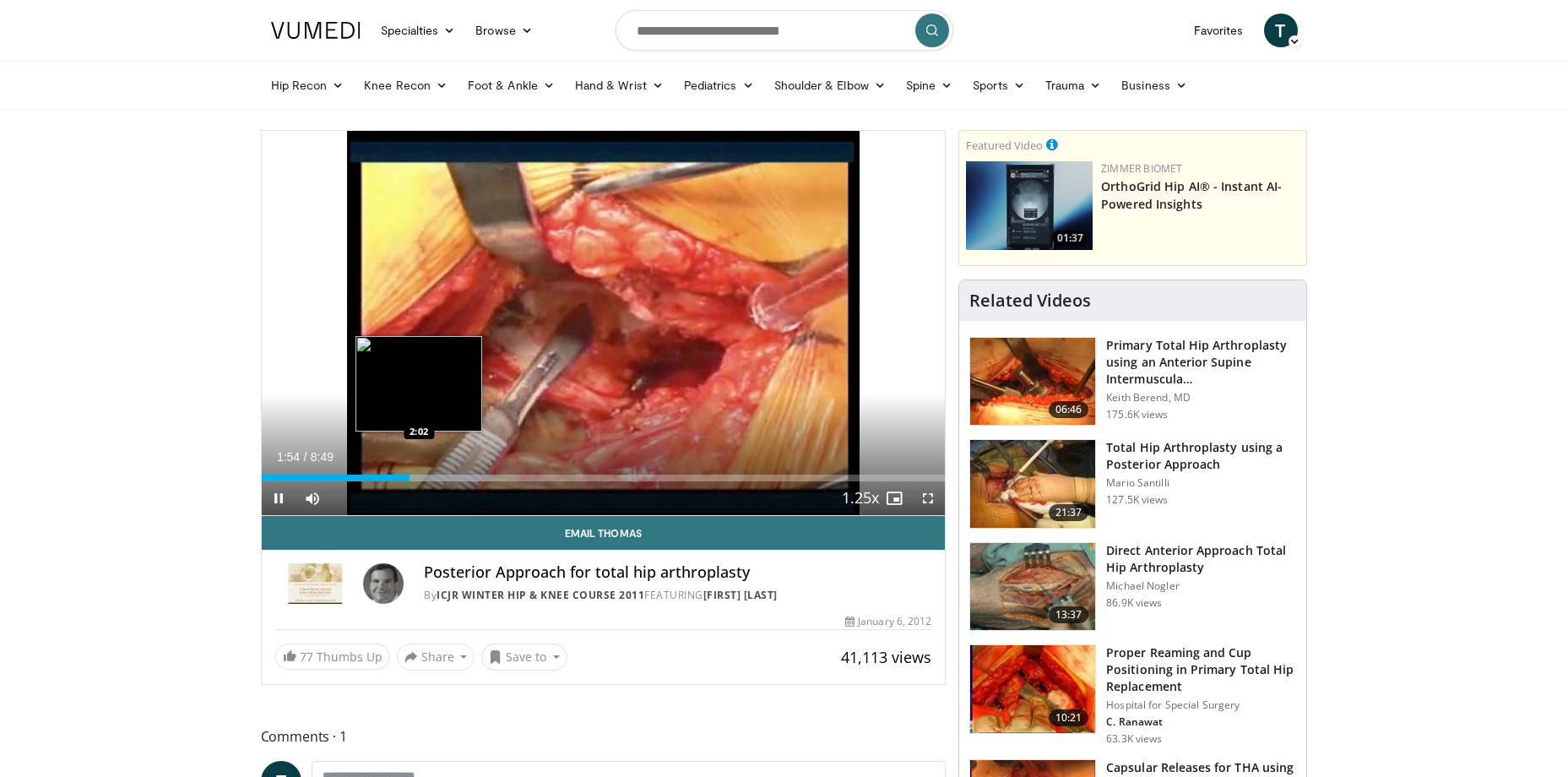 click at bounding box center (420, 478) 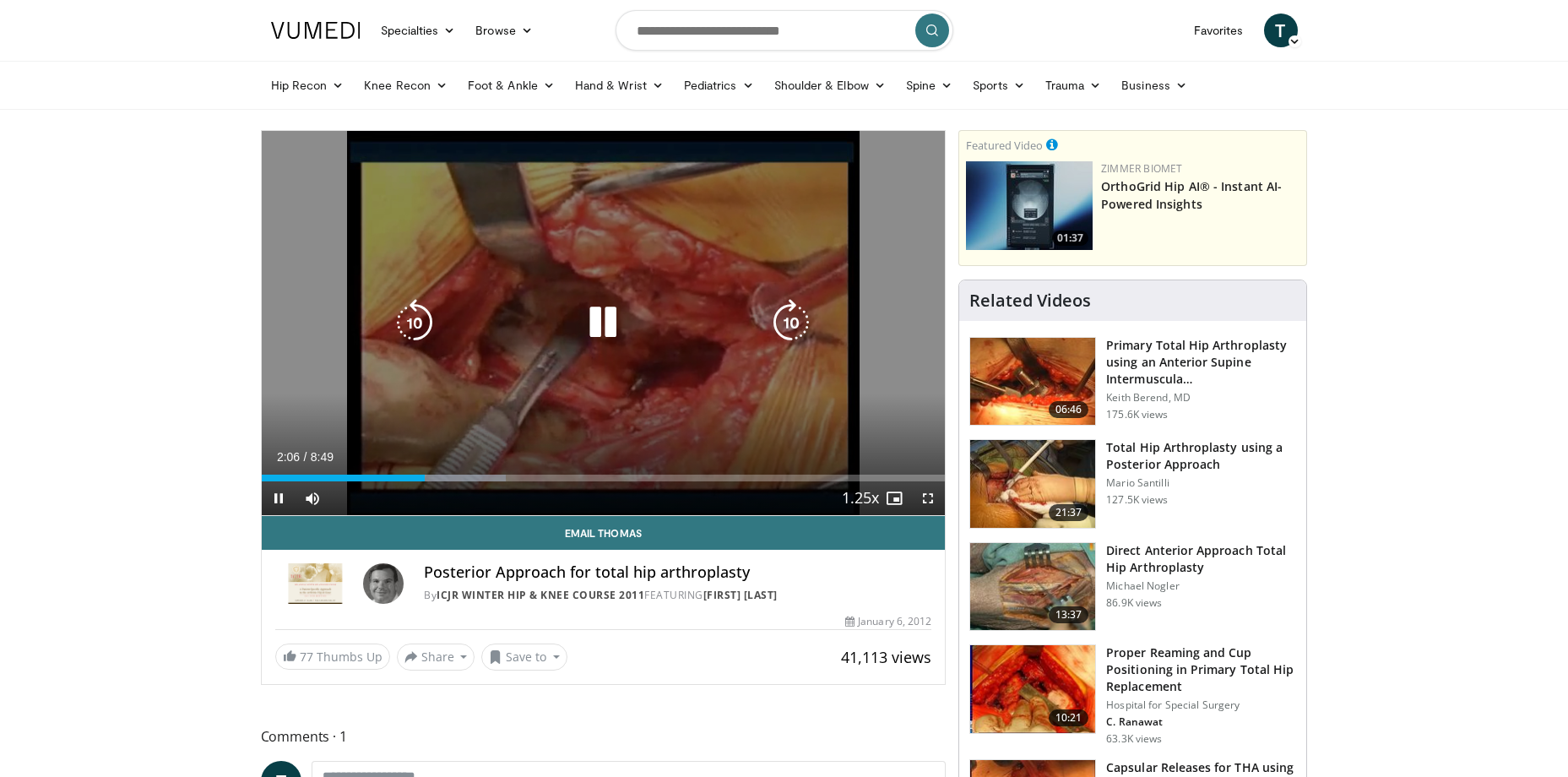 type 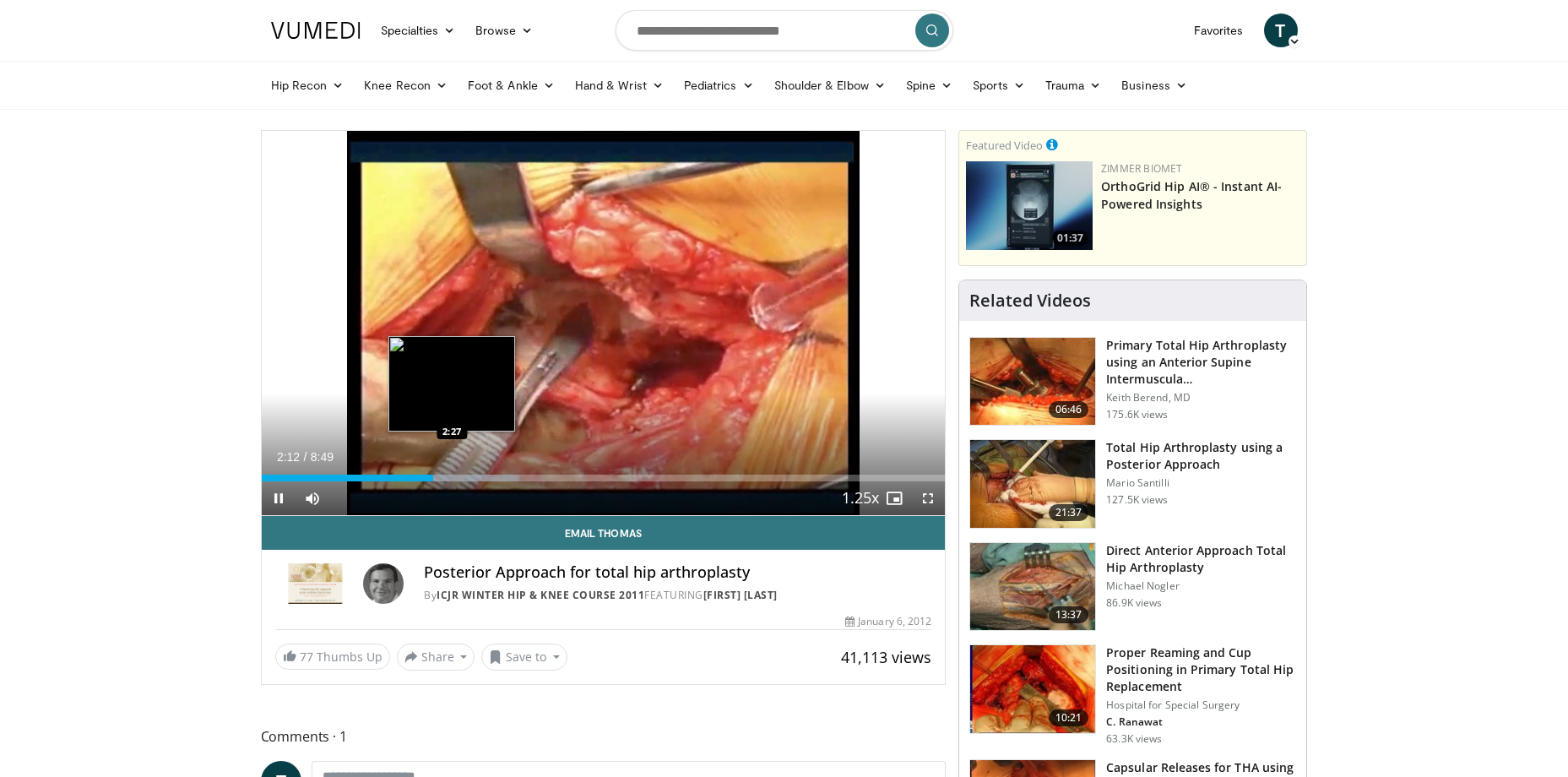 click on "Loaded :  37.69% 2:12 2:27" at bounding box center [604, 478] 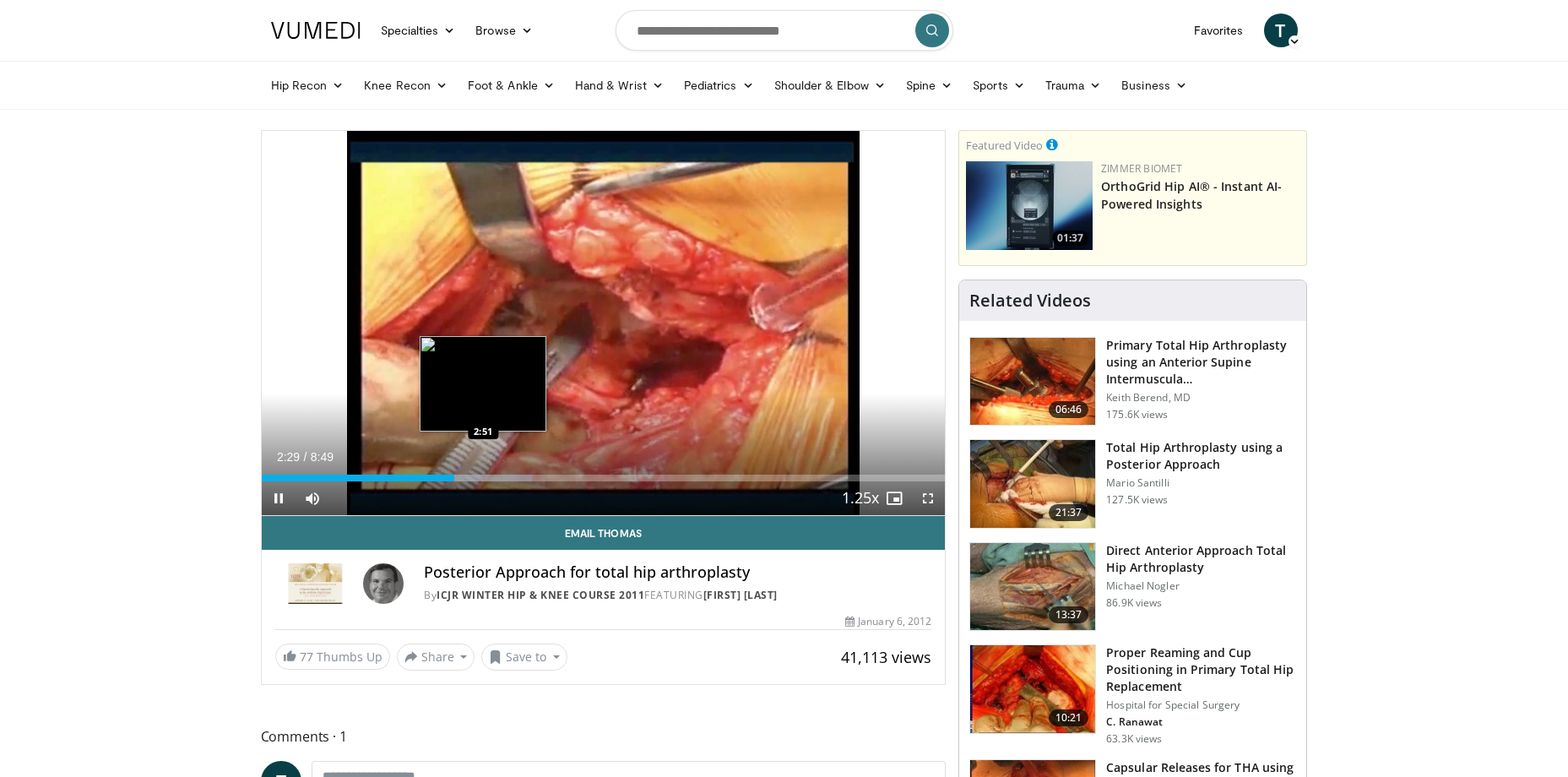 click at bounding box center [473, 478] 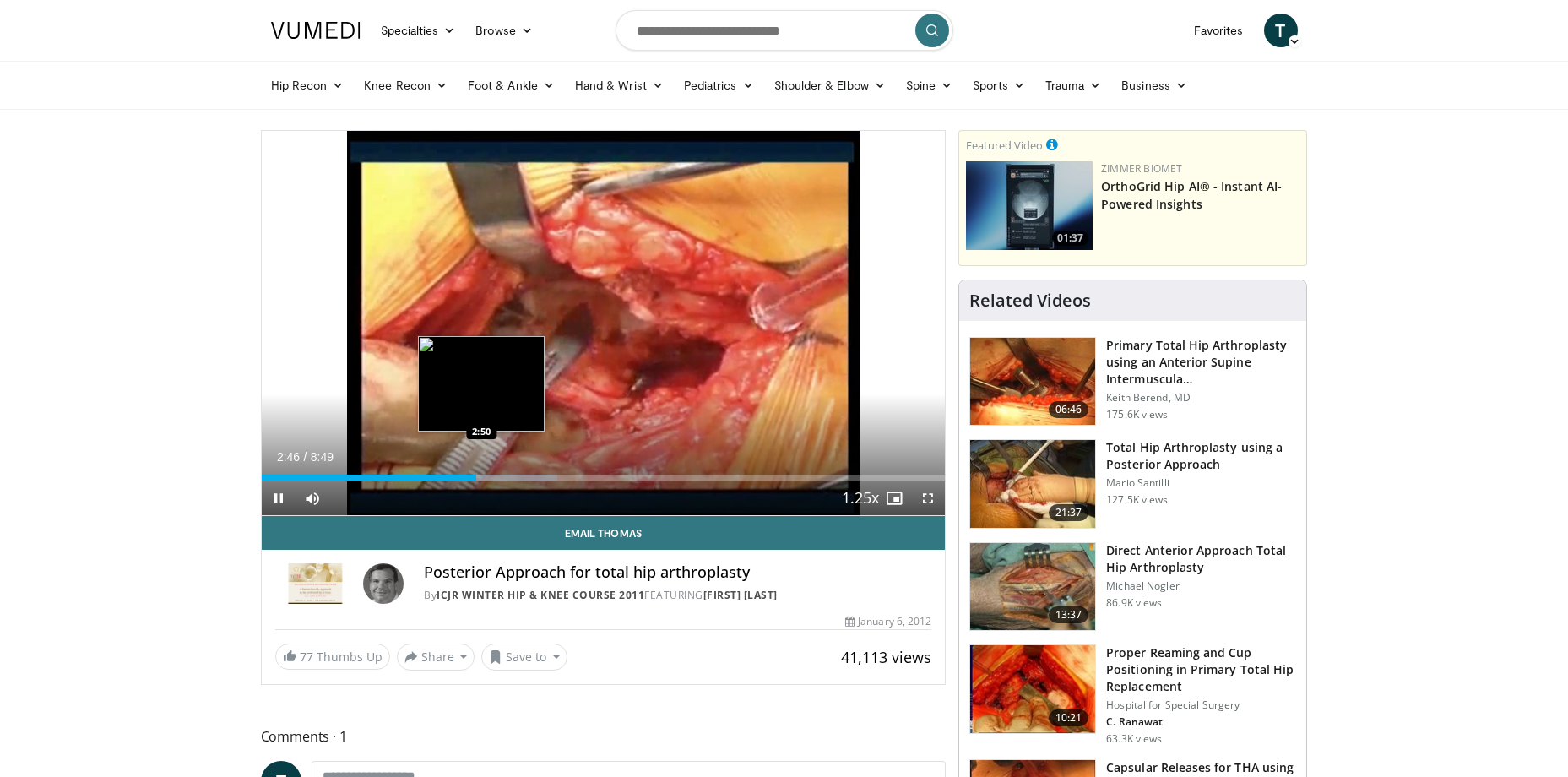 click on "Loaded :  43.35% 2:46 2:50" at bounding box center [604, 473] 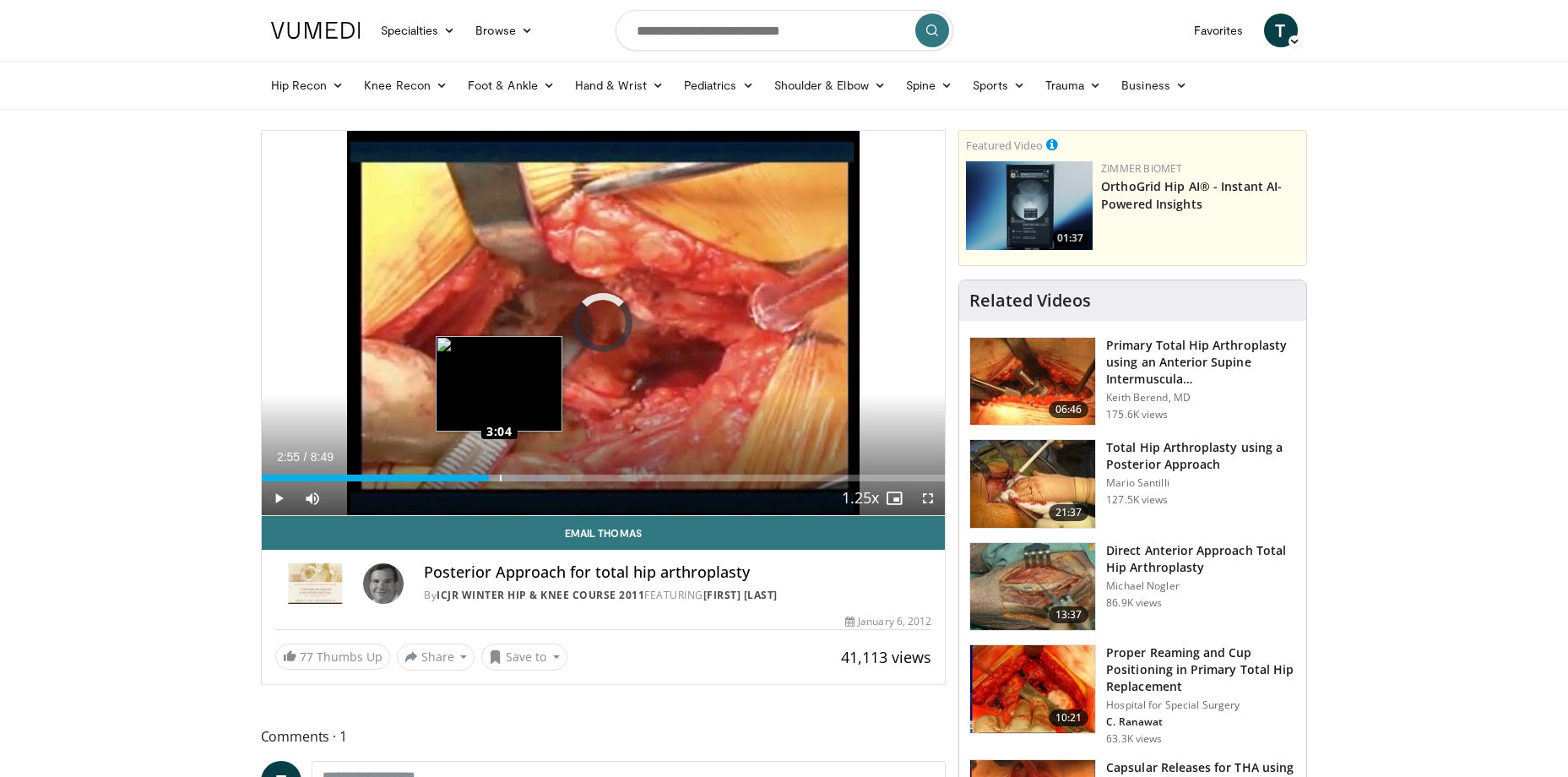 click on "Loaded :  45.23% 2:56 3:04" at bounding box center (604, 478) 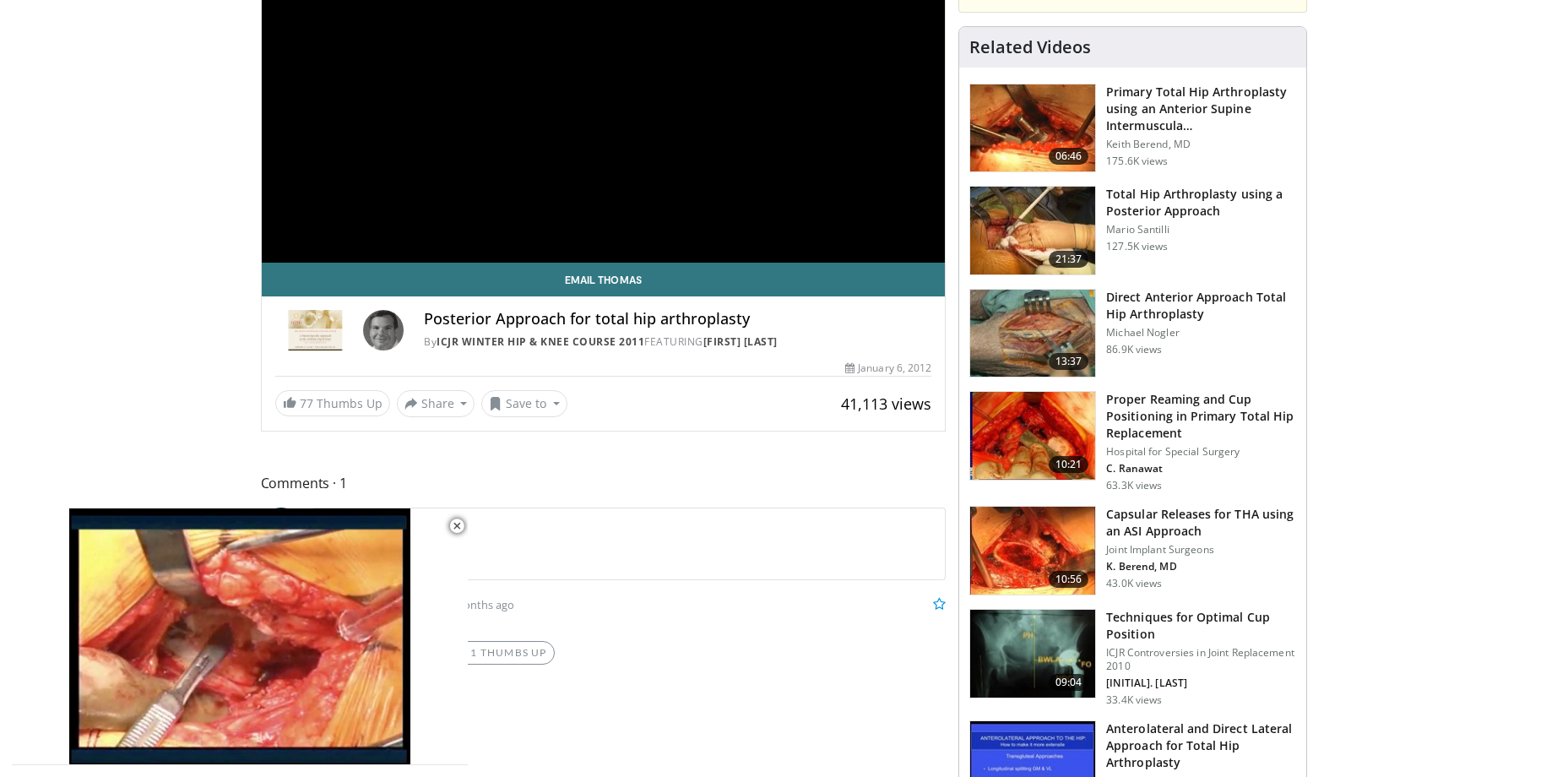 scroll, scrollTop: 0, scrollLeft: 0, axis: both 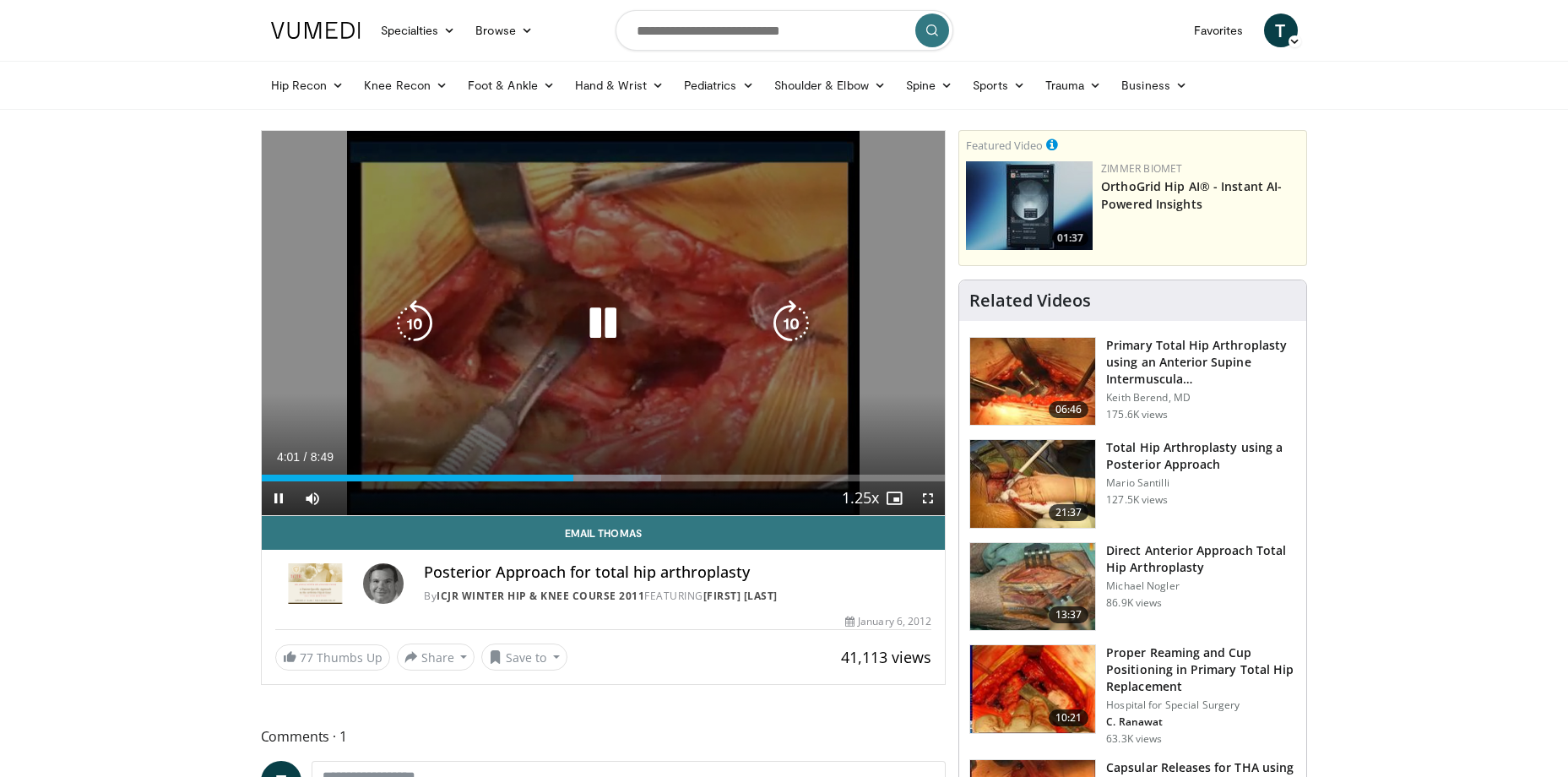 click on "10 seconds
Tap to unmute" at bounding box center [604, 323] 